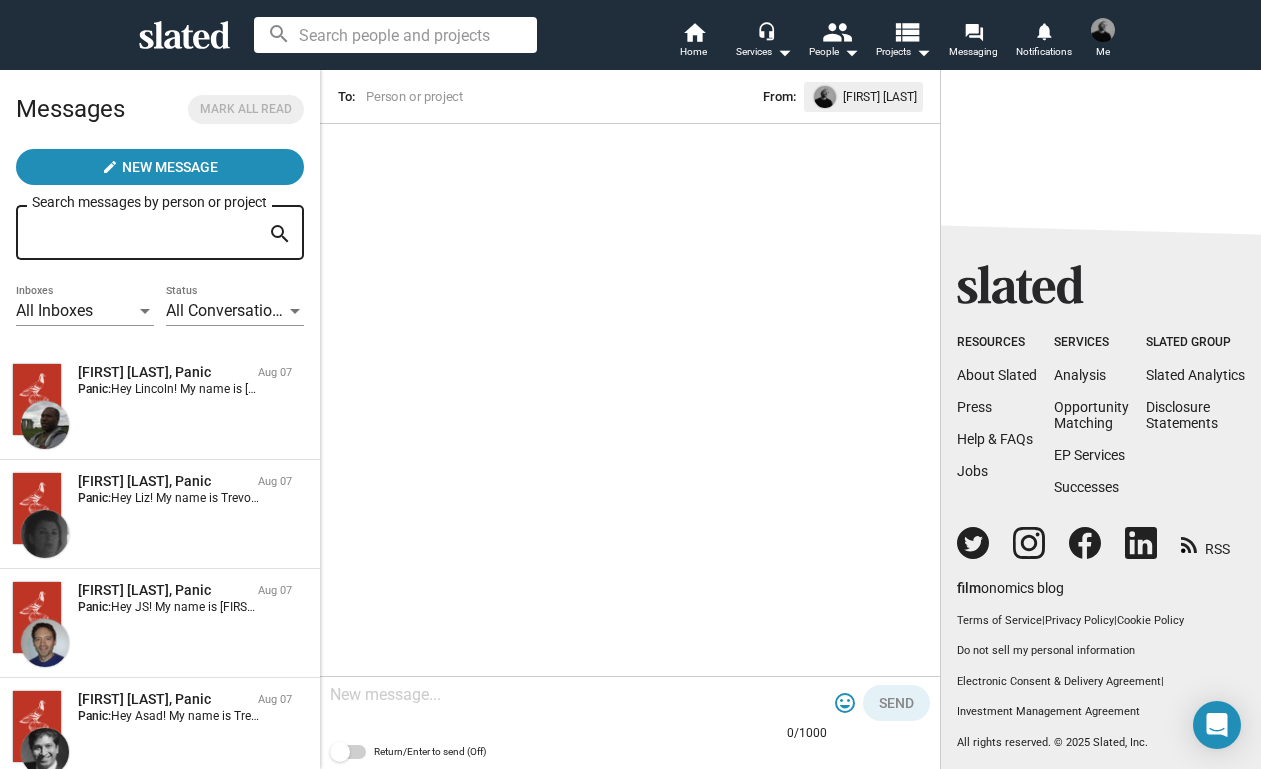 scroll, scrollTop: 0, scrollLeft: 0, axis: both 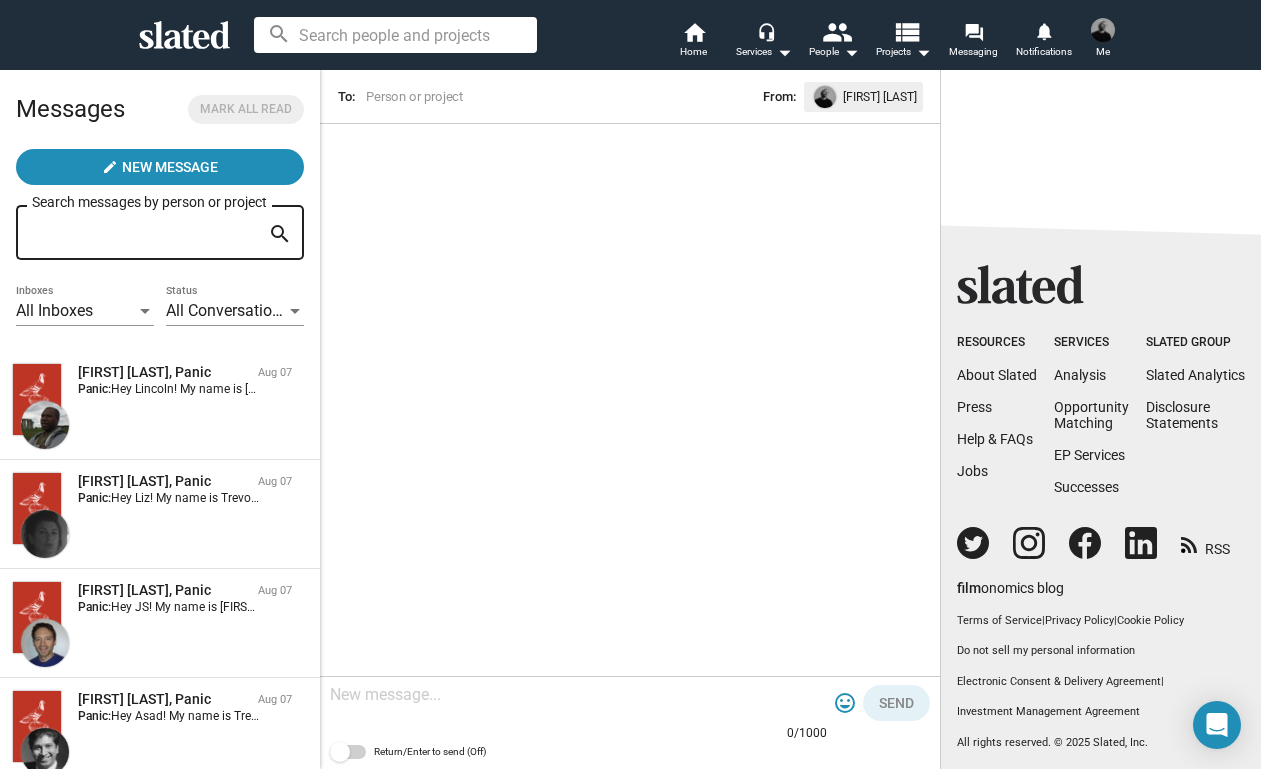 click 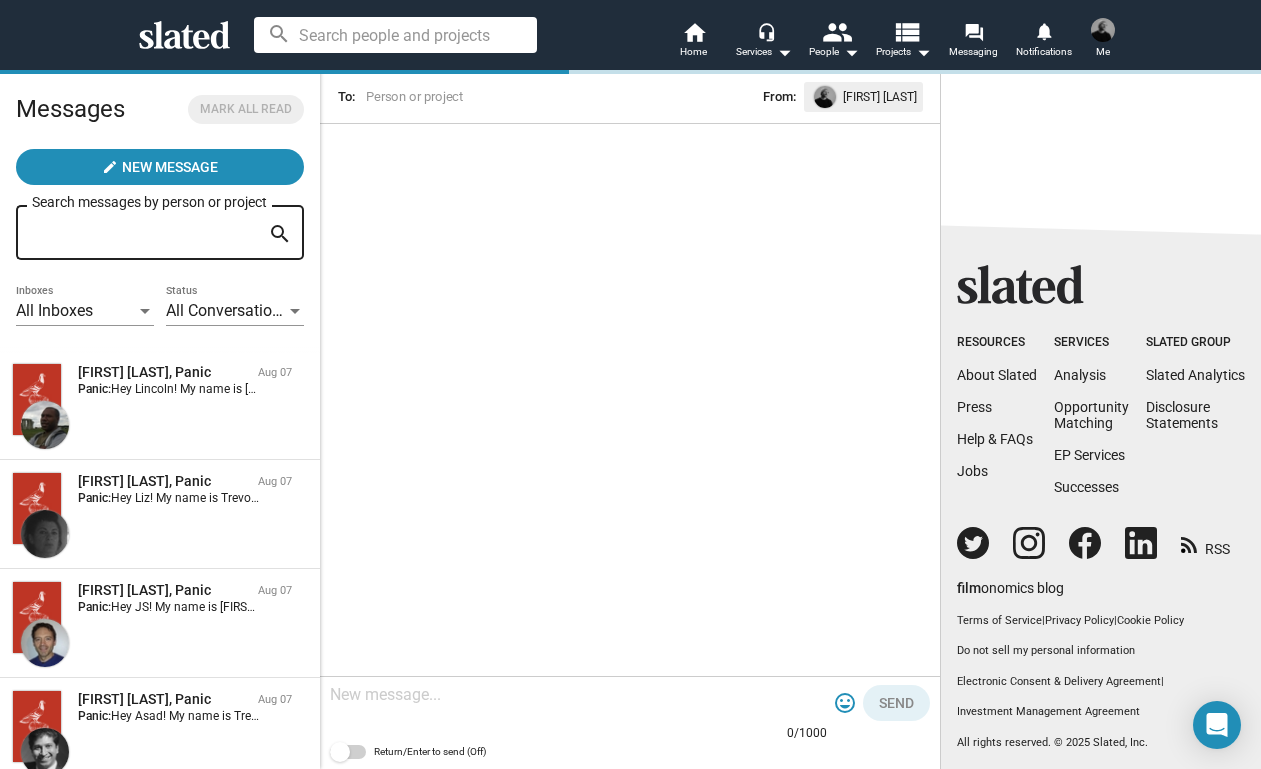 click 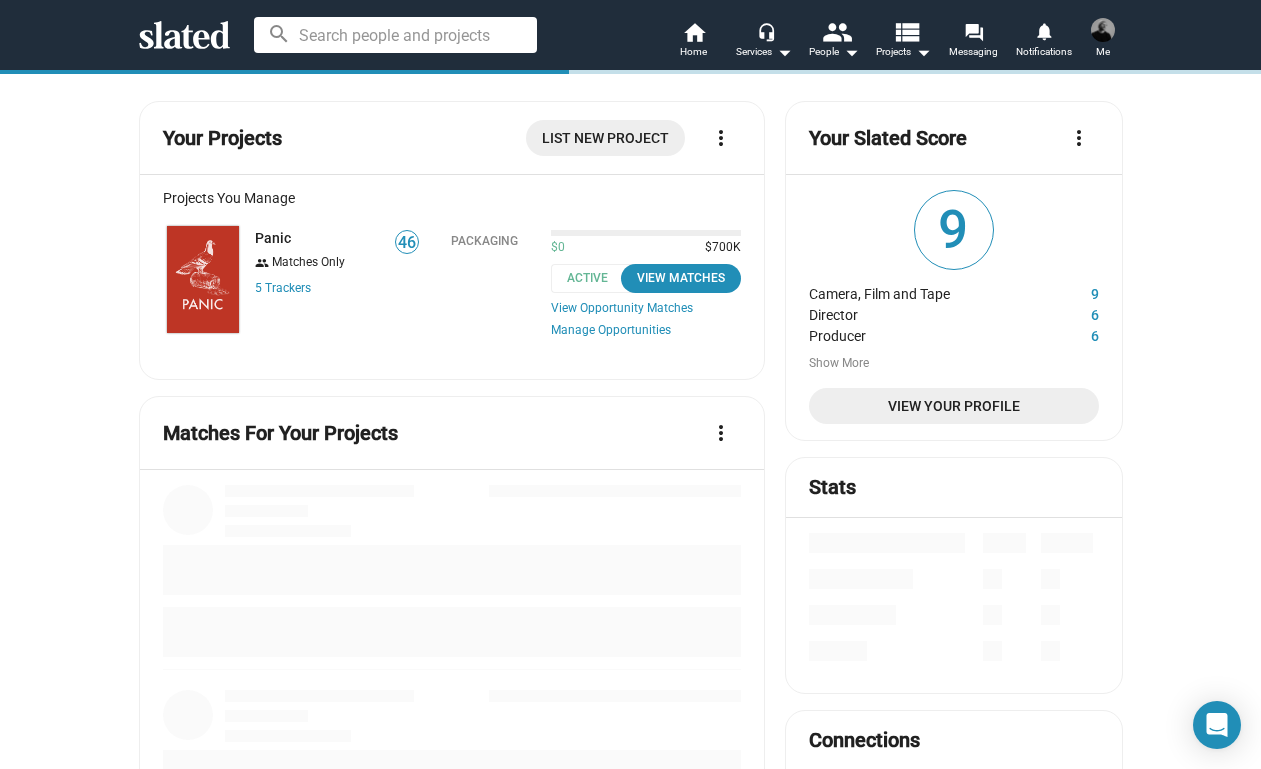 click 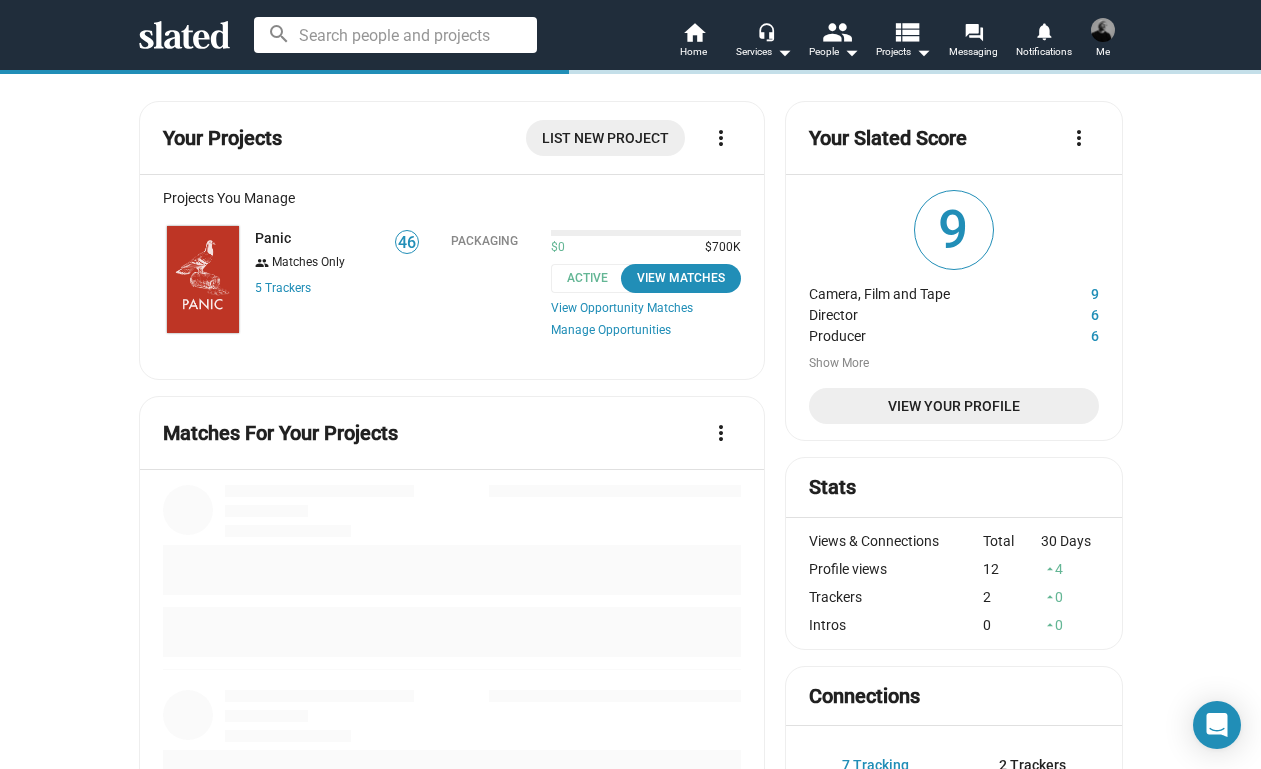 click 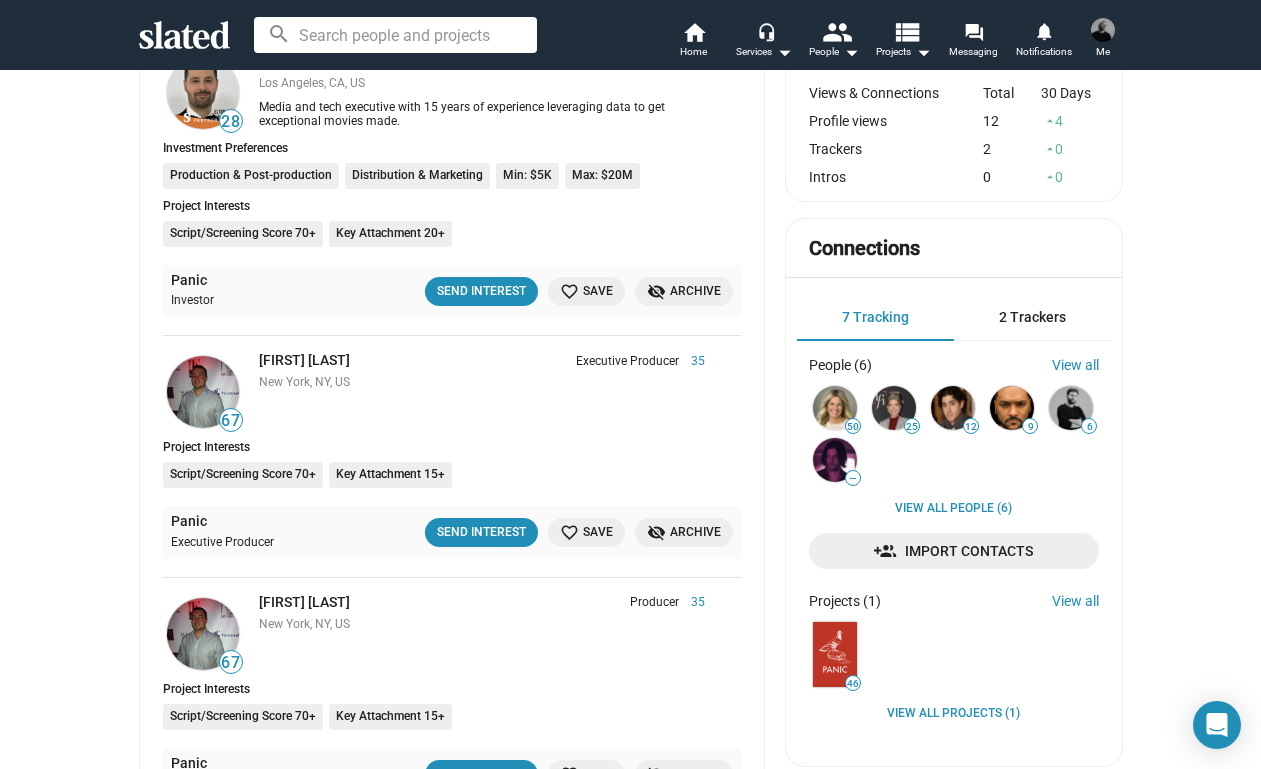 scroll, scrollTop: 545, scrollLeft: 0, axis: vertical 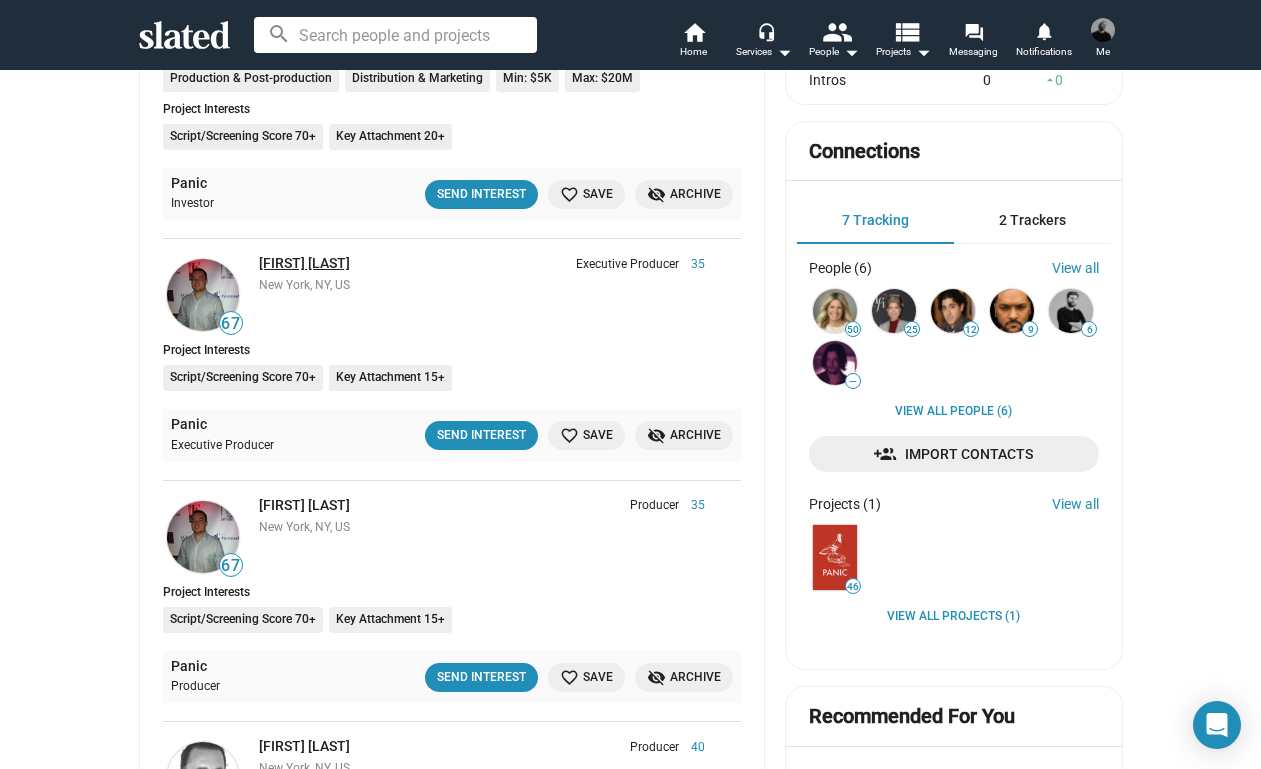click on "[FIRST] [LAST]" 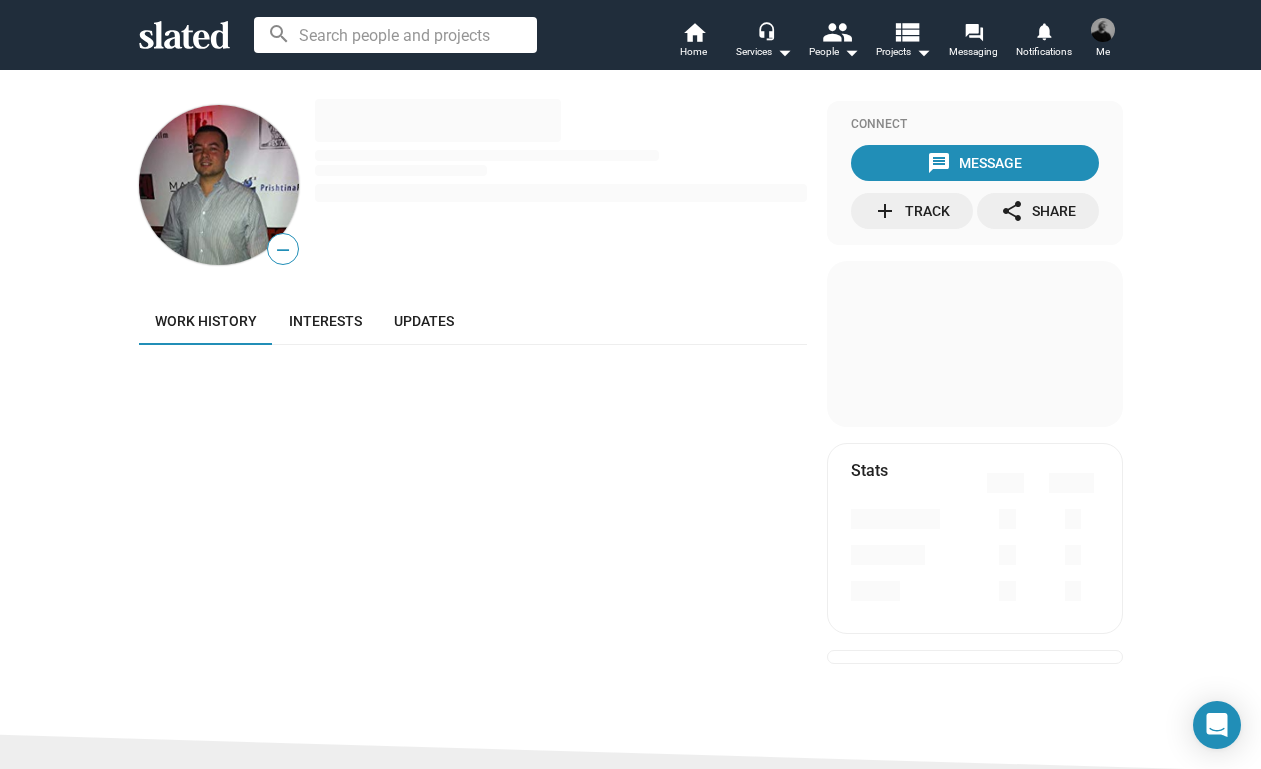 scroll, scrollTop: 0, scrollLeft: 0, axis: both 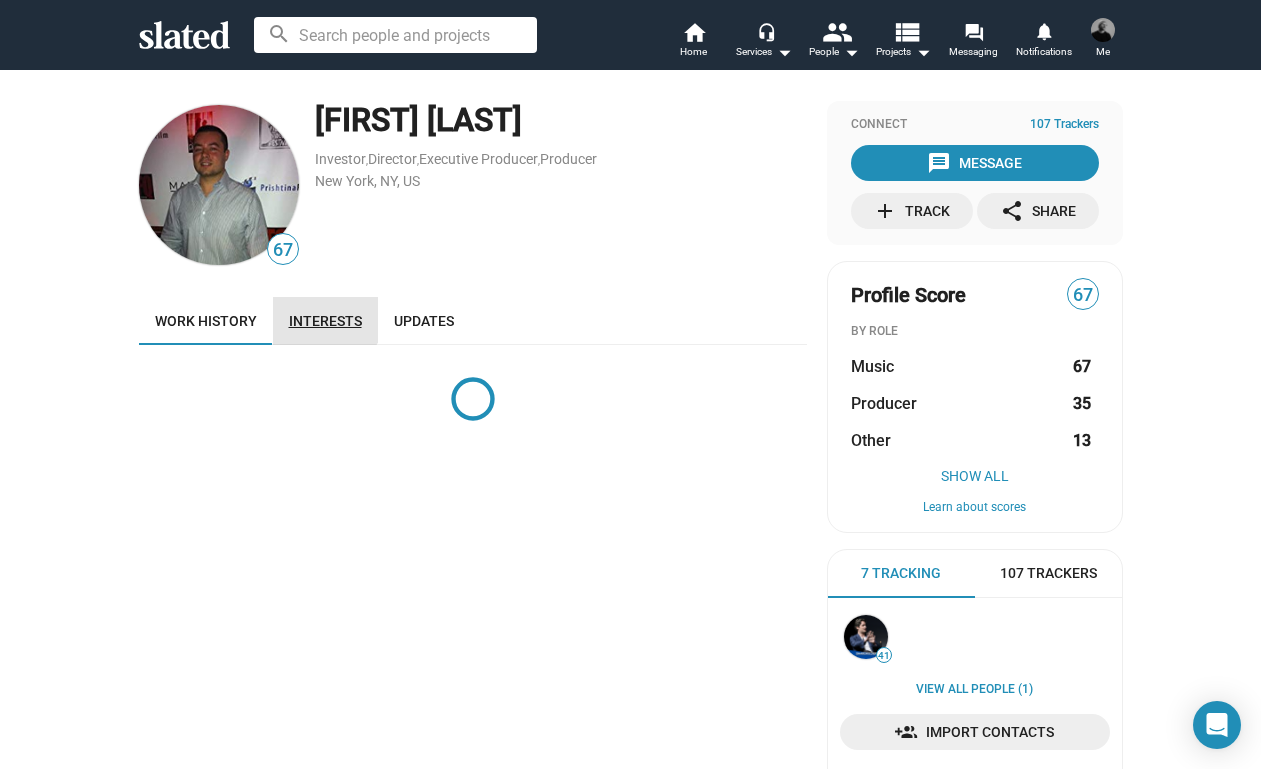 click on "Interests" at bounding box center (325, 321) 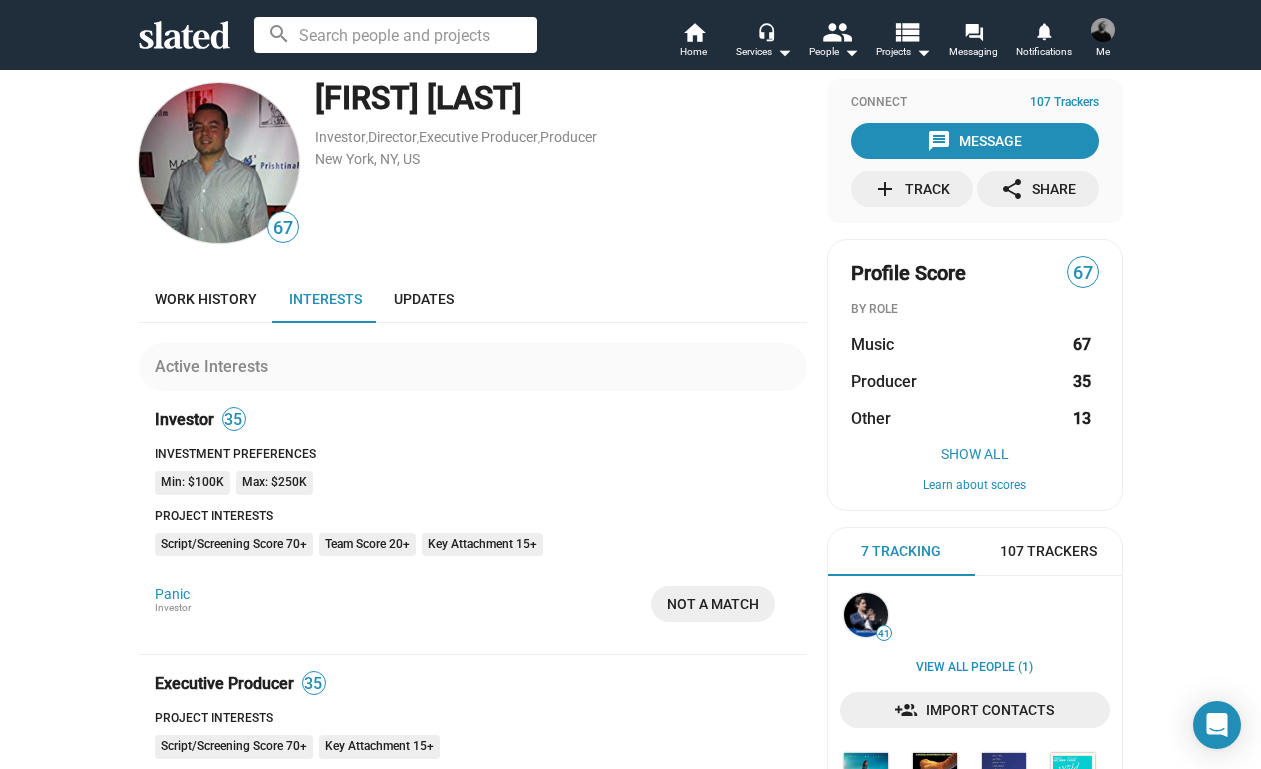 scroll, scrollTop: 23, scrollLeft: 0, axis: vertical 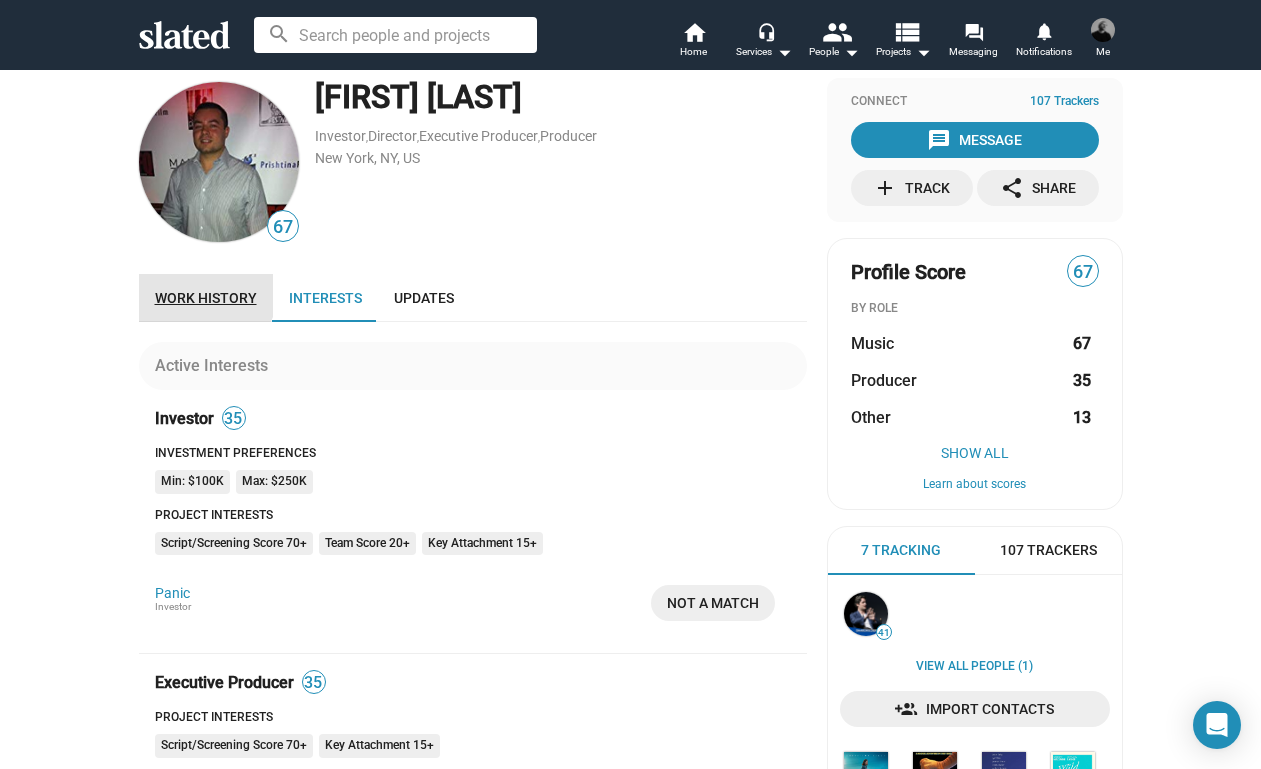 click on "Work history" at bounding box center [206, 298] 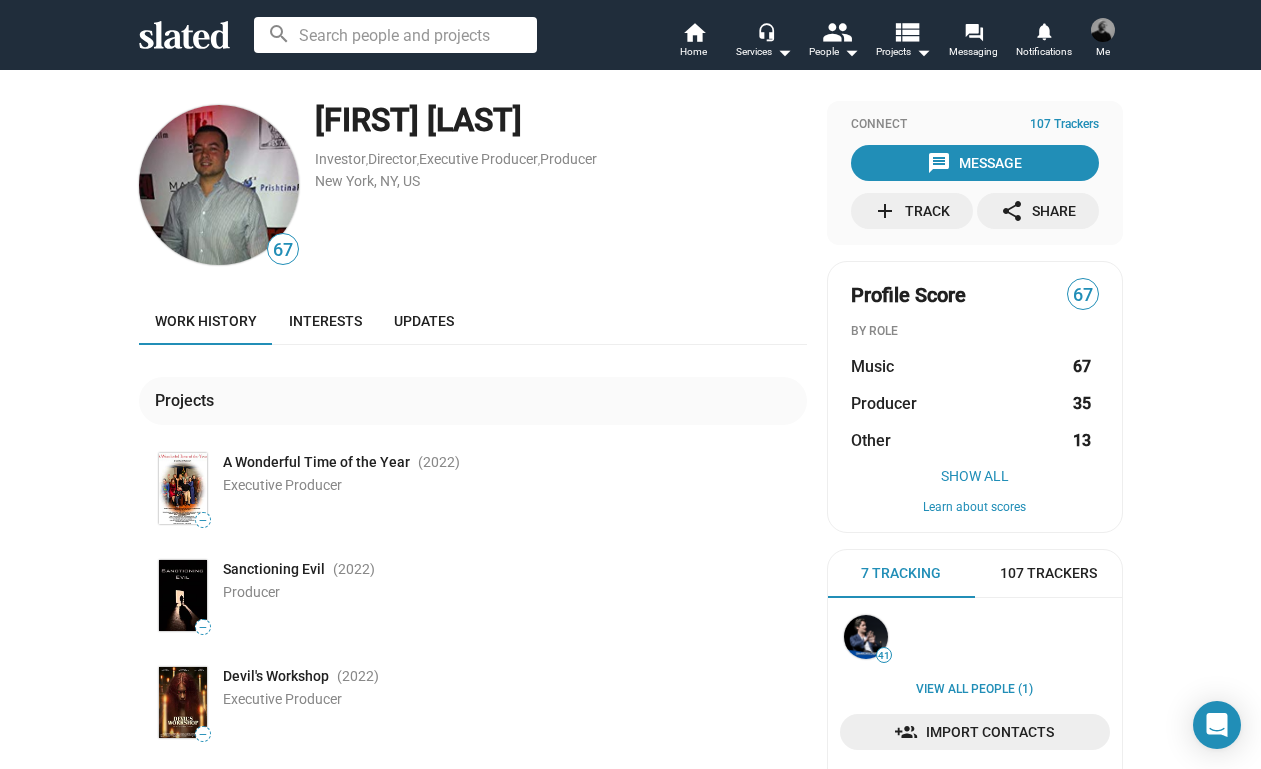 scroll, scrollTop: 0, scrollLeft: 0, axis: both 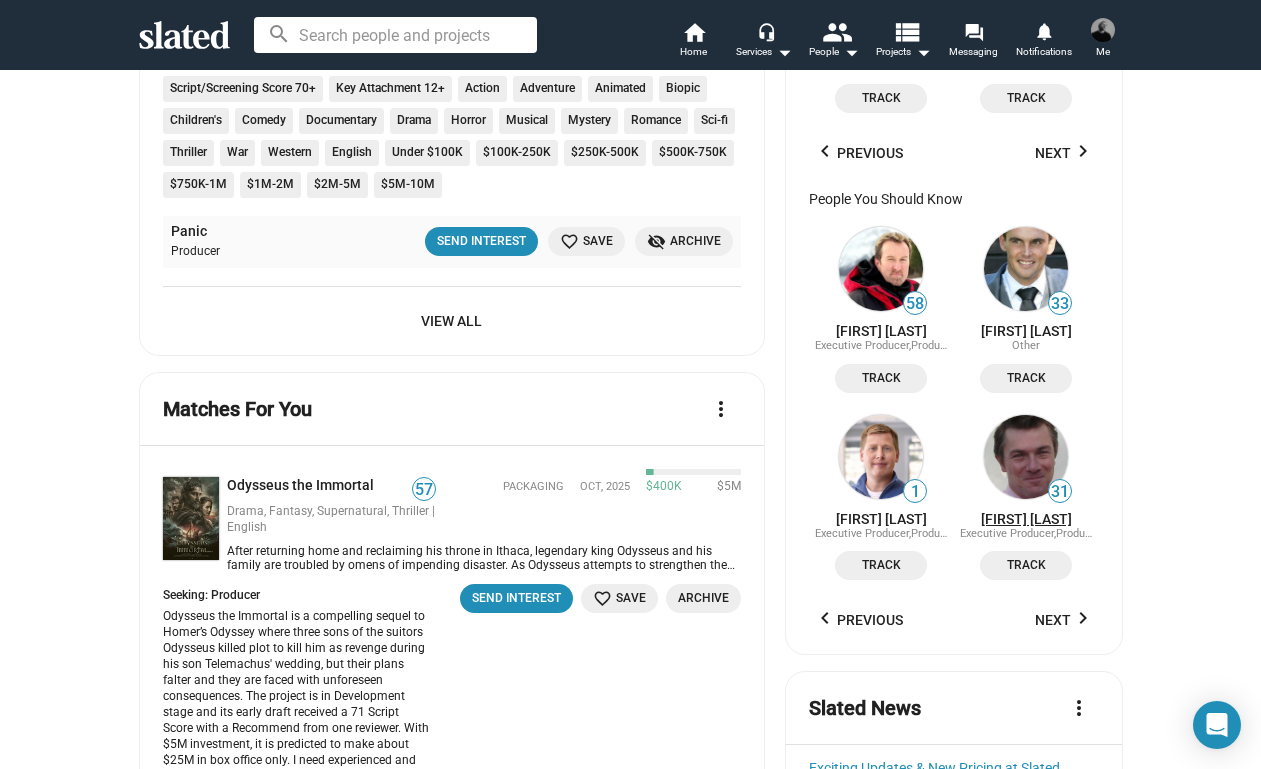 click on "Cotty Chubb" 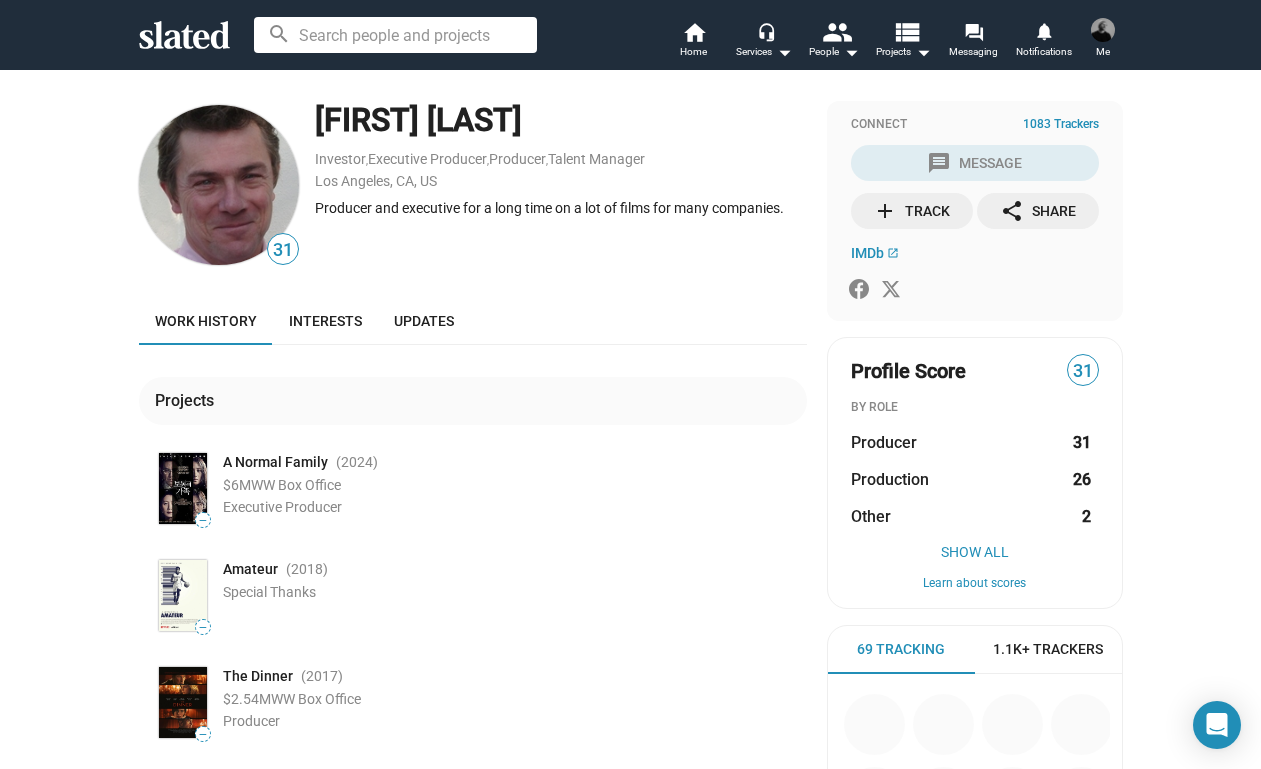click 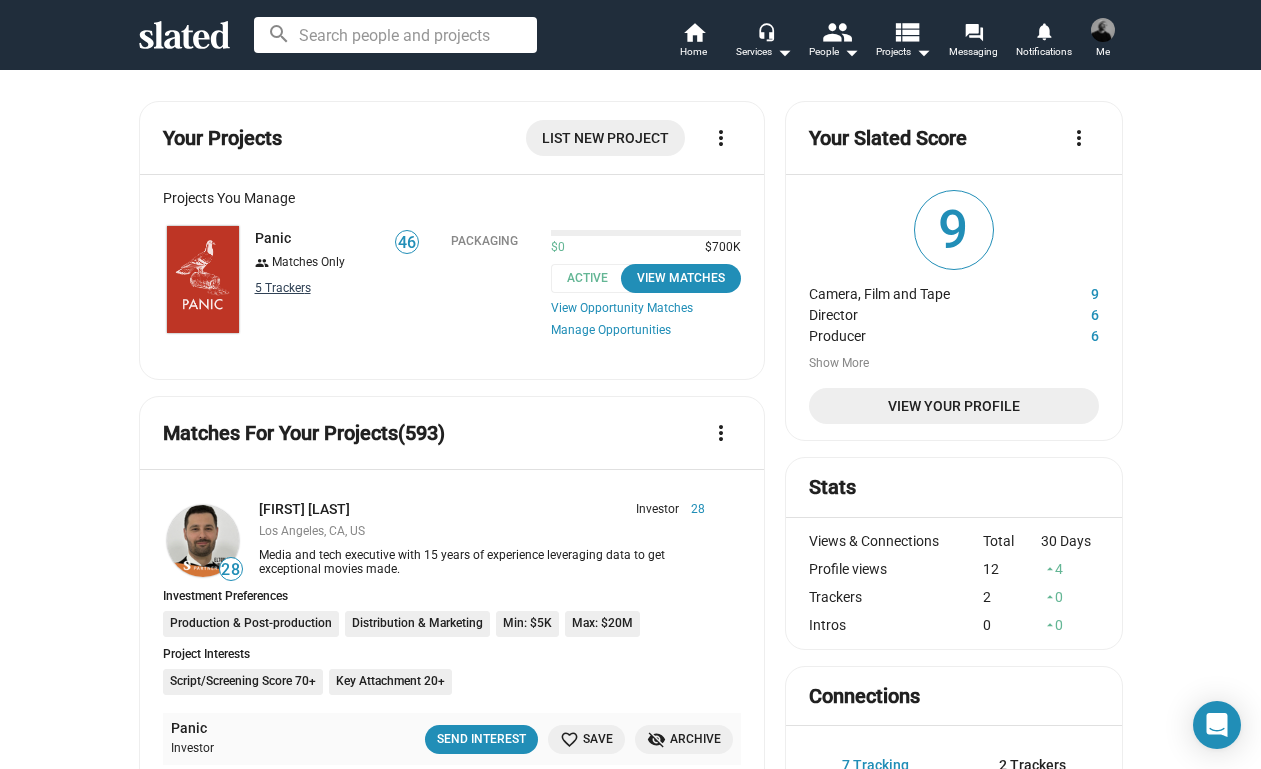 click on "5 Tracker s" 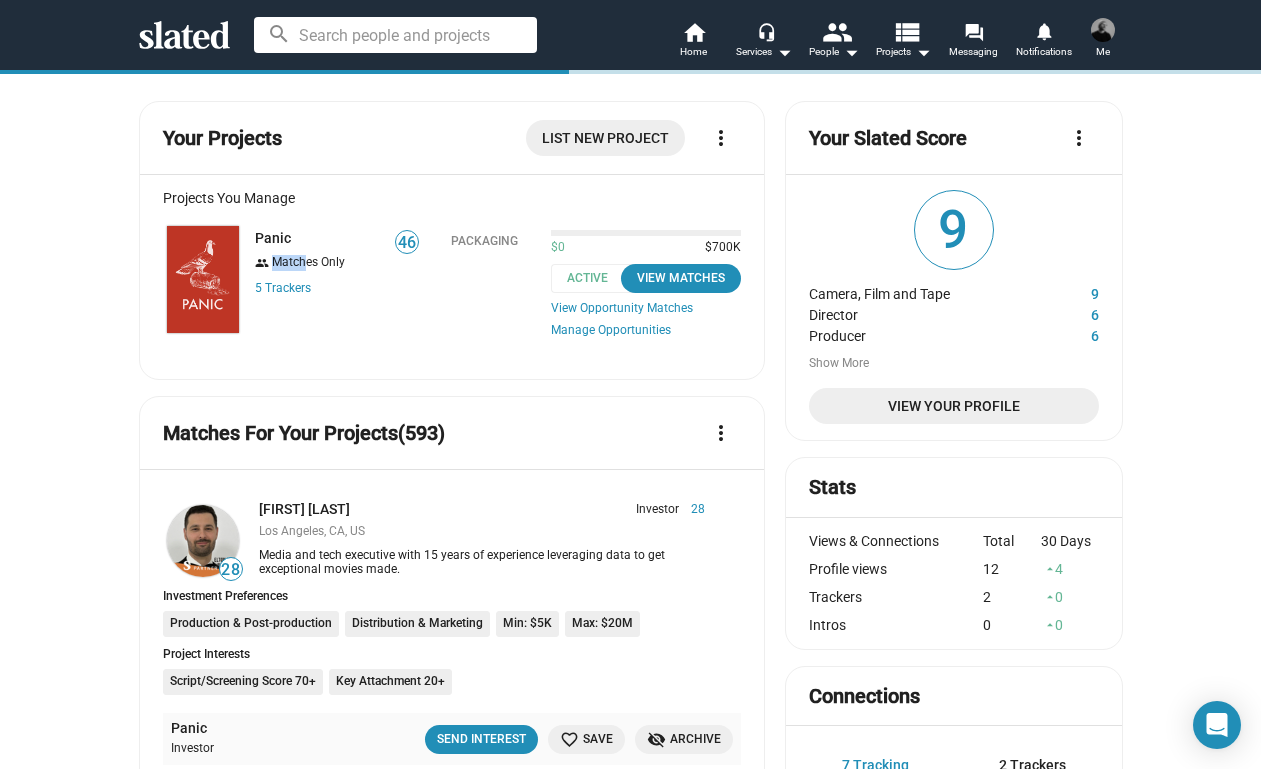 drag, startPoint x: 305, startPoint y: 266, endPoint x: 268, endPoint y: 266, distance: 37 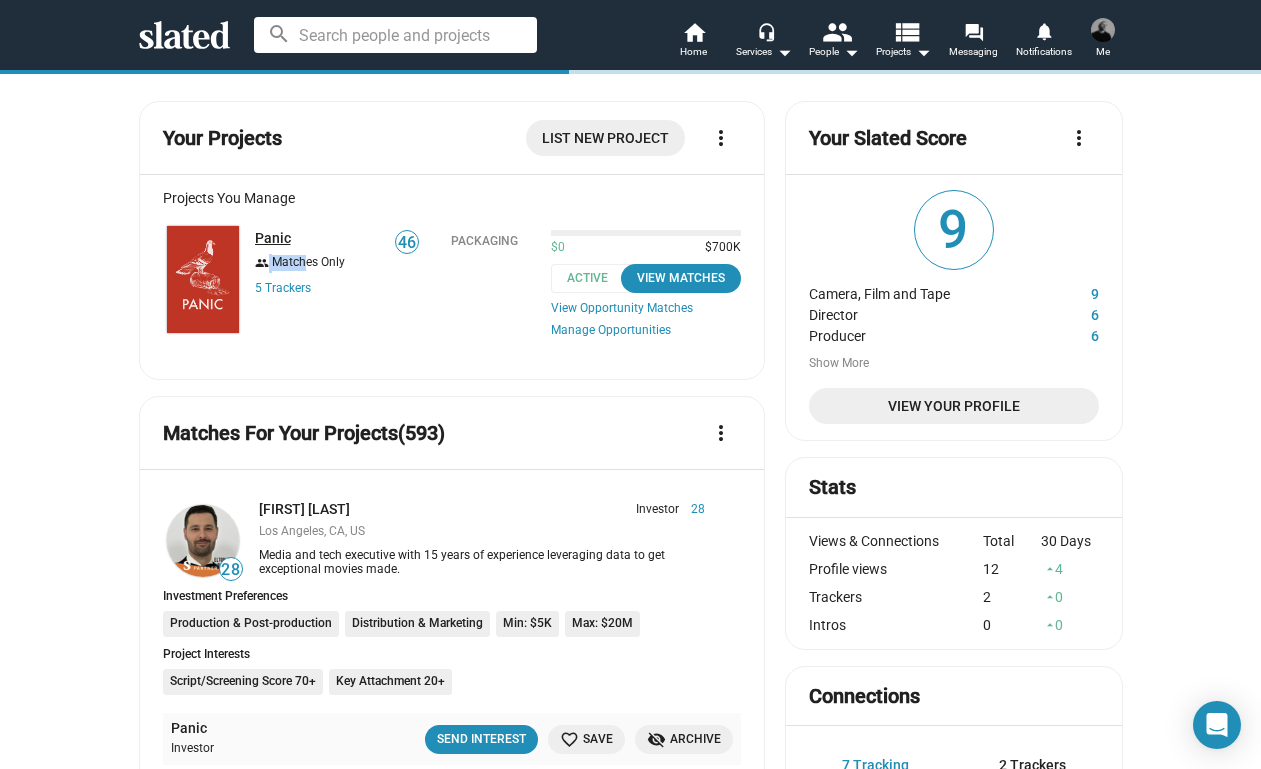 click on "Panic" 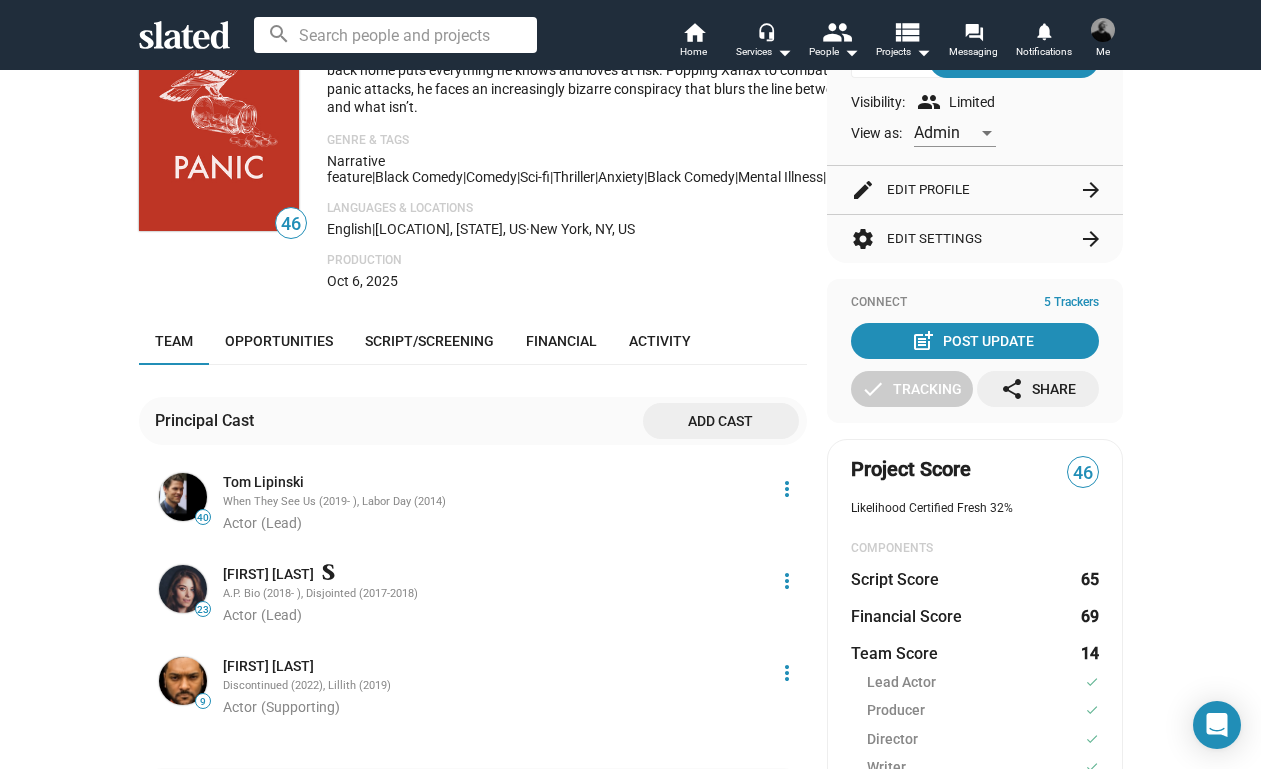 scroll, scrollTop: 28, scrollLeft: 0, axis: vertical 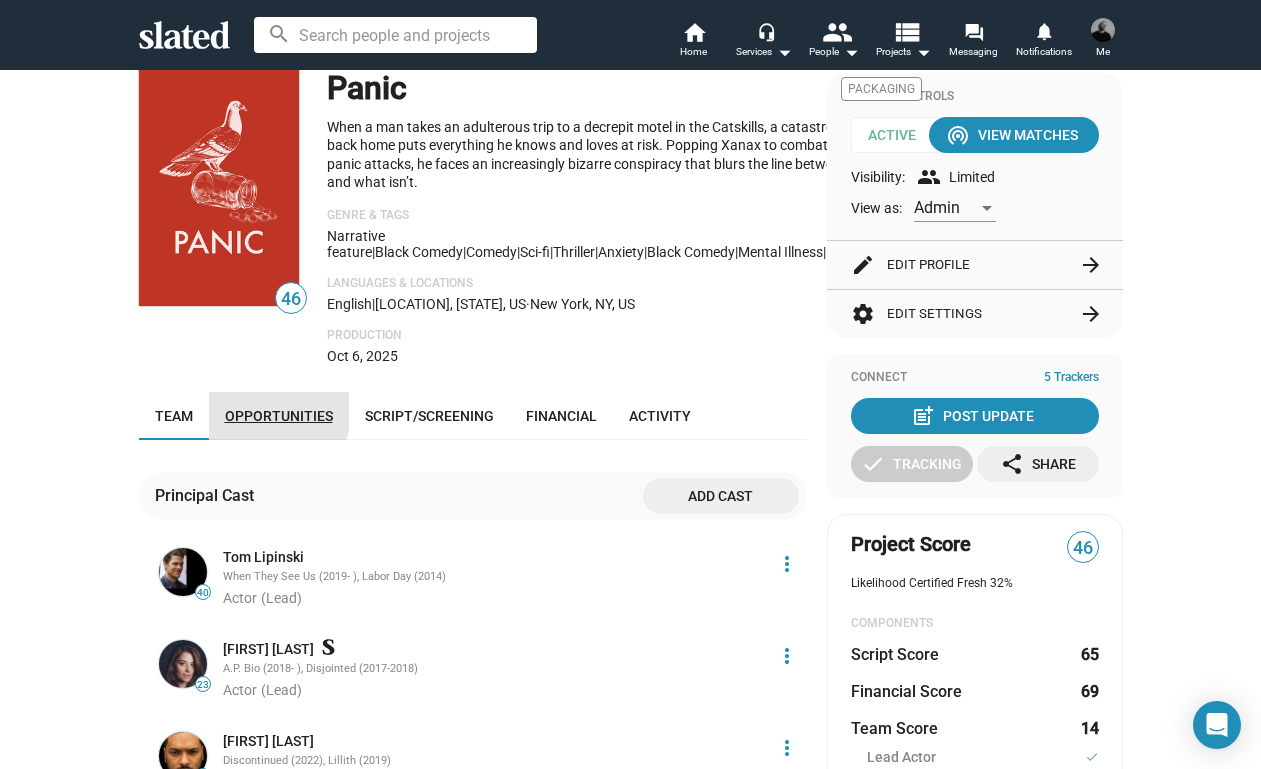 click on "Opportunities" at bounding box center (279, 416) 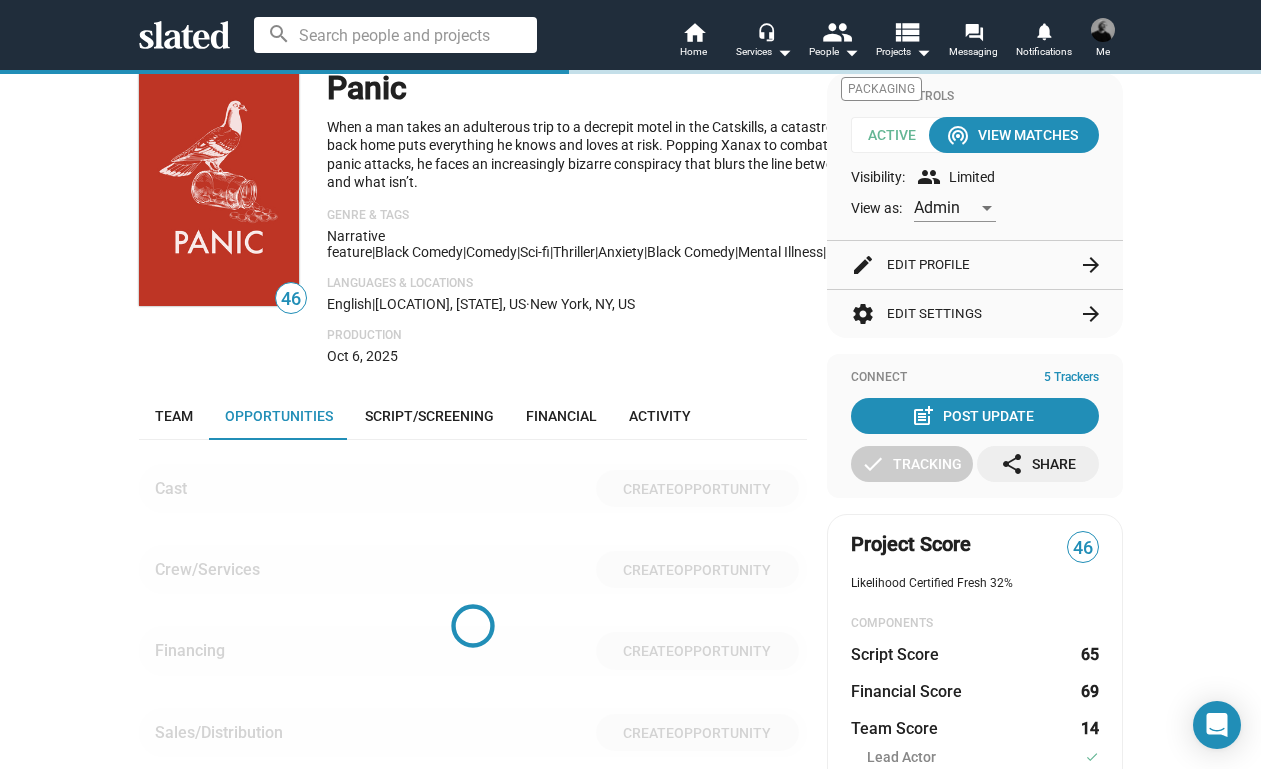scroll, scrollTop: 345, scrollLeft: 0, axis: vertical 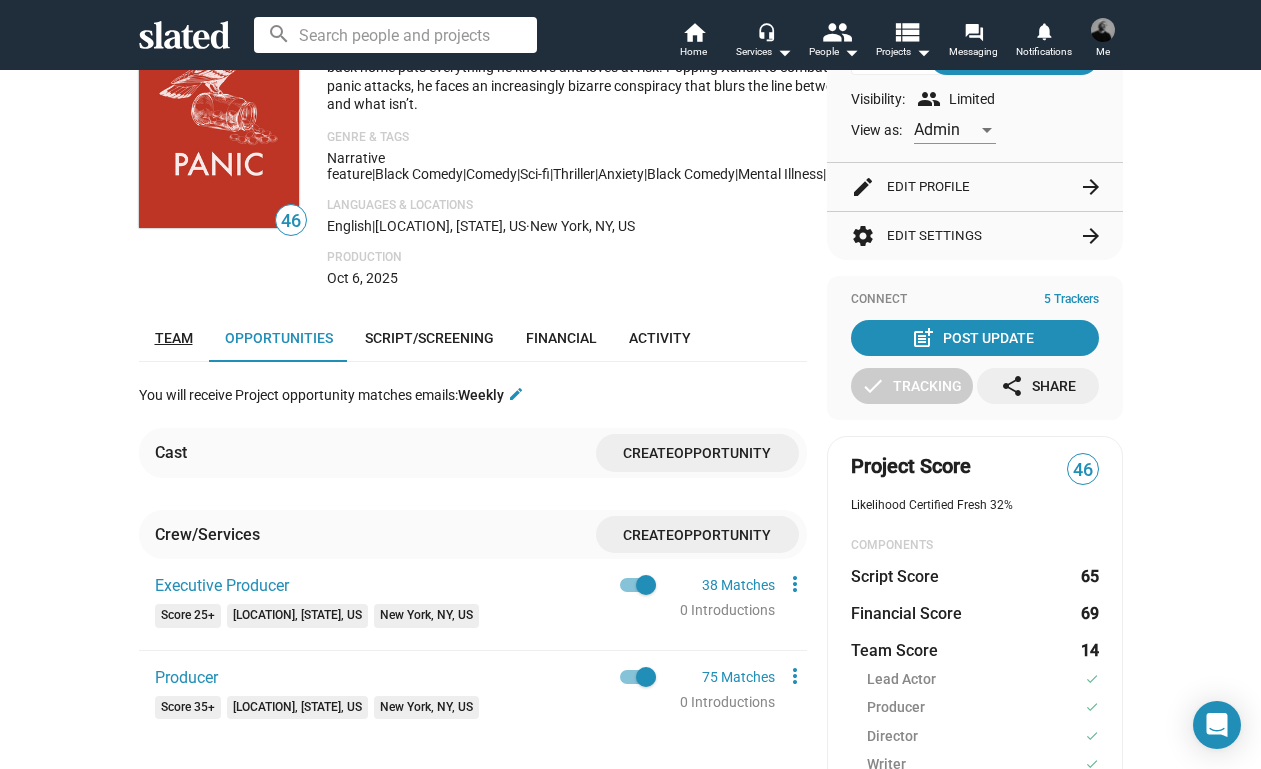 click on "Team" at bounding box center (174, 338) 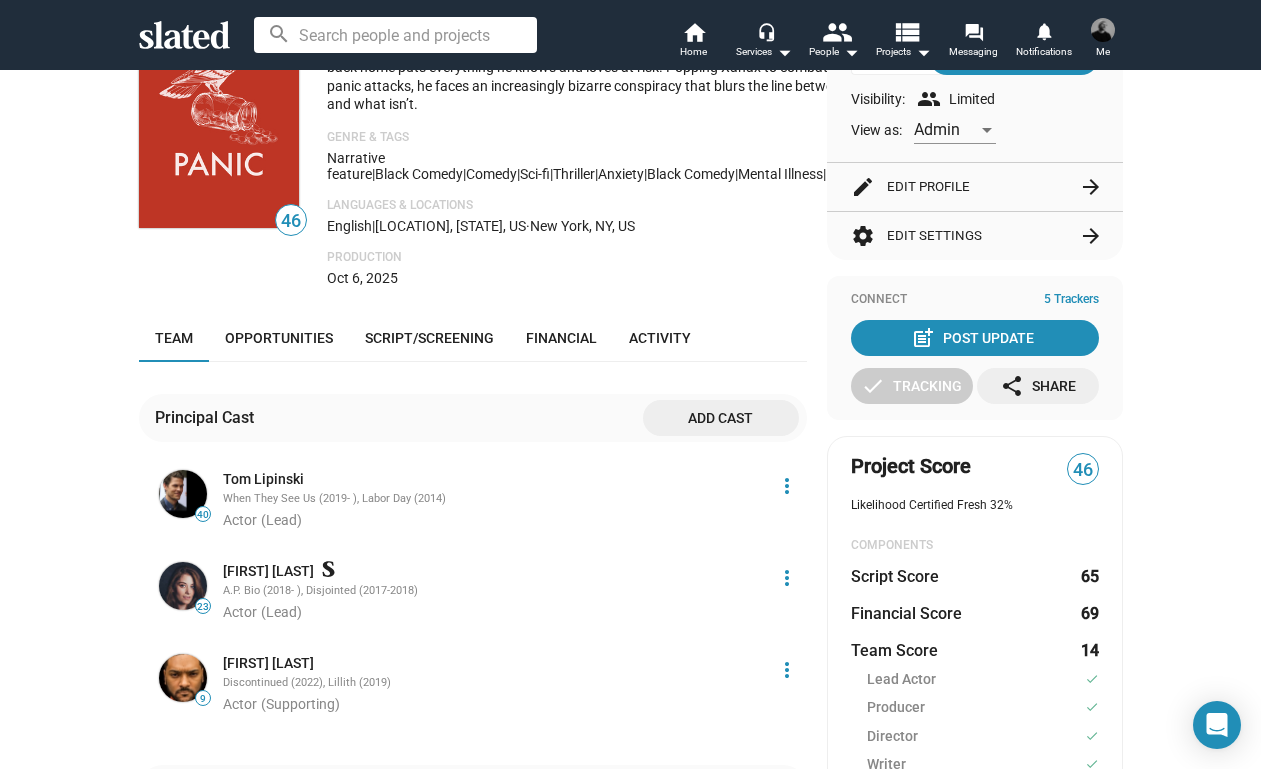 scroll, scrollTop: 345, scrollLeft: 0, axis: vertical 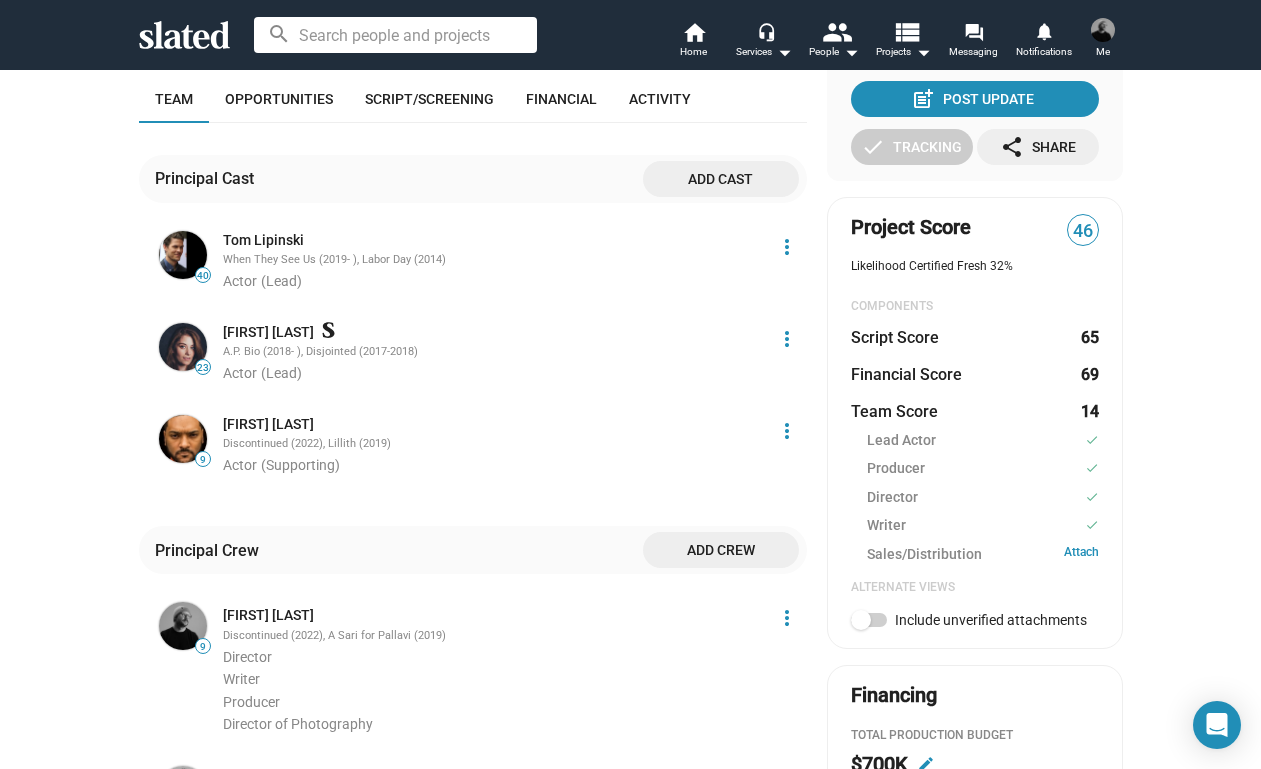click 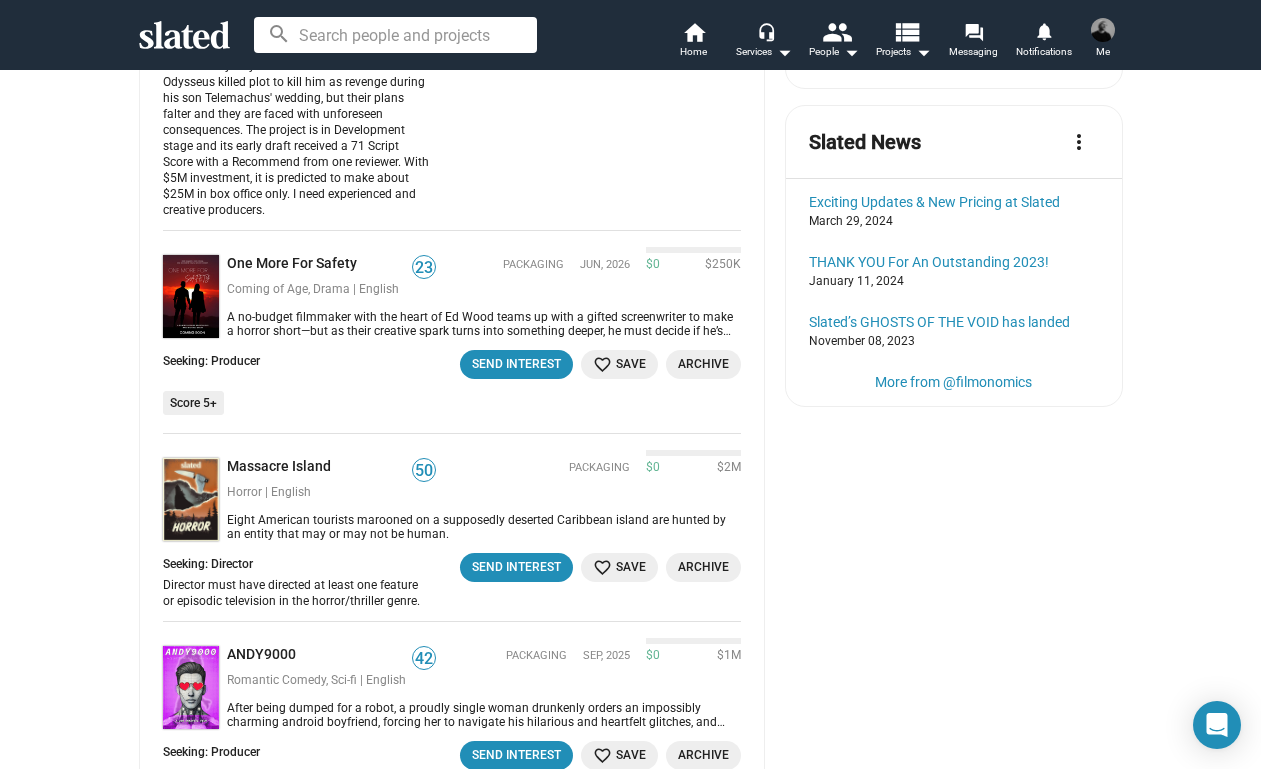 scroll, scrollTop: 2385, scrollLeft: 0, axis: vertical 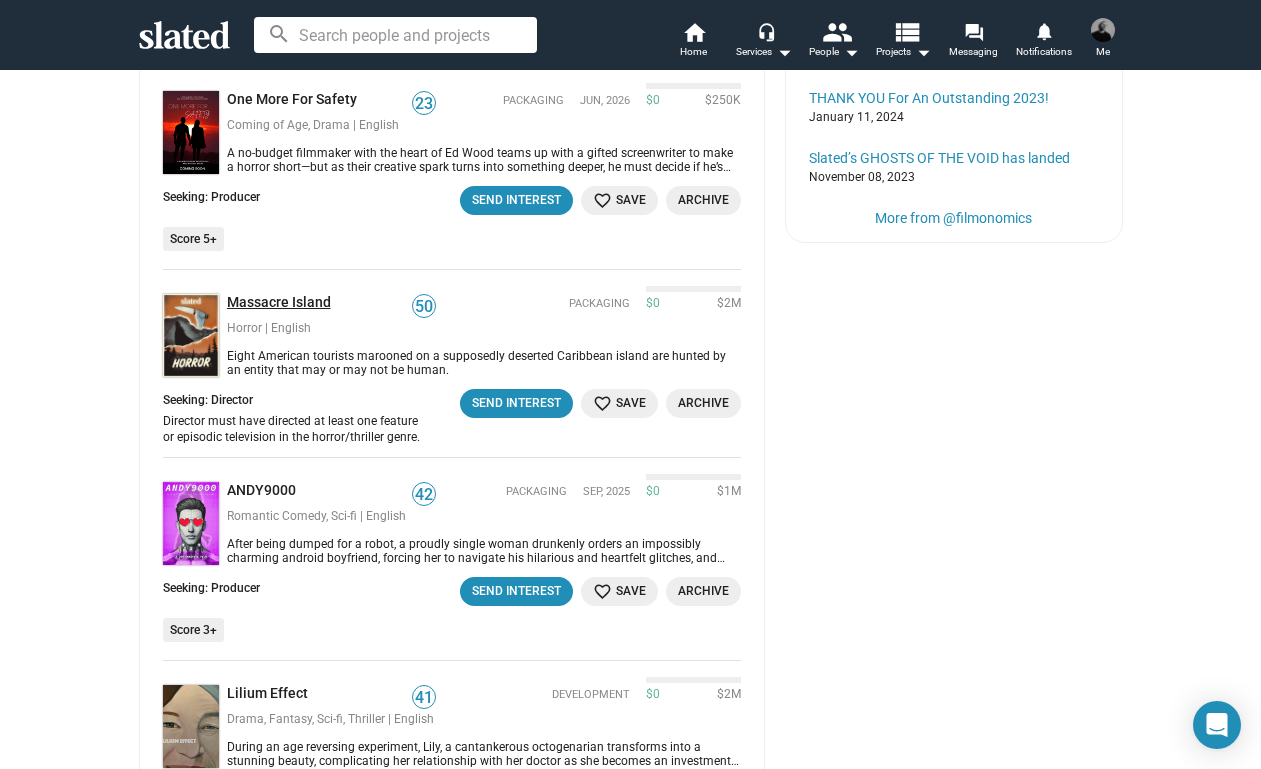 click on "Massacre Island" 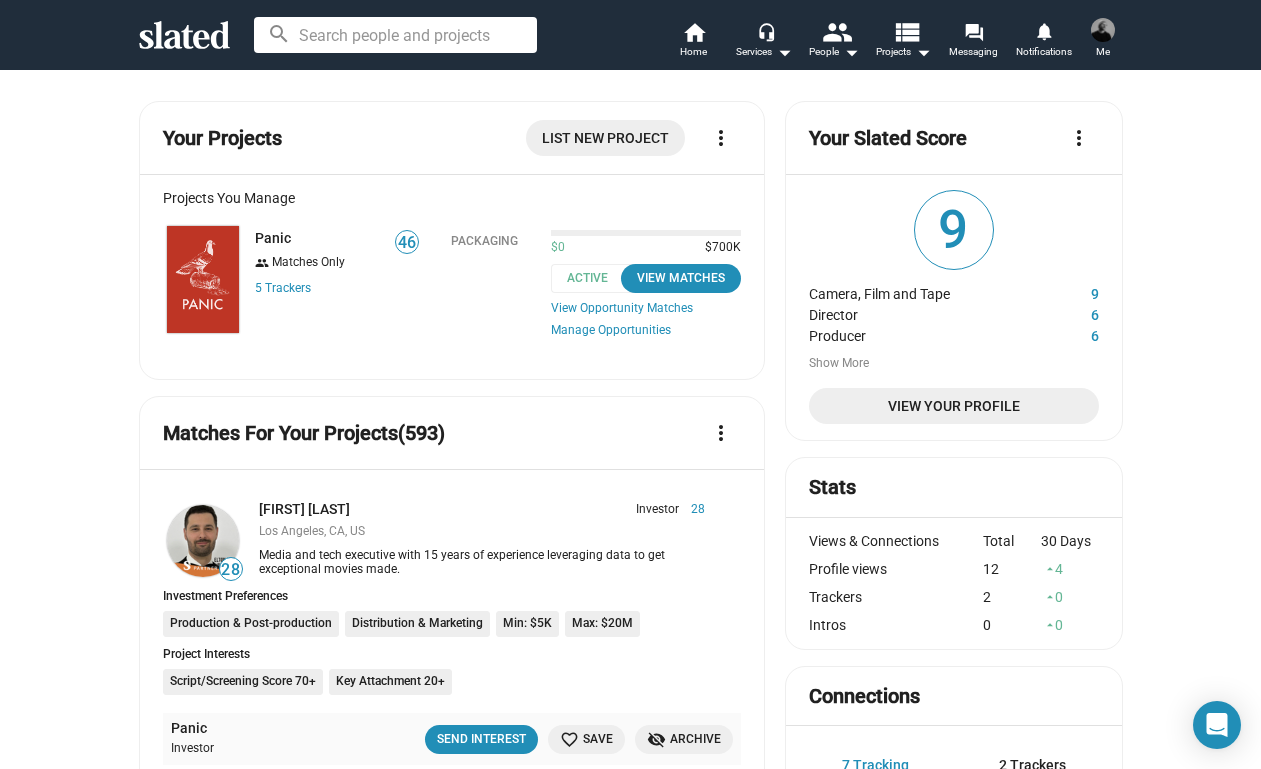scroll, scrollTop: 0, scrollLeft: 0, axis: both 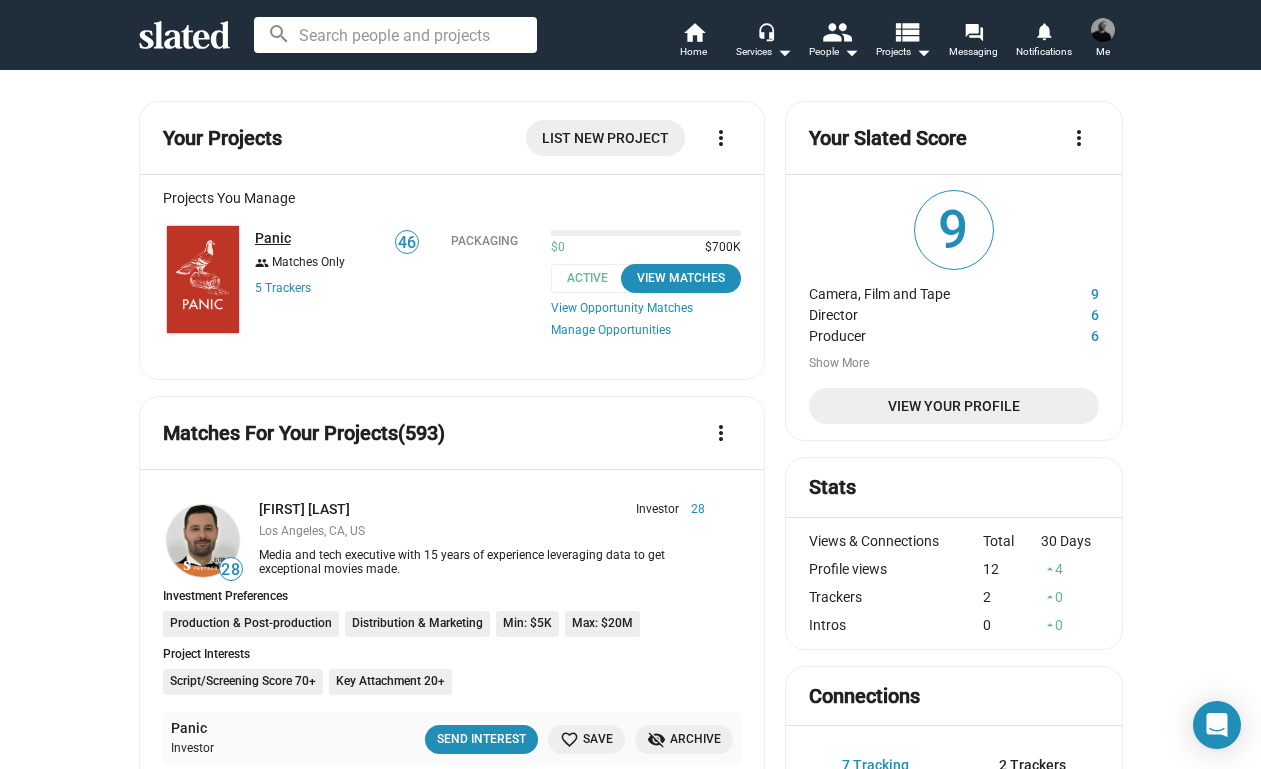 click on "Panic" 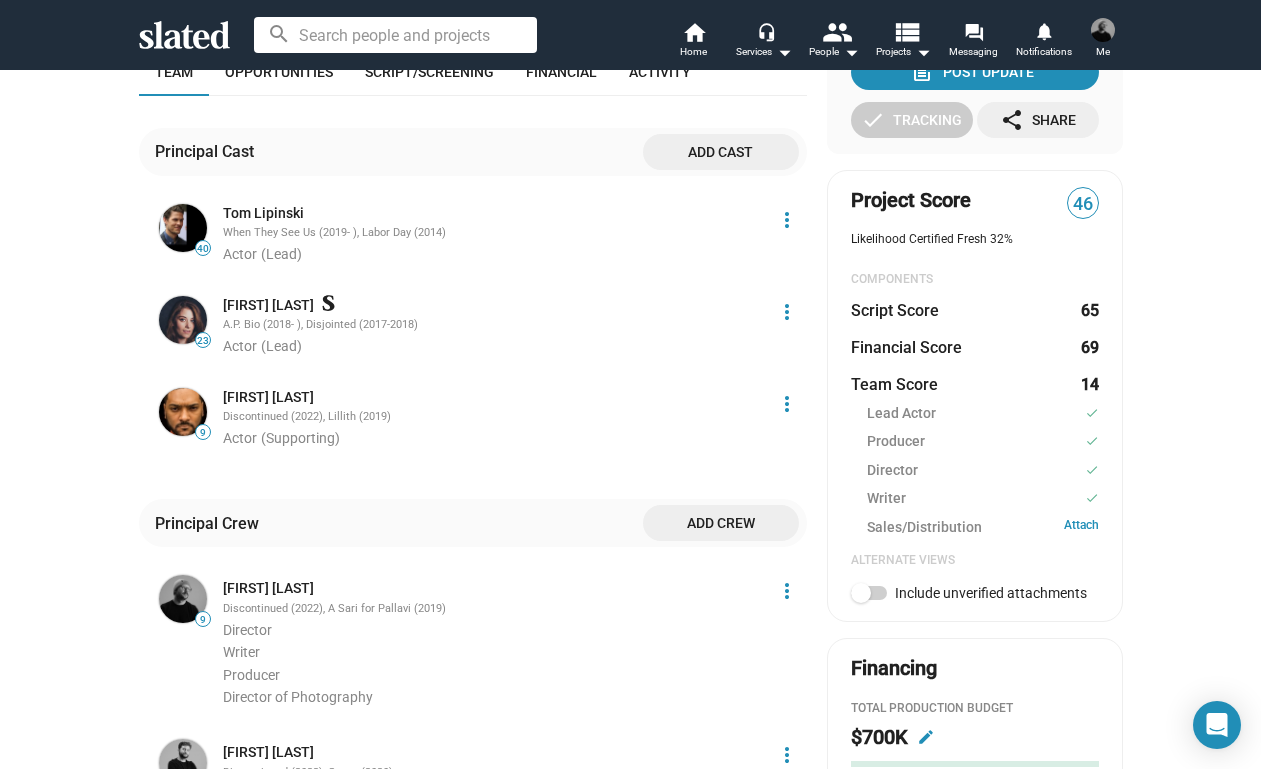 scroll, scrollTop: 373, scrollLeft: 0, axis: vertical 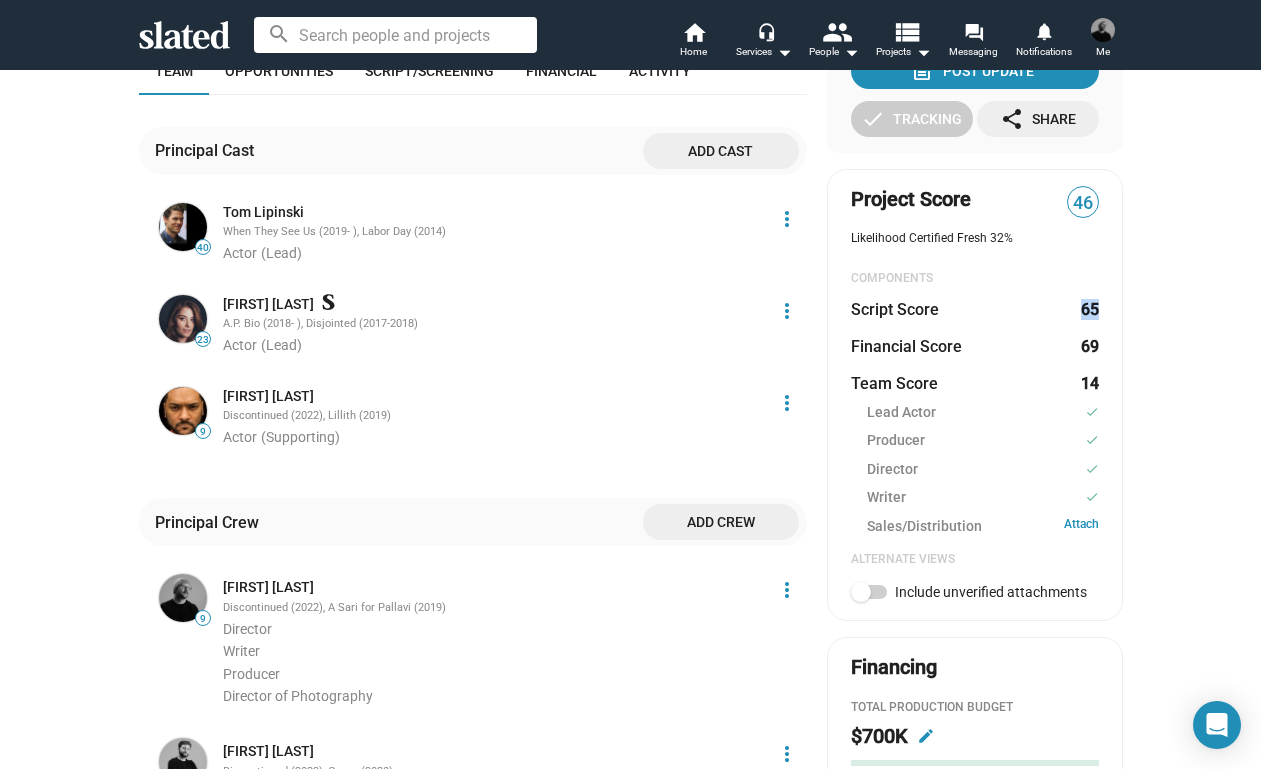drag, startPoint x: 1081, startPoint y: 301, endPoint x: 1102, endPoint y: 301, distance: 21 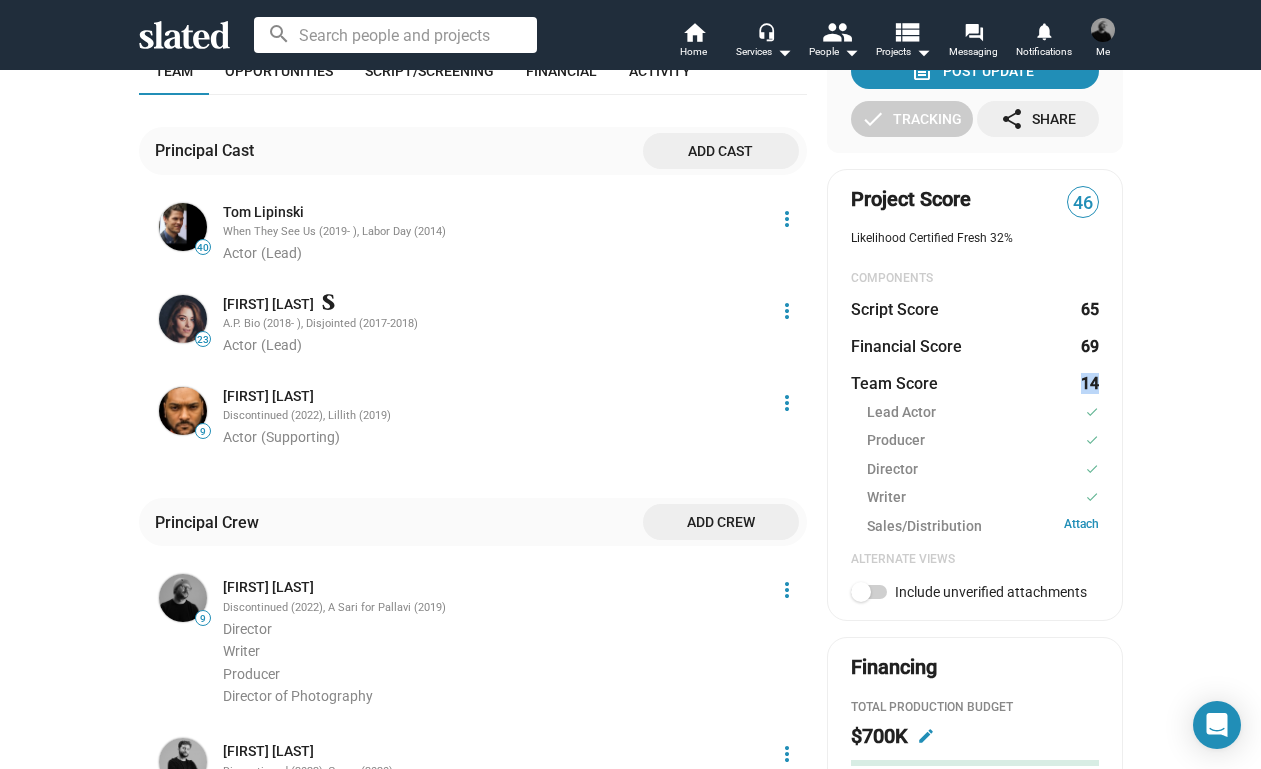 drag, startPoint x: 1069, startPoint y: 387, endPoint x: 1111, endPoint y: 383, distance: 42.190044 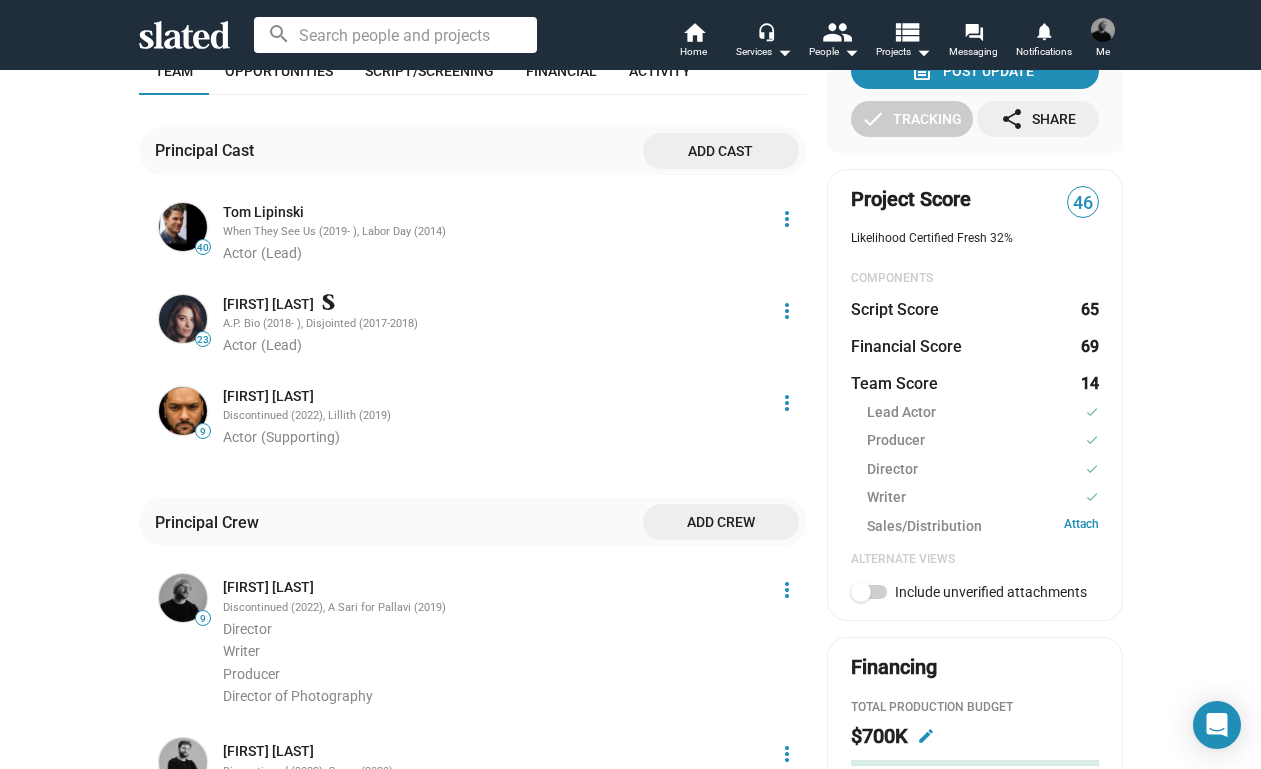 click on "46 Panic  Packaging When a man takes an adulterous trip to a decrepit motel in the Catskills, a catastrophic event back home puts everything he knows and loves at risk. Popping Xanax to combat constant panic attacks, he faces an increasingly bizarre conspiracy that blurs the line between what is real and what isn’t. Genre & Tags  Narrative feature   |  Black Comedy  |  Comedy  |  Sci-fi  |  Thriller  |  anxiety  |  black comedy  |  mental illness  |  paranoia  |  satire Languages & Locations English  |  Catskill, NY, US  ·  New York, NY, US Production Oct 6, 2025 Team Opportunities Script/Screening Financial Activity Principal Cast Add cast 40 Tom Lipinski When They See Us (2019- ), Labor Day (2014) Actor (Lead) more_vert 23 Elizabeth Alderfer A.P. Bio (2018- ), Disjointed (2017-2018) Actor (Lead) more_vert 9 Langston Fishburne Discontinued (2022), Lillith (2019) Actor (Supporting) more_vert Principal Crew Add crew 9 Trevor Peckham Discontinued (2022), A Sari for Pallavi (2019) Director Writer Producer 6 ." at bounding box center [630, 511] 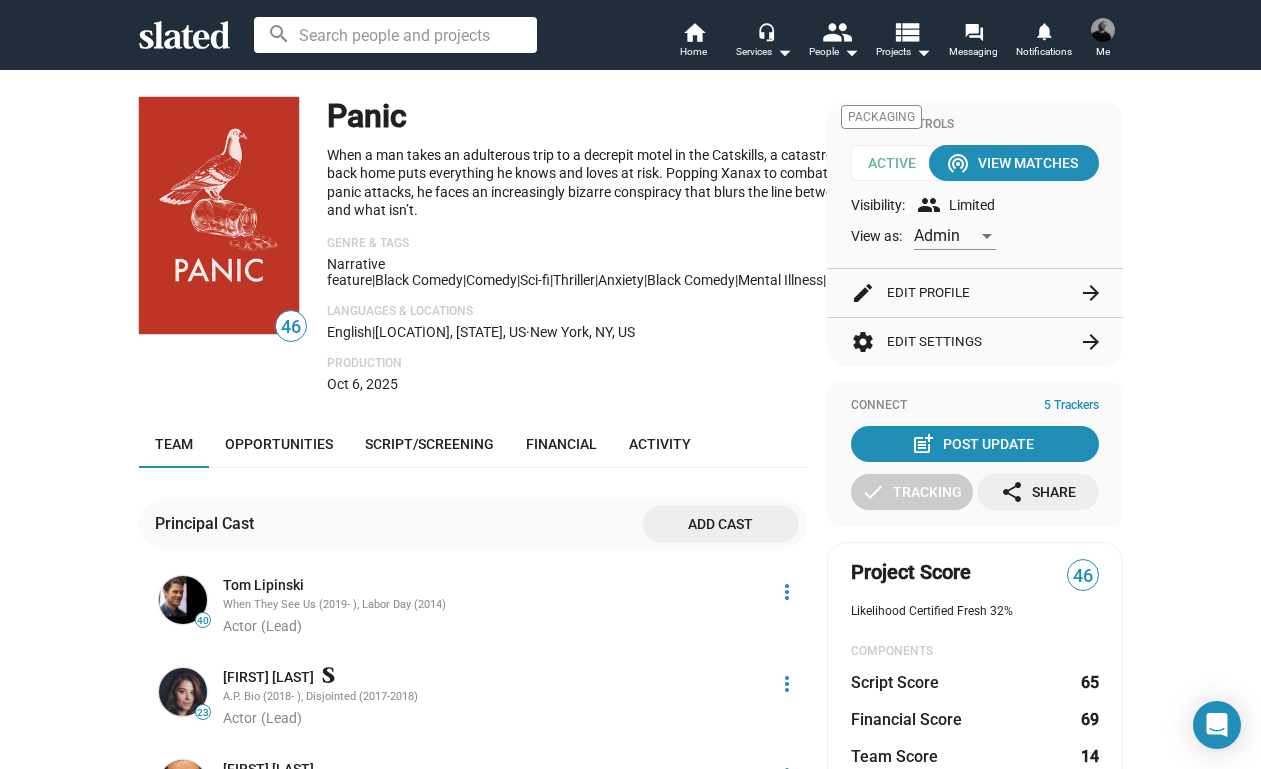 scroll, scrollTop: 241, scrollLeft: 0, axis: vertical 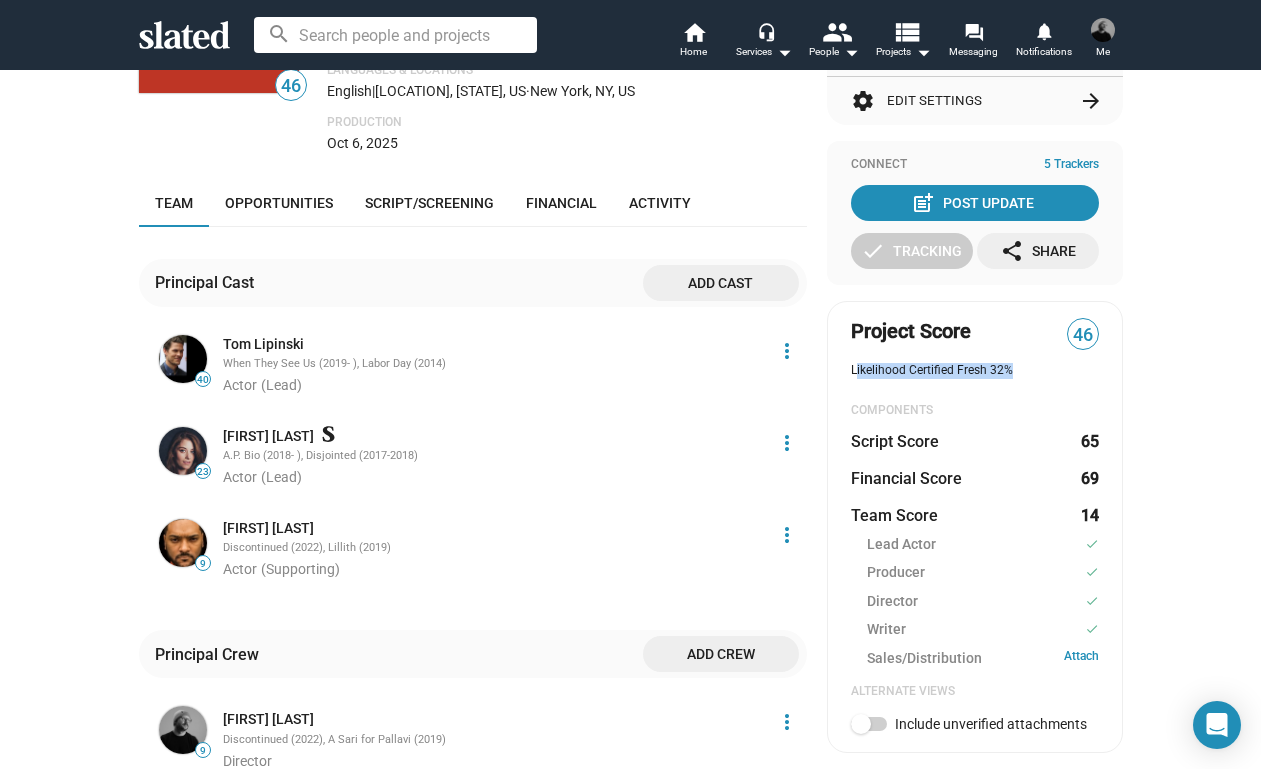 drag, startPoint x: 854, startPoint y: 371, endPoint x: 1045, endPoint y: 374, distance: 191.02356 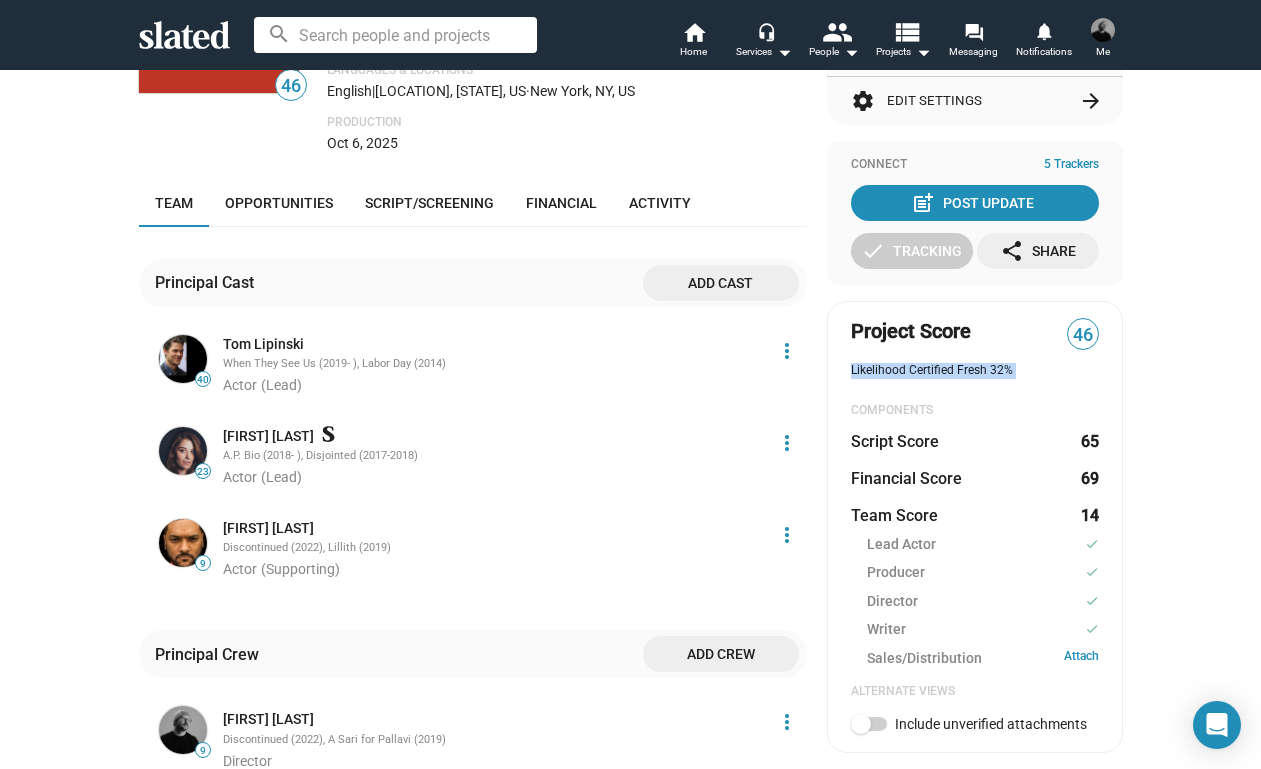 drag, startPoint x: 848, startPoint y: 365, endPoint x: 1017, endPoint y: 378, distance: 169.49927 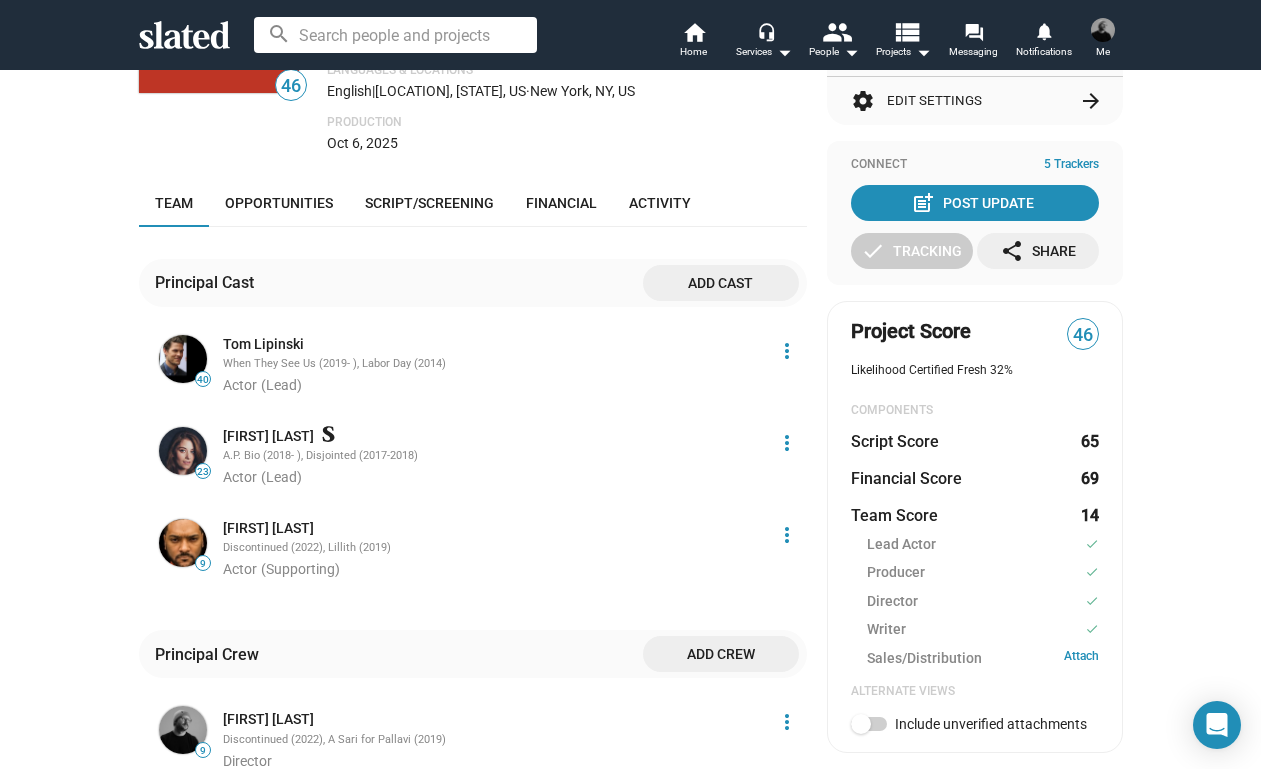 click on "Project Score 46 Likelihood Certified Fresh 32% COMPONENTS Script Score 65 Financial Score 69 Team Score 14 Lead Actor check Producer check Director check Writer check Sales/Distribution Attach" 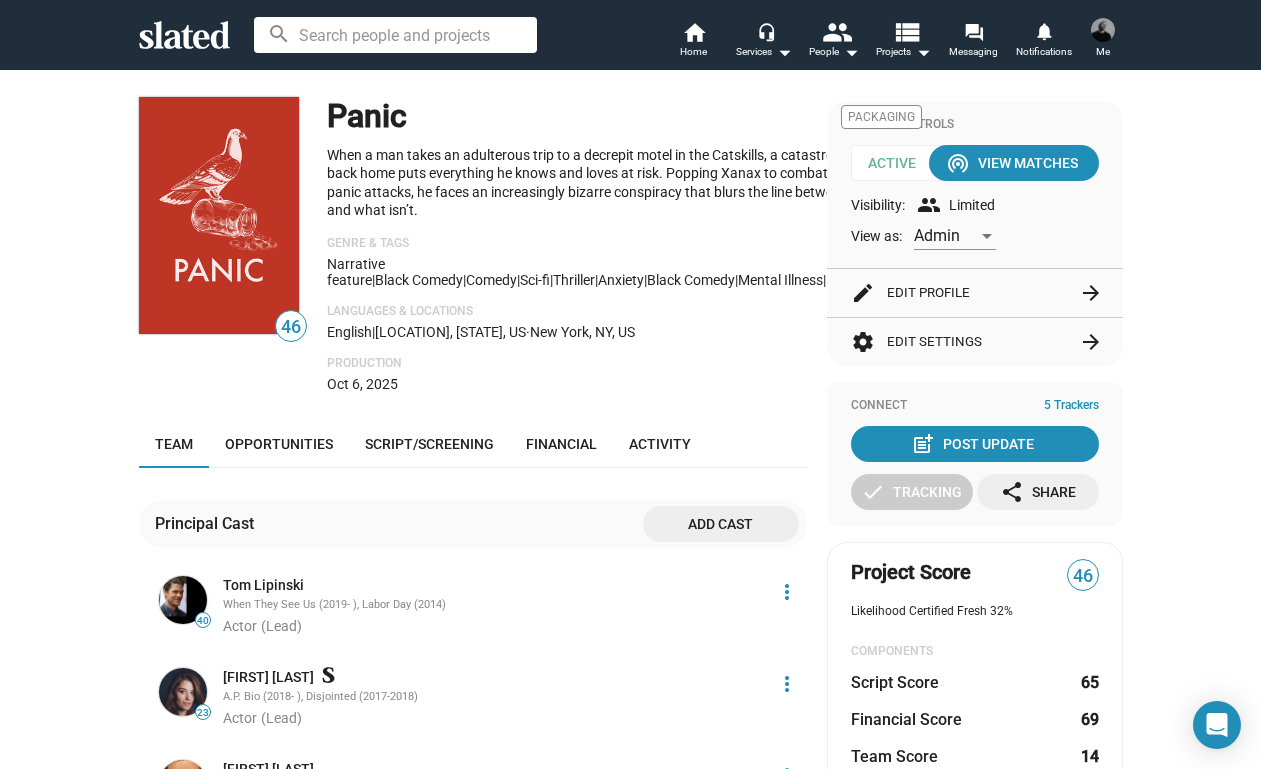 scroll, scrollTop: 0, scrollLeft: 0, axis: both 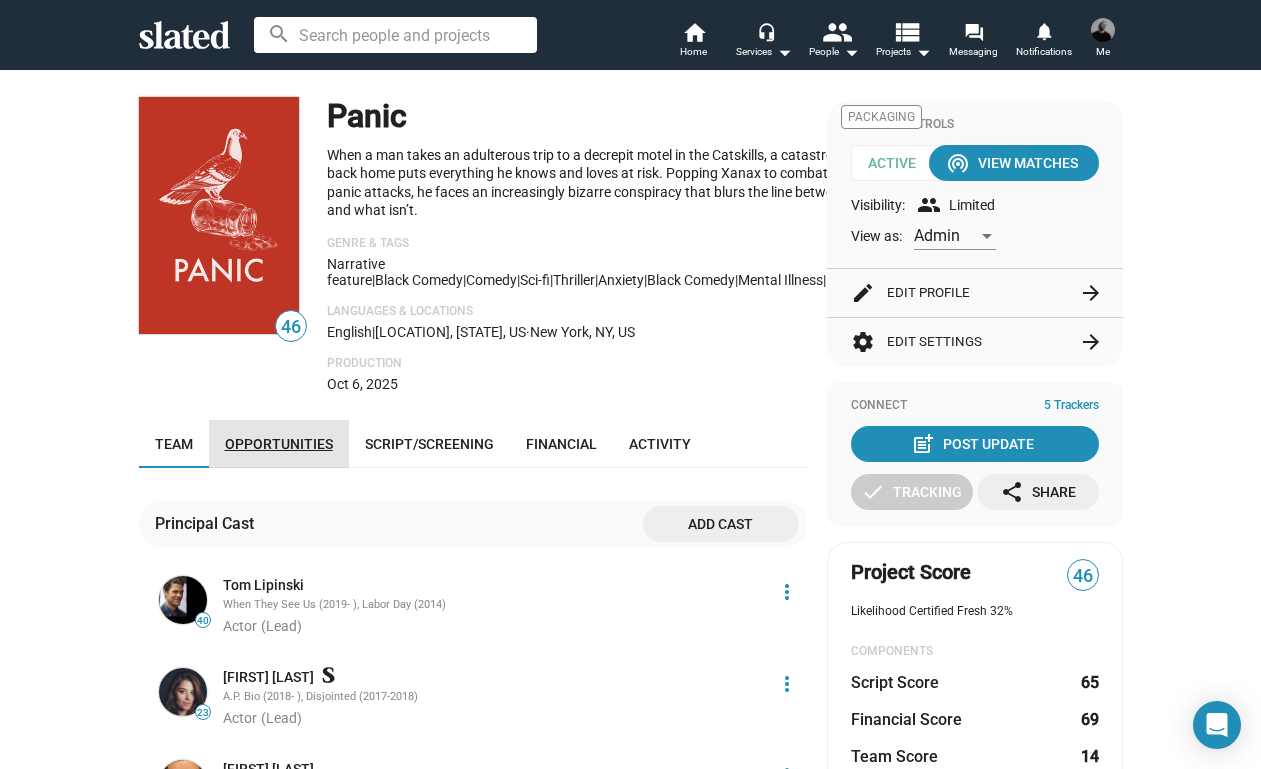 click on "Opportunities" at bounding box center (279, 444) 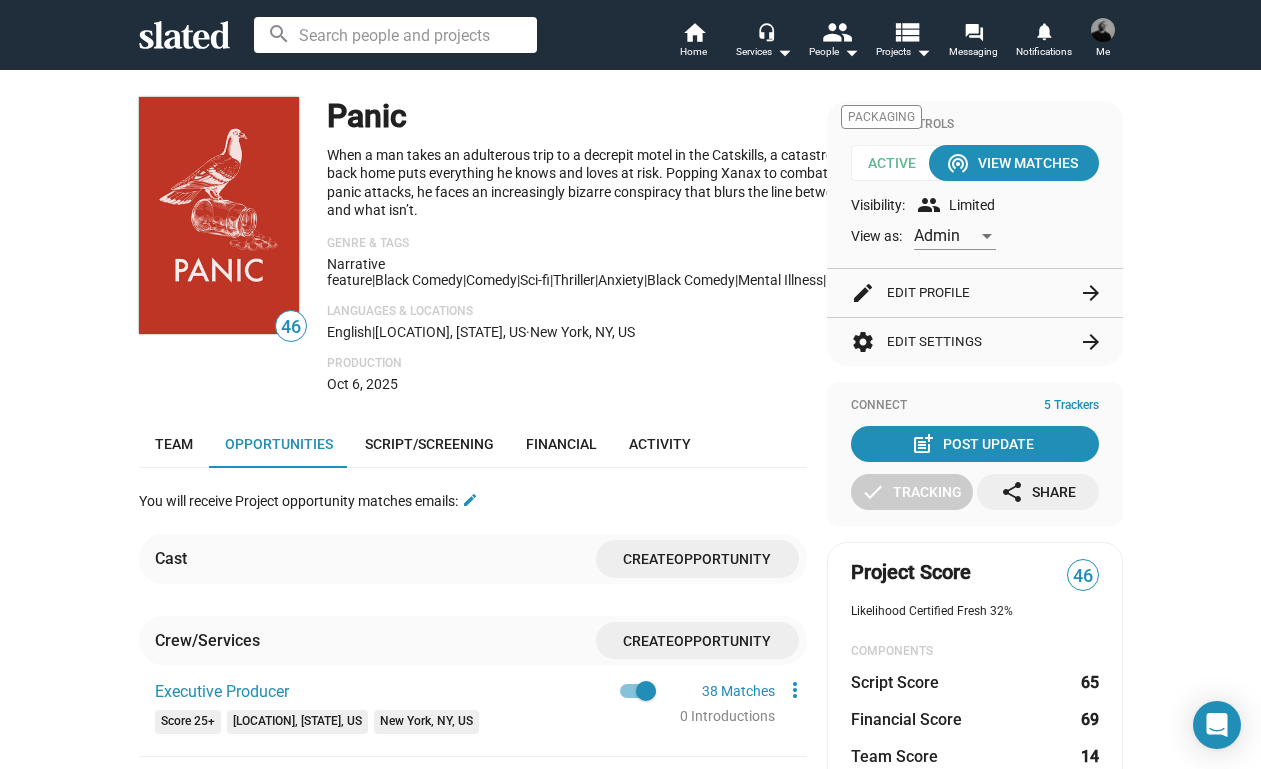 scroll, scrollTop: 0, scrollLeft: 0, axis: both 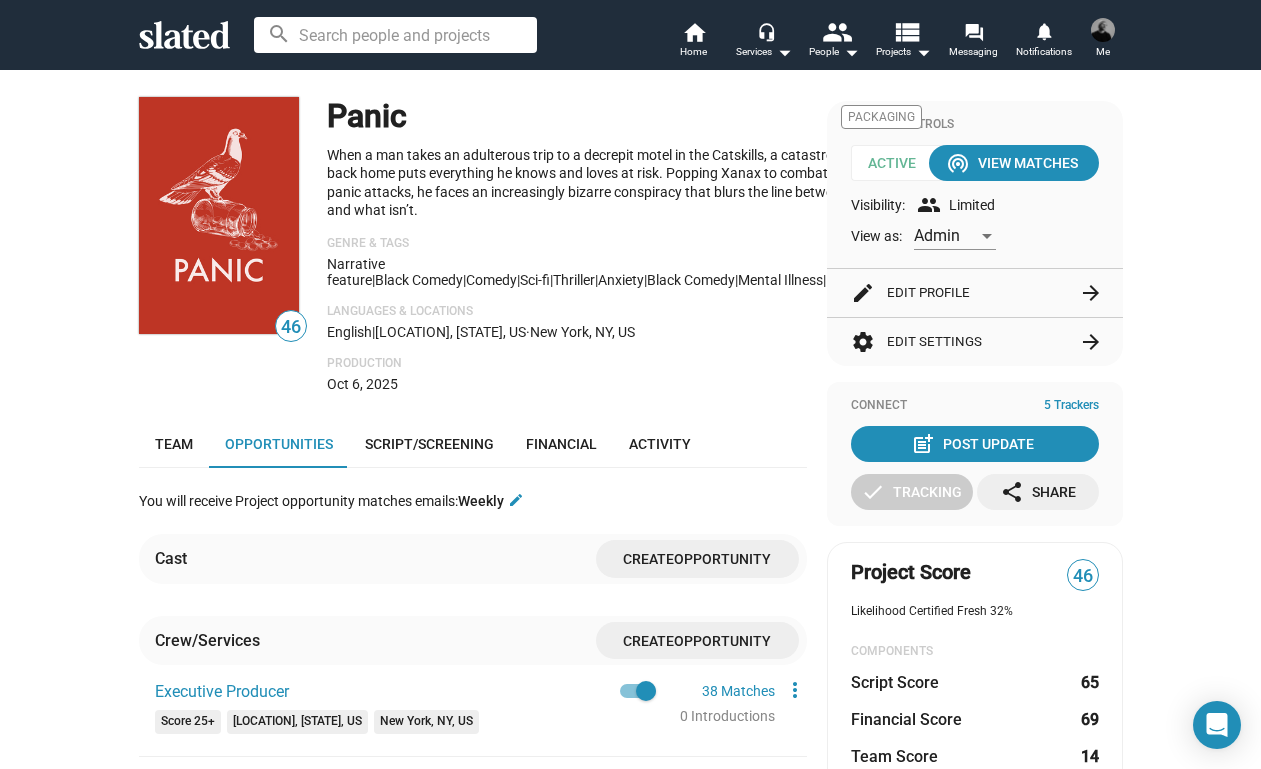 click on "edit  Edit Profile  arrow_forward" 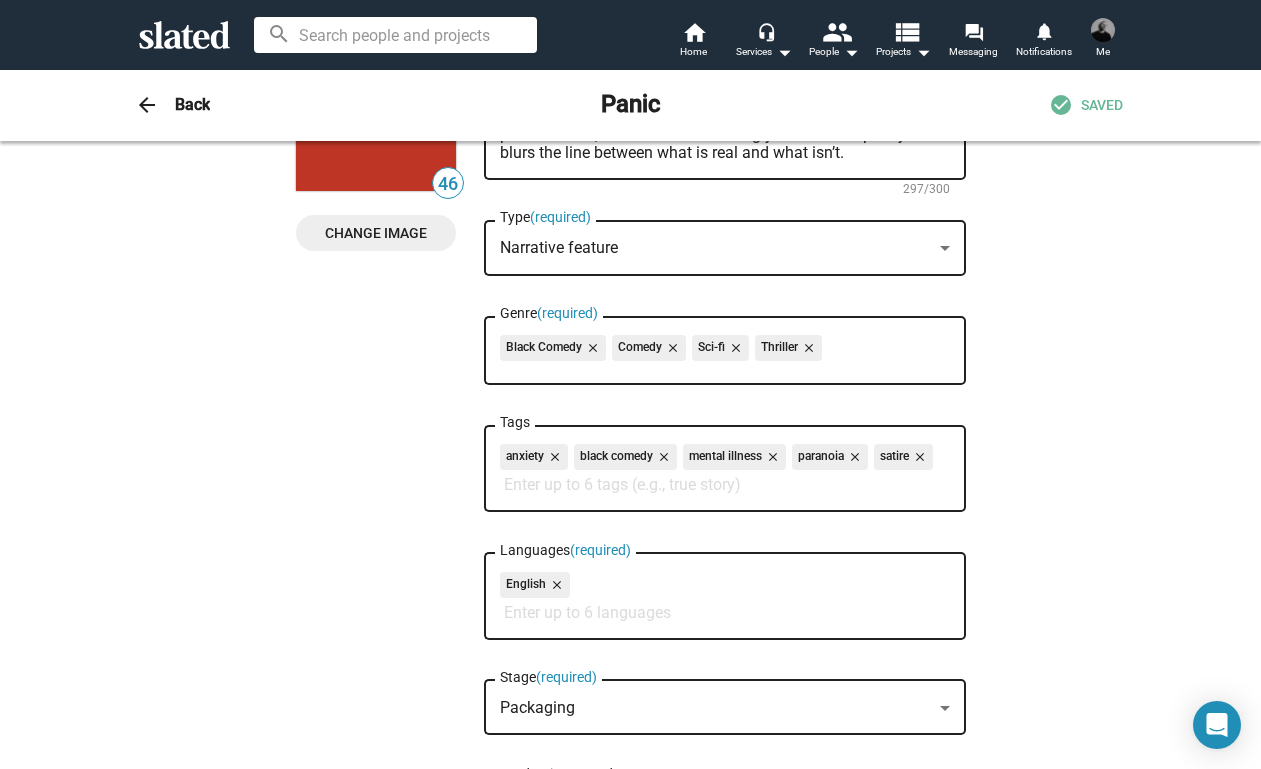 scroll, scrollTop: 89, scrollLeft: 0, axis: vertical 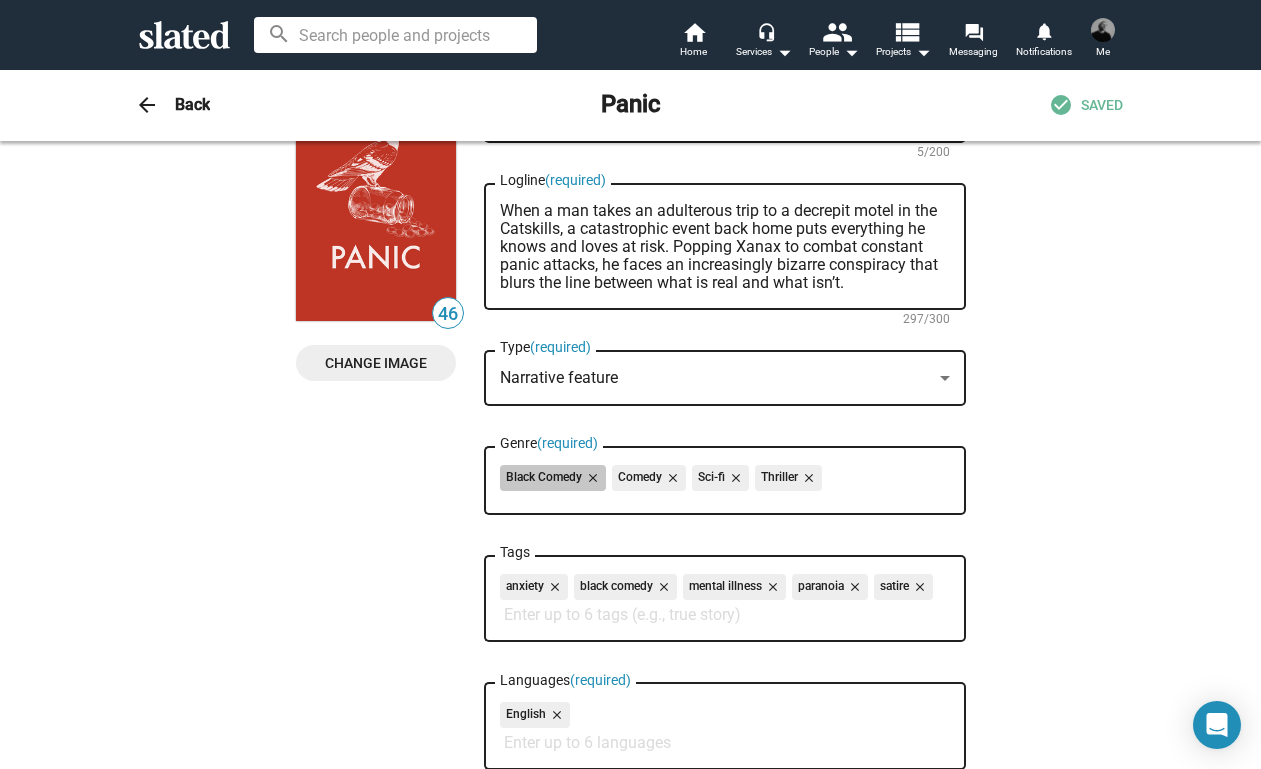 click on "Black Comedy close Comedy close Sci-fi close Thriller close" at bounding box center (725, 481) 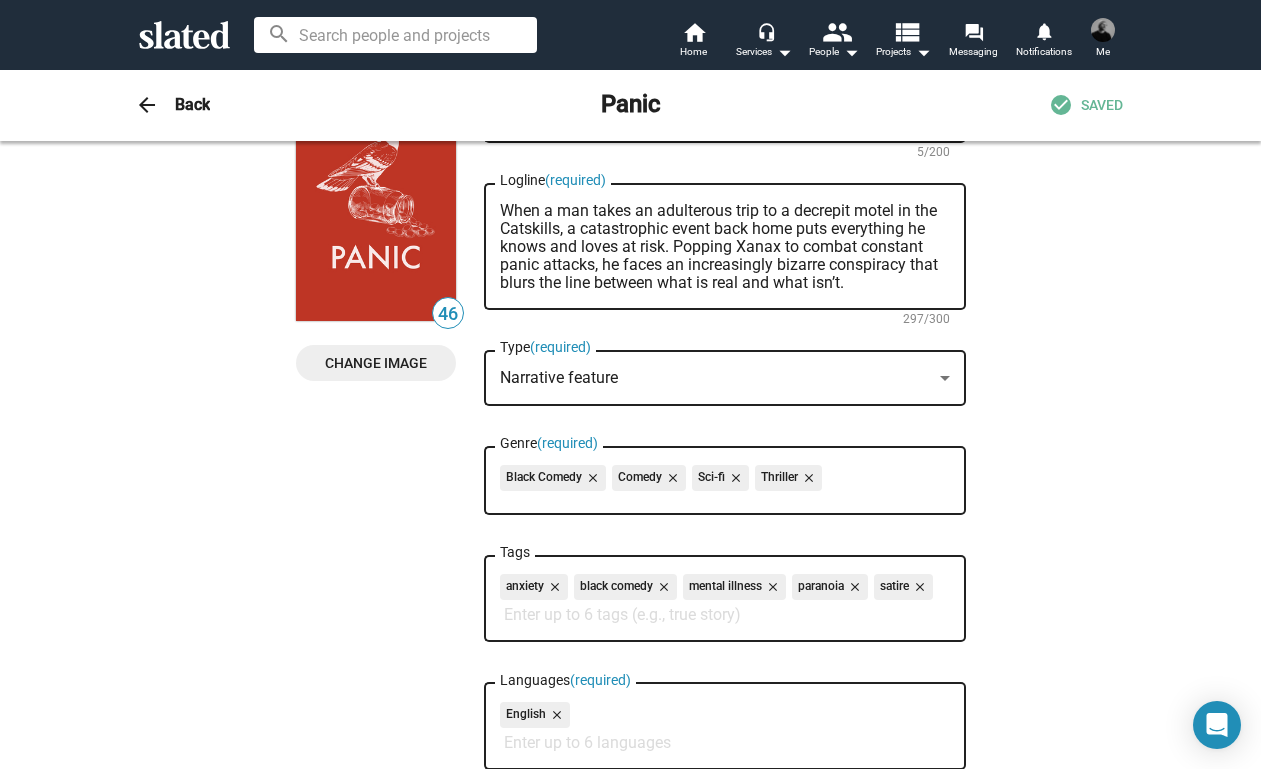 click on "close" at bounding box center [734, 478] 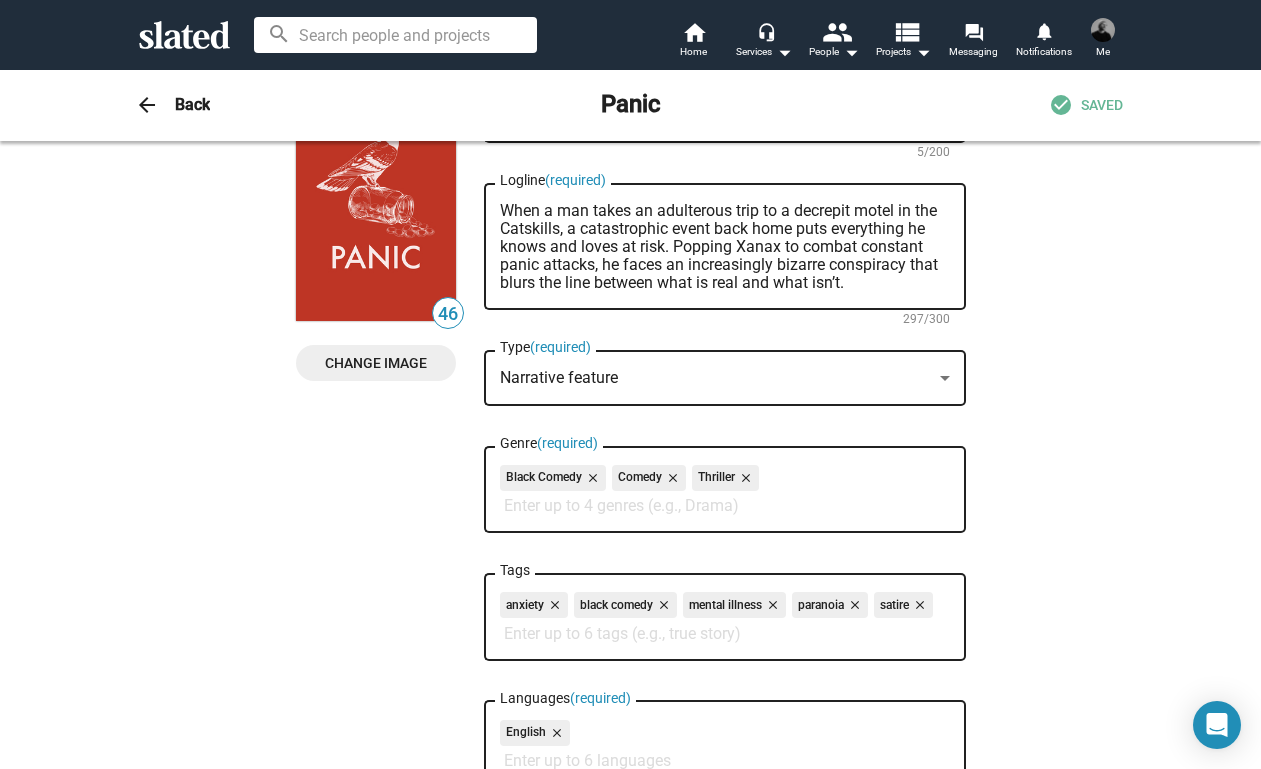 click on "Genre  (required)" at bounding box center (729, 506) 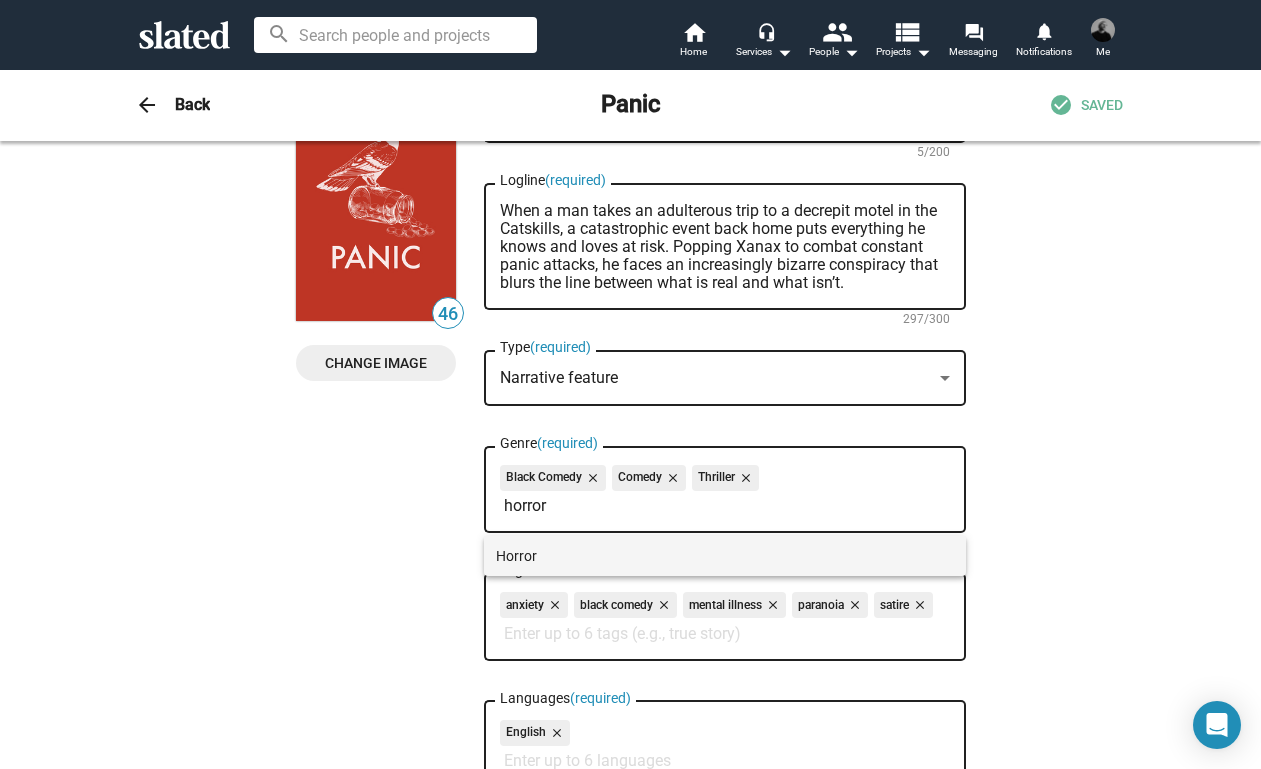 type on "horror" 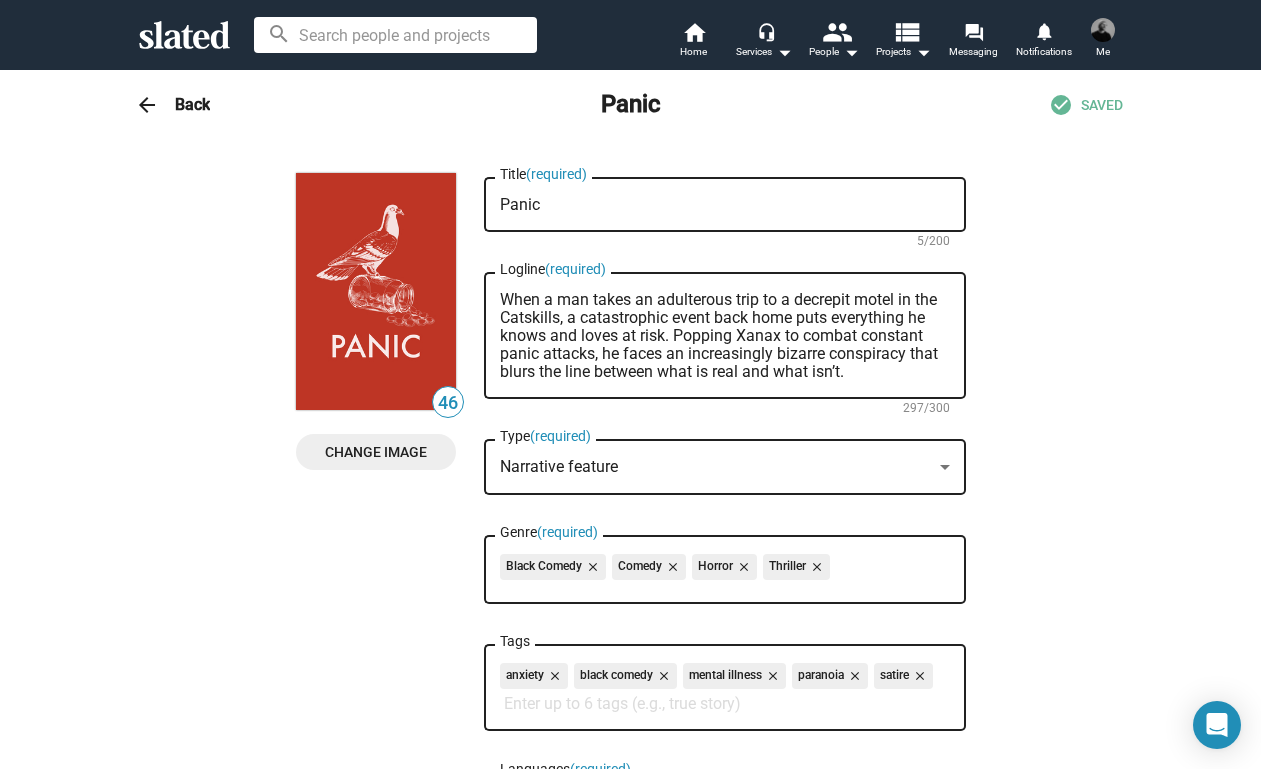scroll, scrollTop: 0, scrollLeft: 0, axis: both 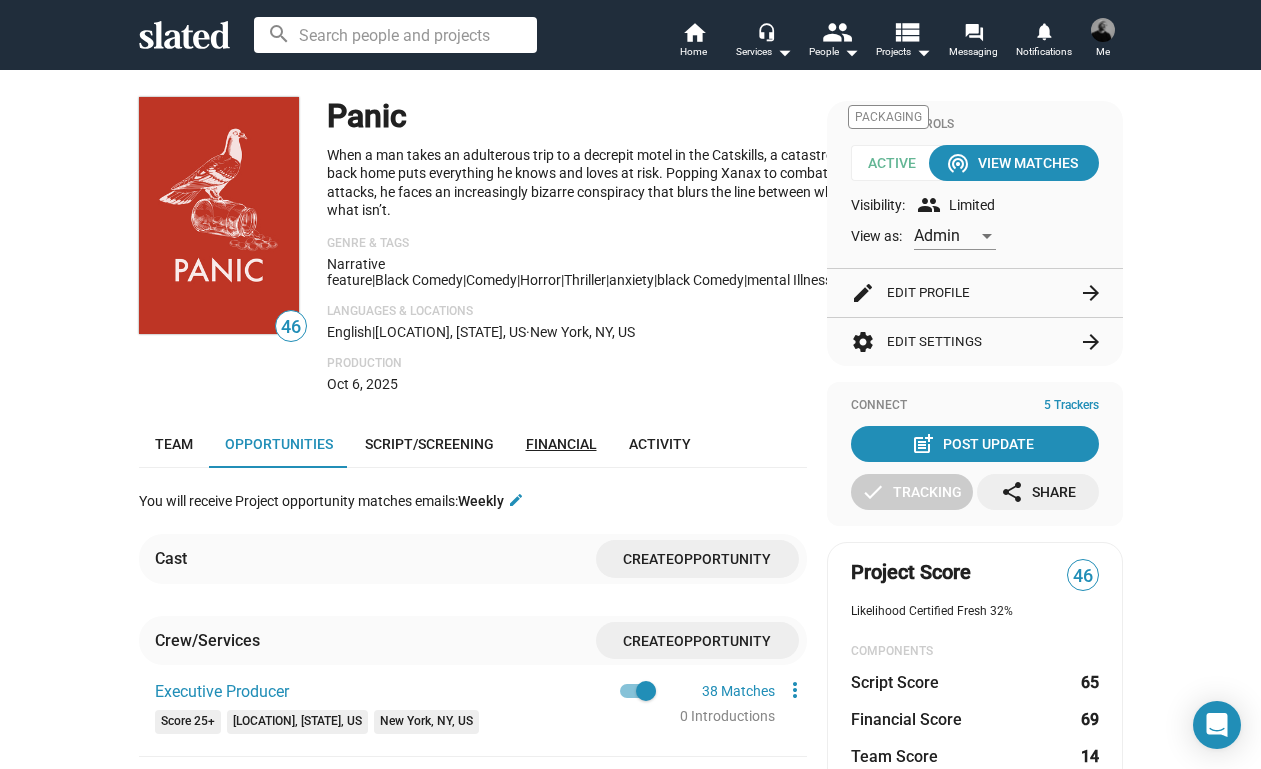 click on "Financial" at bounding box center (561, 444) 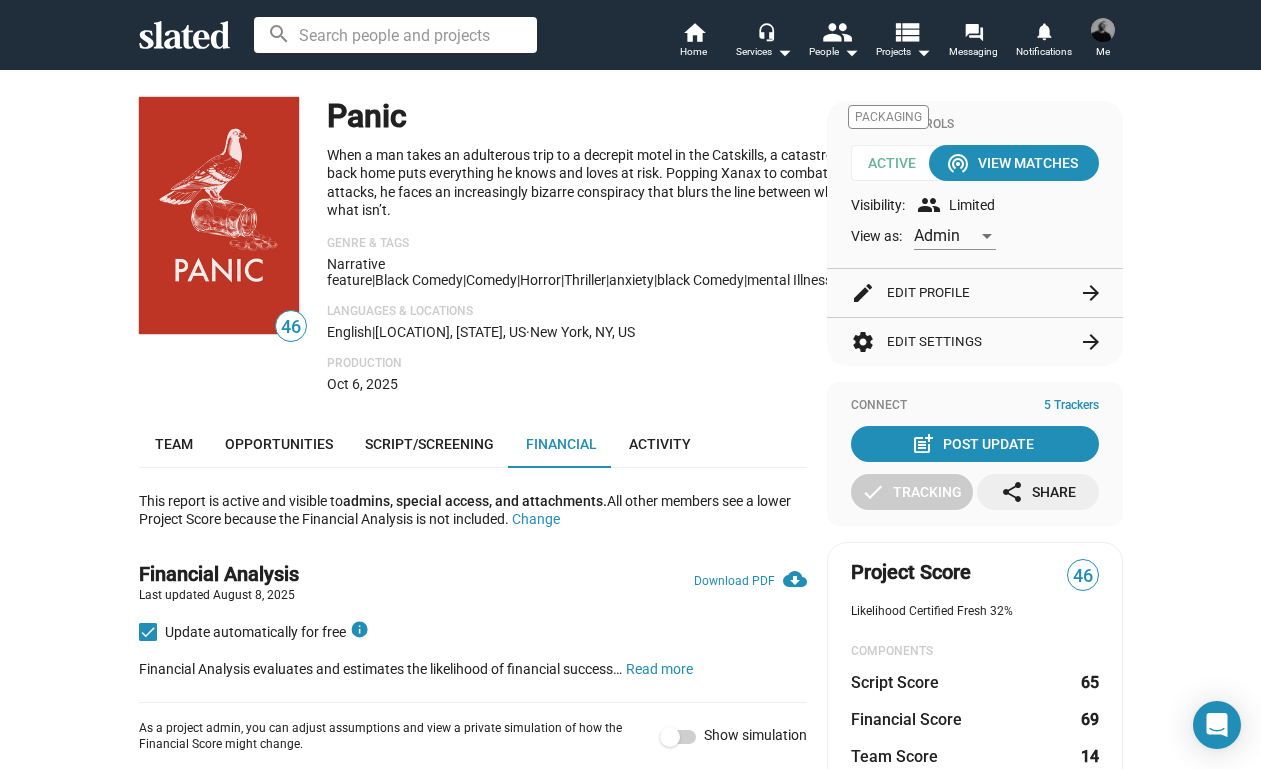 scroll, scrollTop: 0, scrollLeft: 0, axis: both 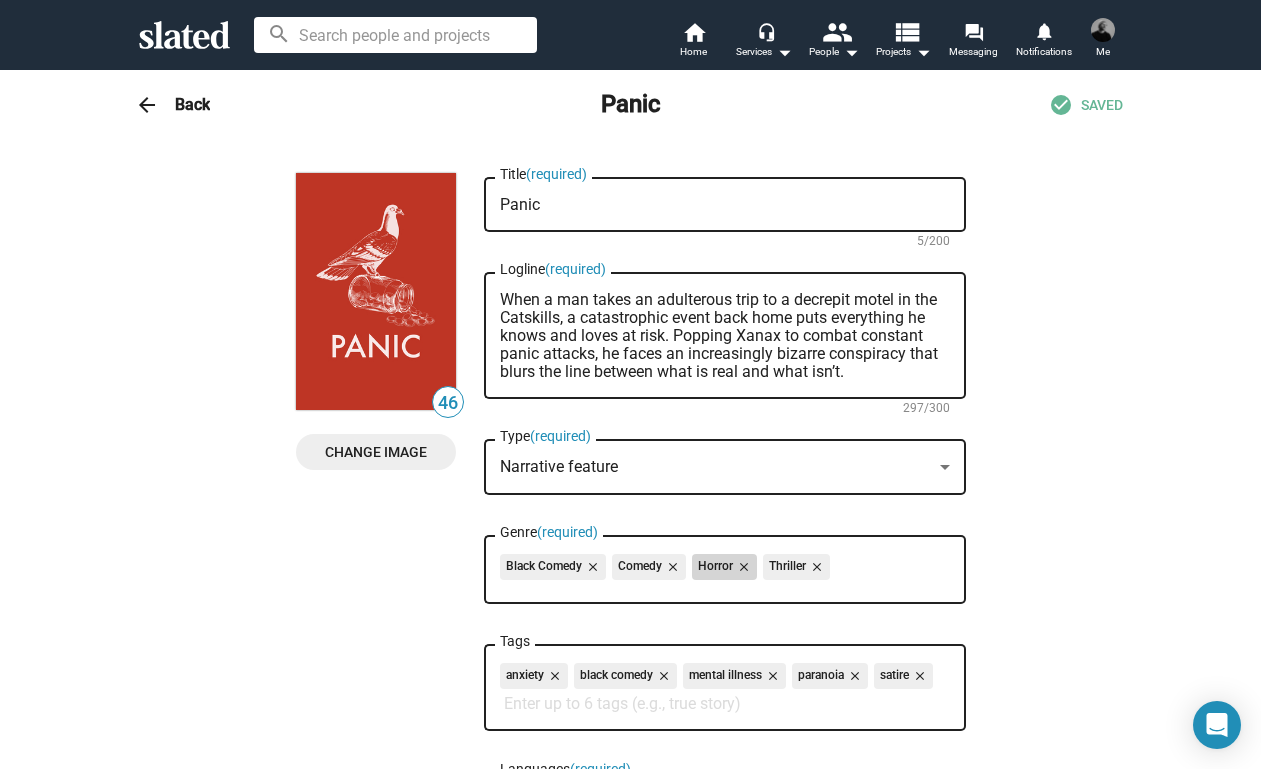 click on "close" at bounding box center (742, 567) 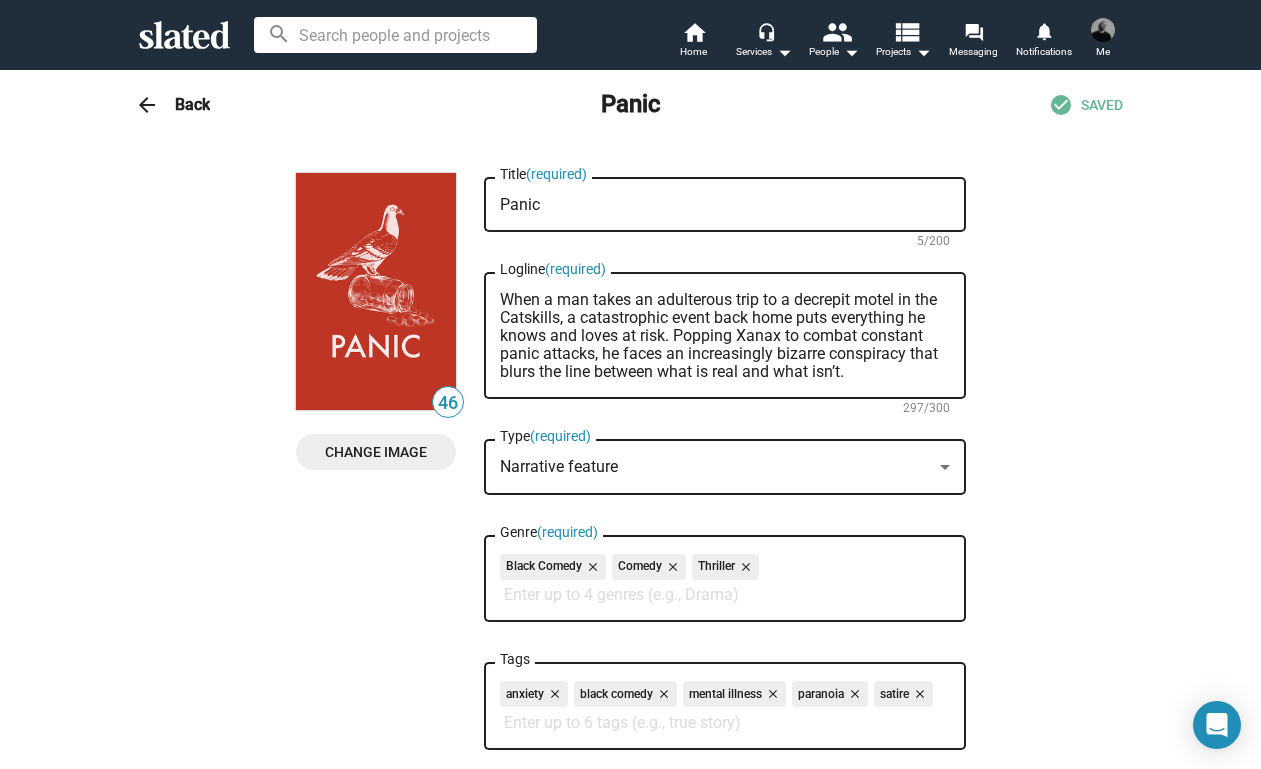 click on "Genre  (required)" at bounding box center [729, 595] 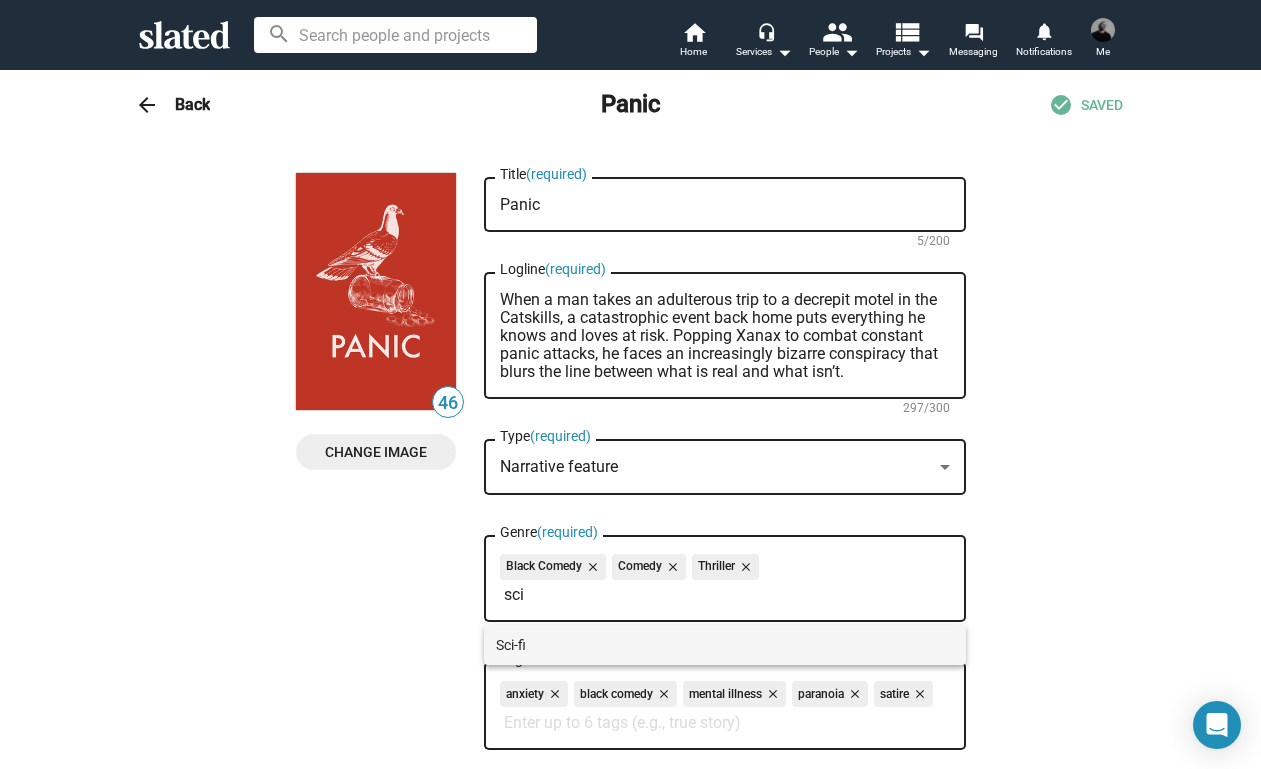 type on "sci" 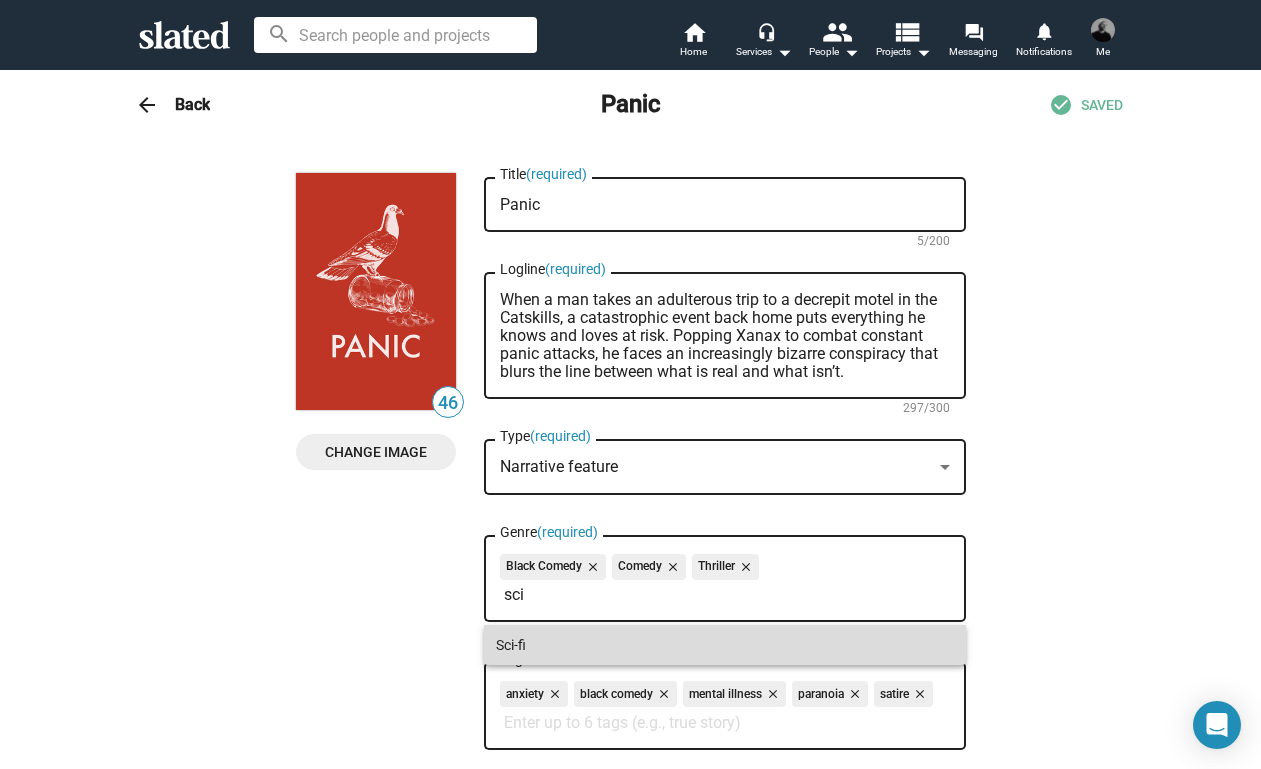 click on "Sci-fi" at bounding box center [725, 645] 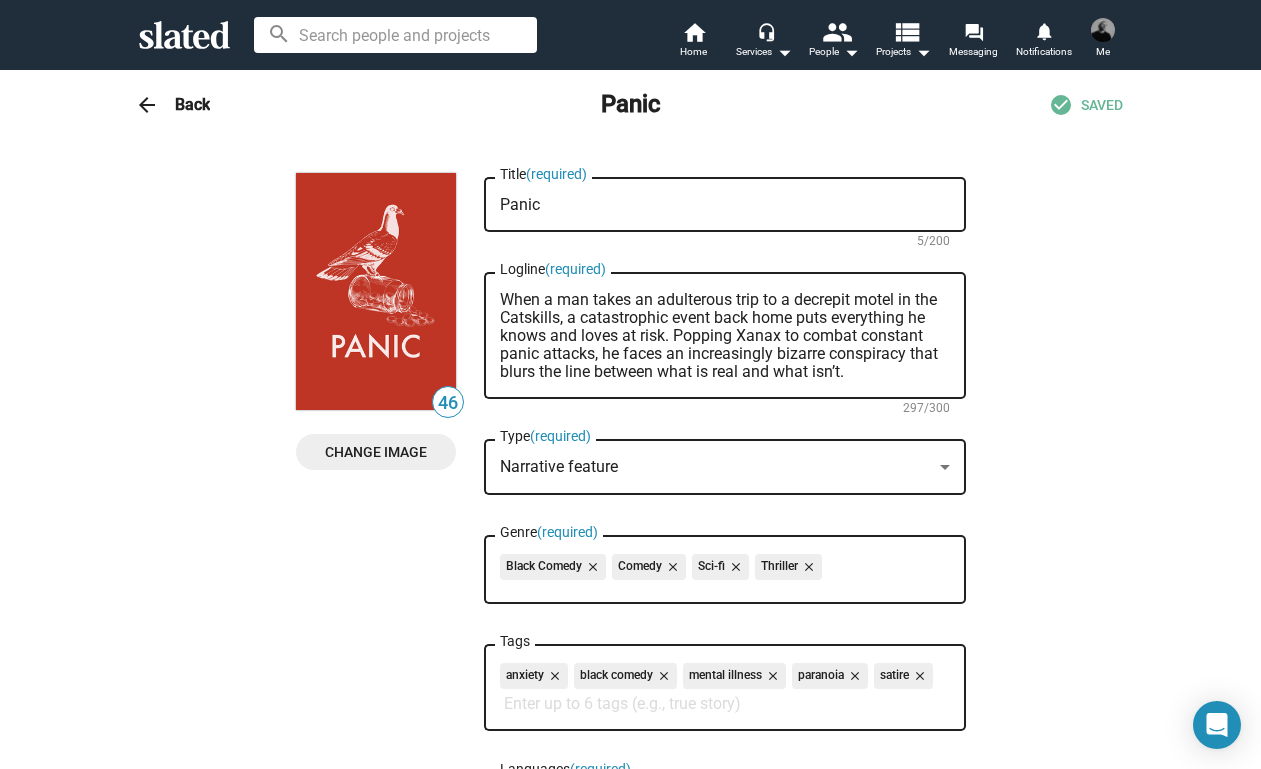 scroll, scrollTop: 0, scrollLeft: 0, axis: both 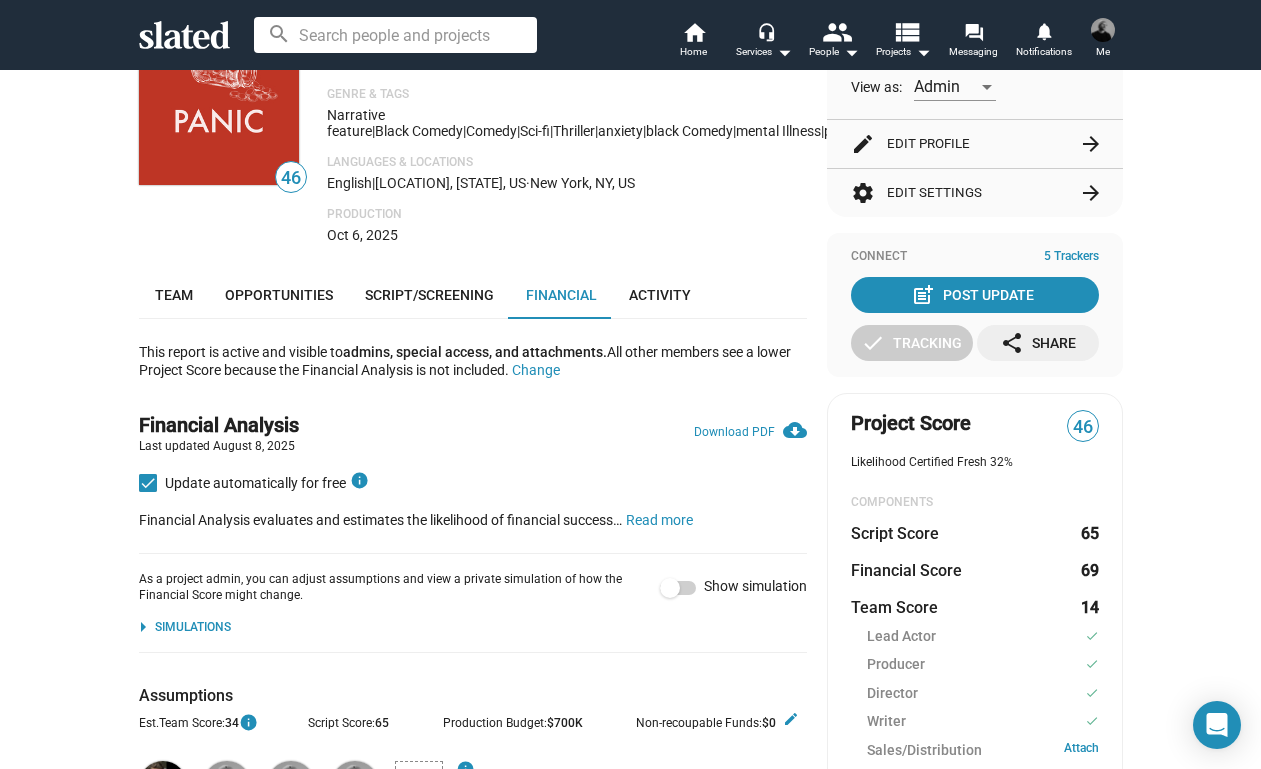 click on "arrow_drop_down" 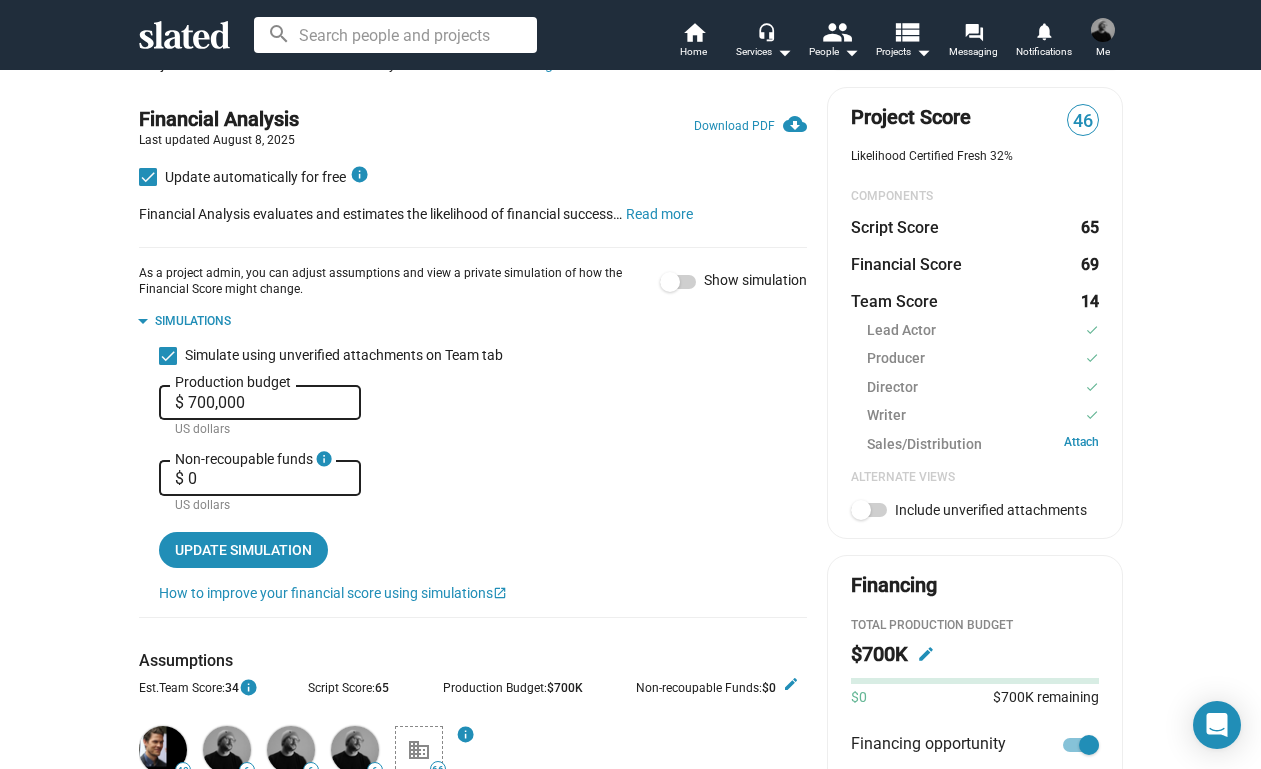 scroll, scrollTop: 553, scrollLeft: 0, axis: vertical 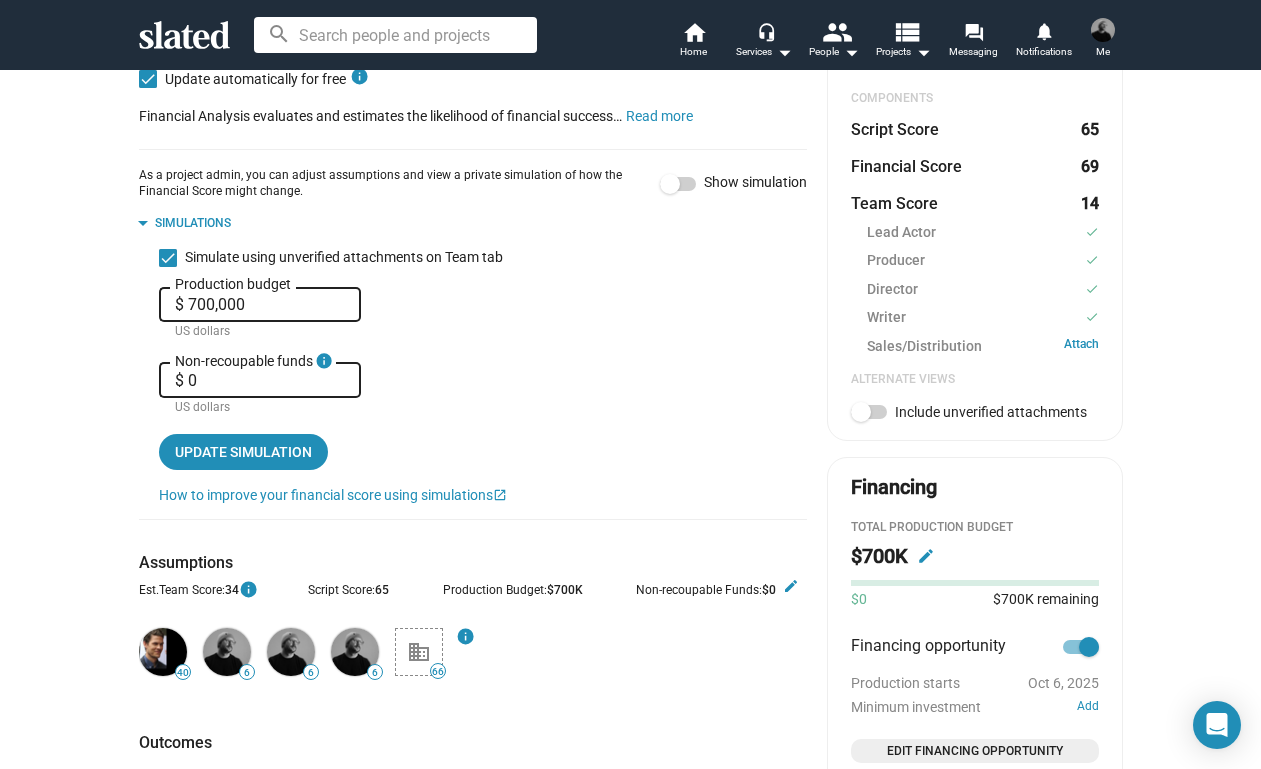 click on "$ 700,000" at bounding box center [260, 305] 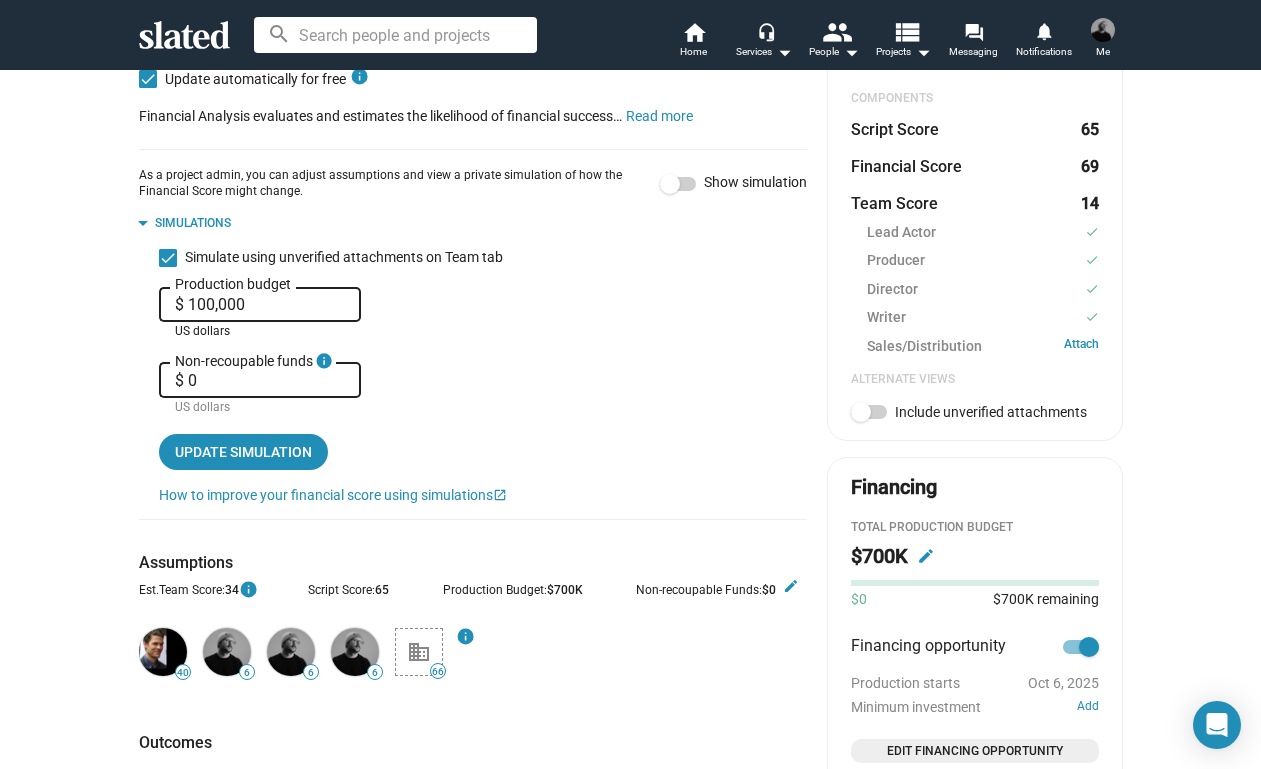 type on "$ 1,000,000" 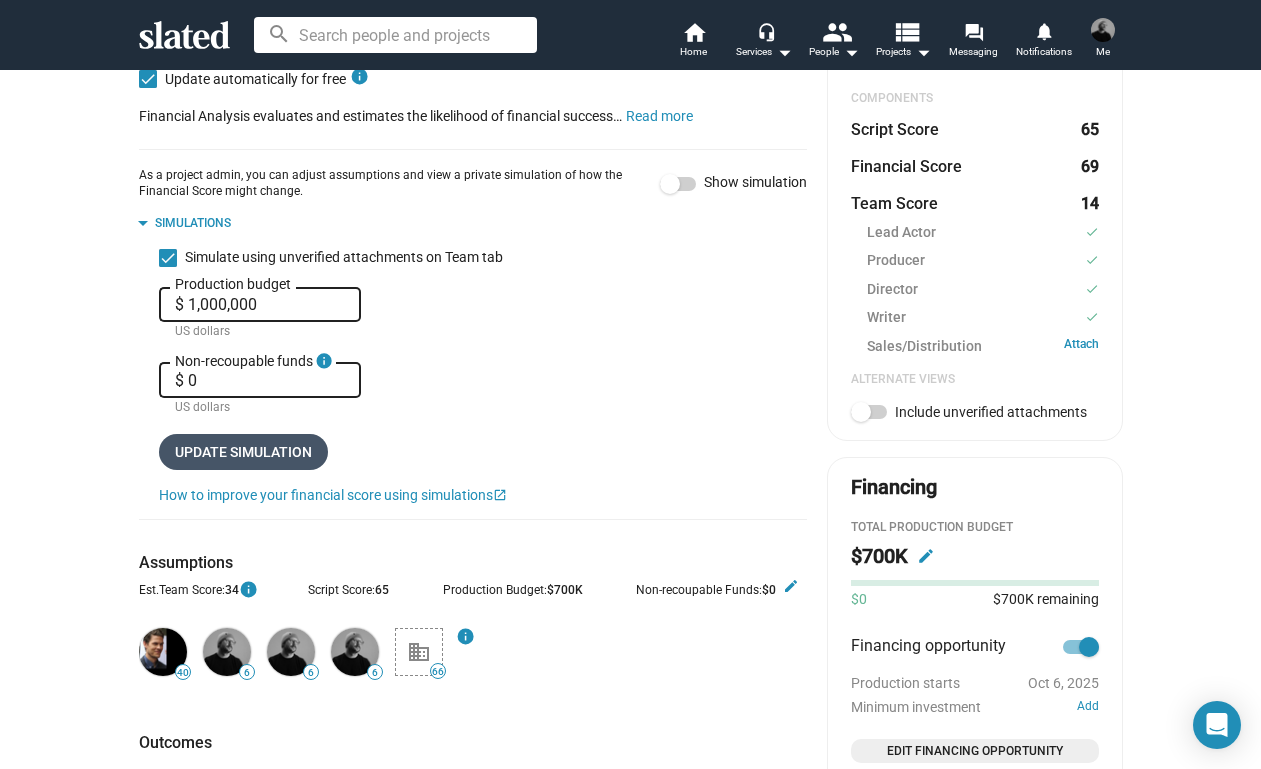 click on "Update simulation" 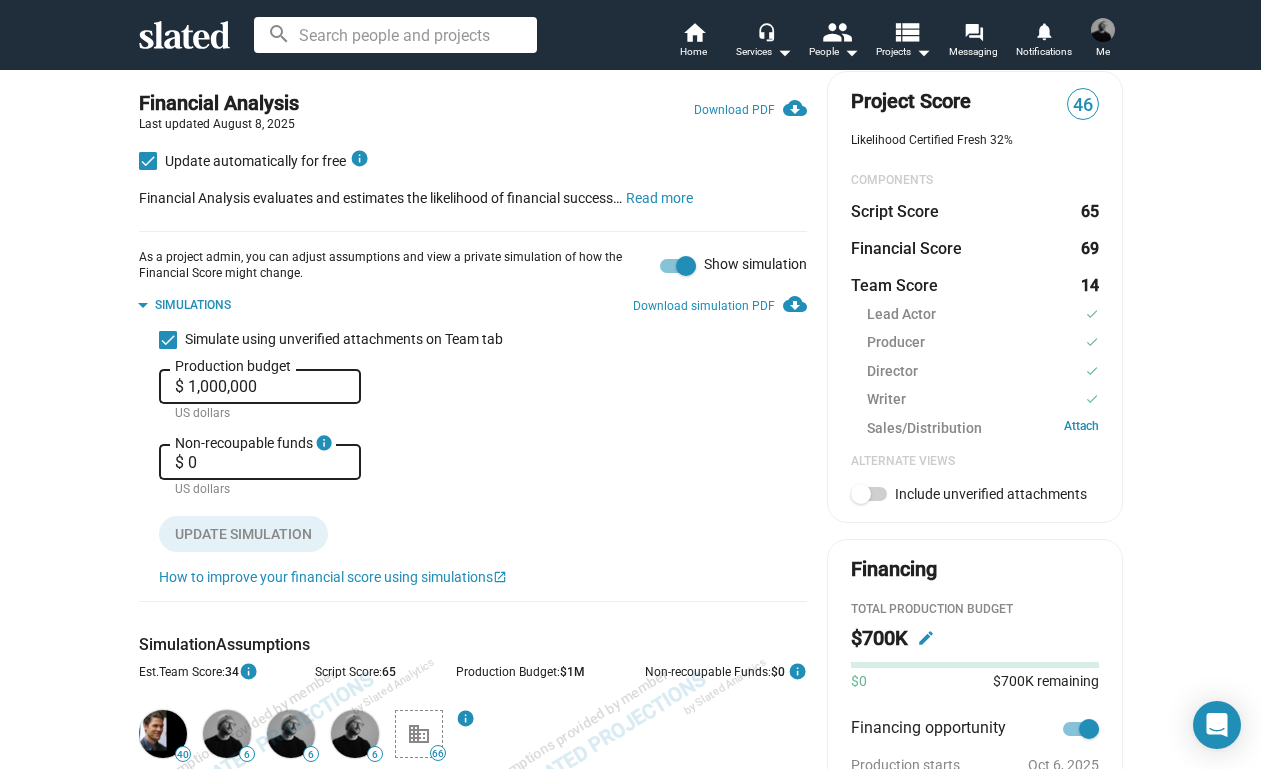scroll, scrollTop: 455, scrollLeft: 0, axis: vertical 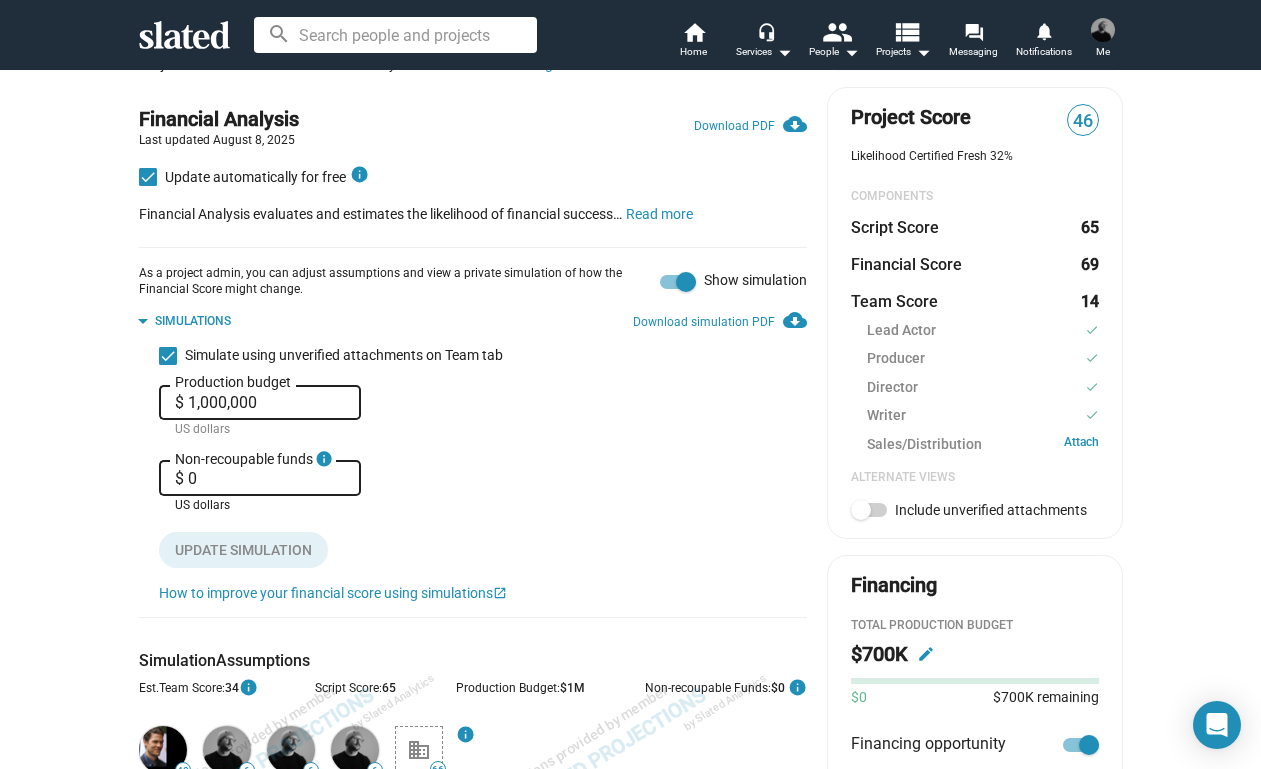 click on "$ 0" at bounding box center (260, 479) 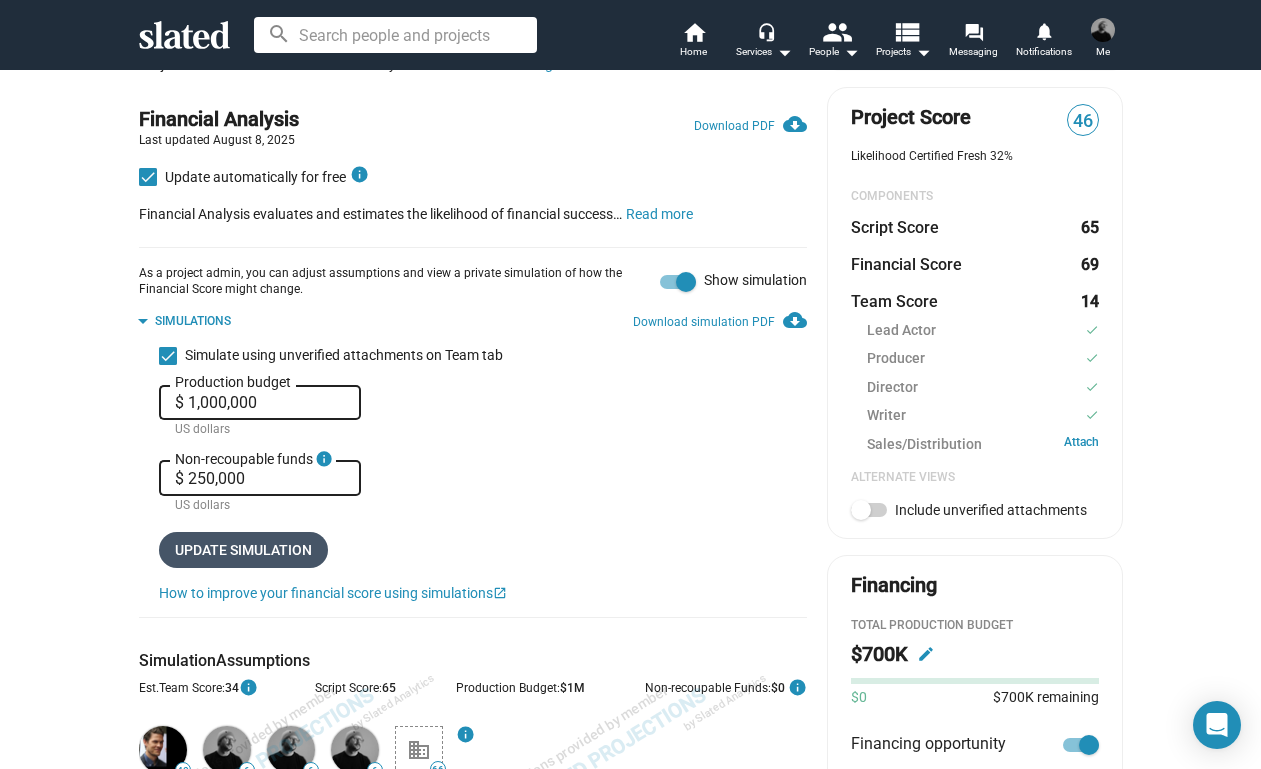 click on "Update simulation" 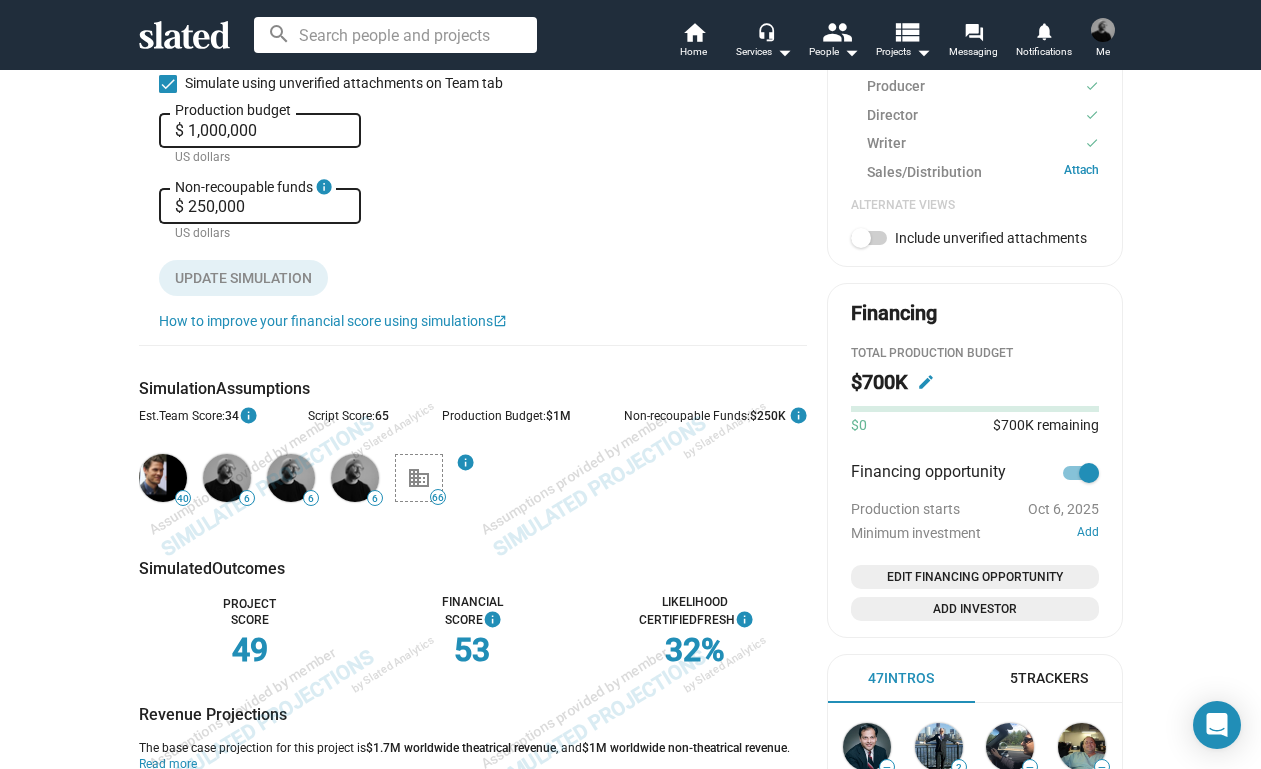 scroll, scrollTop: 561, scrollLeft: 0, axis: vertical 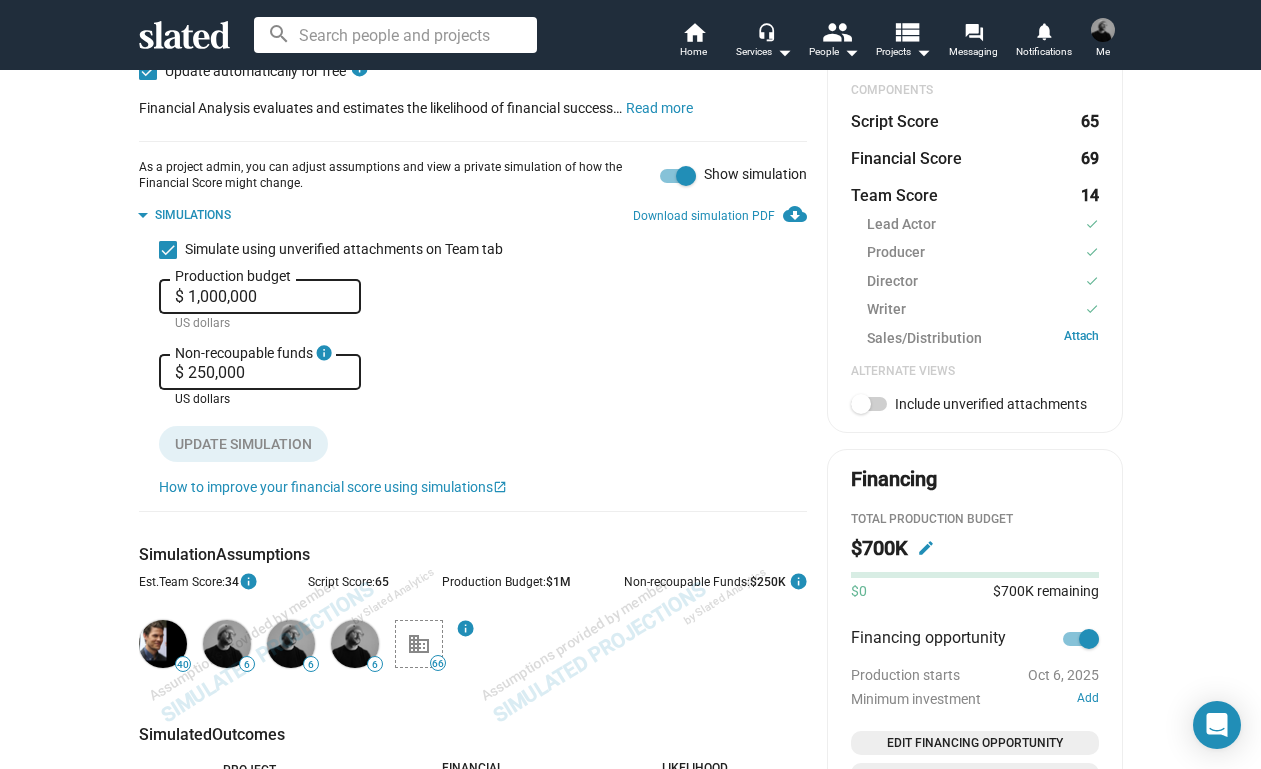 drag, startPoint x: 211, startPoint y: 362, endPoint x: 127, endPoint y: 362, distance: 84 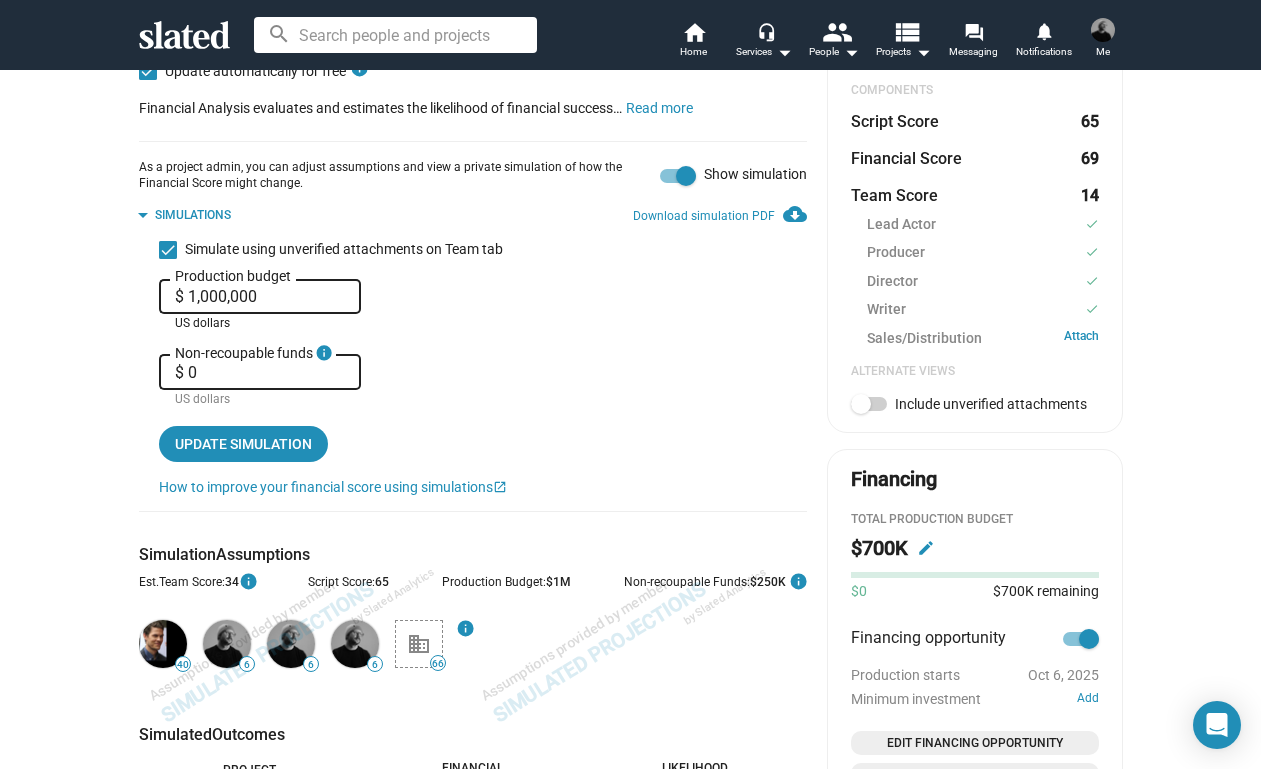 drag, startPoint x: 273, startPoint y: 288, endPoint x: 183, endPoint y: 288, distance: 90 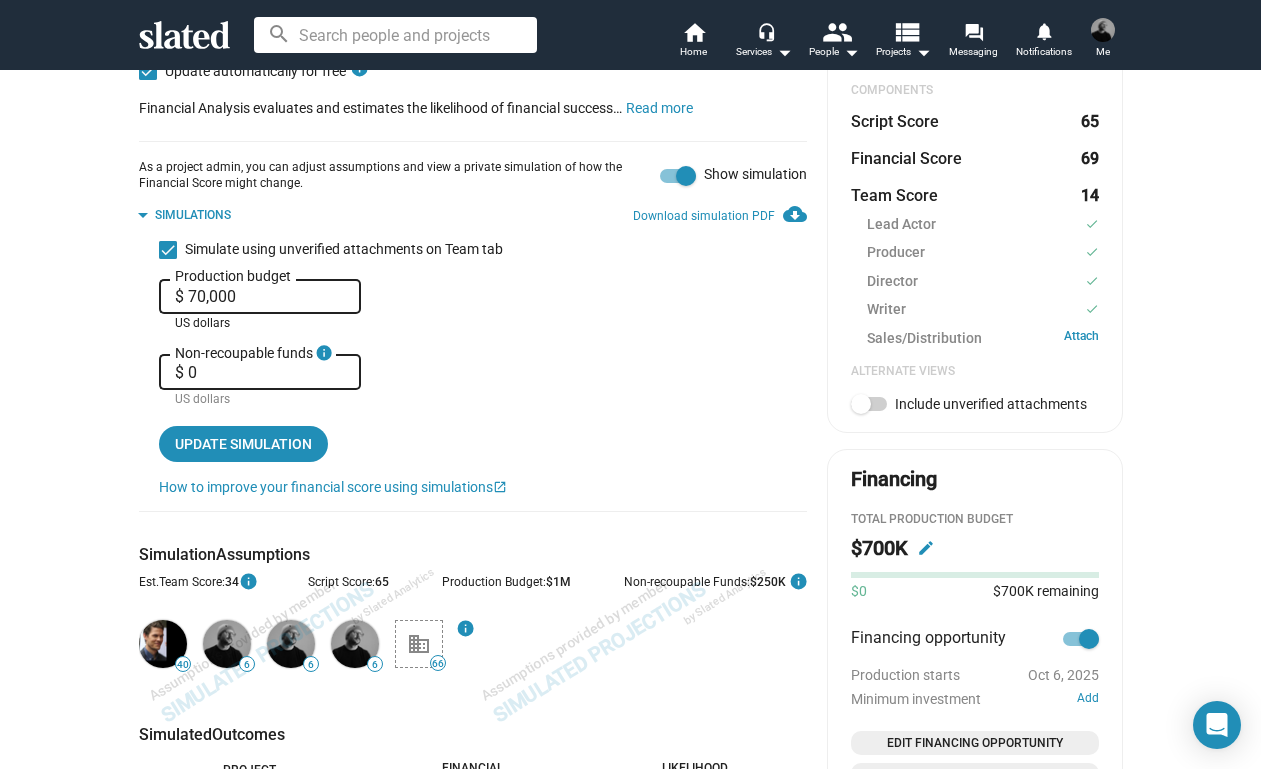 type on "$ 700,000" 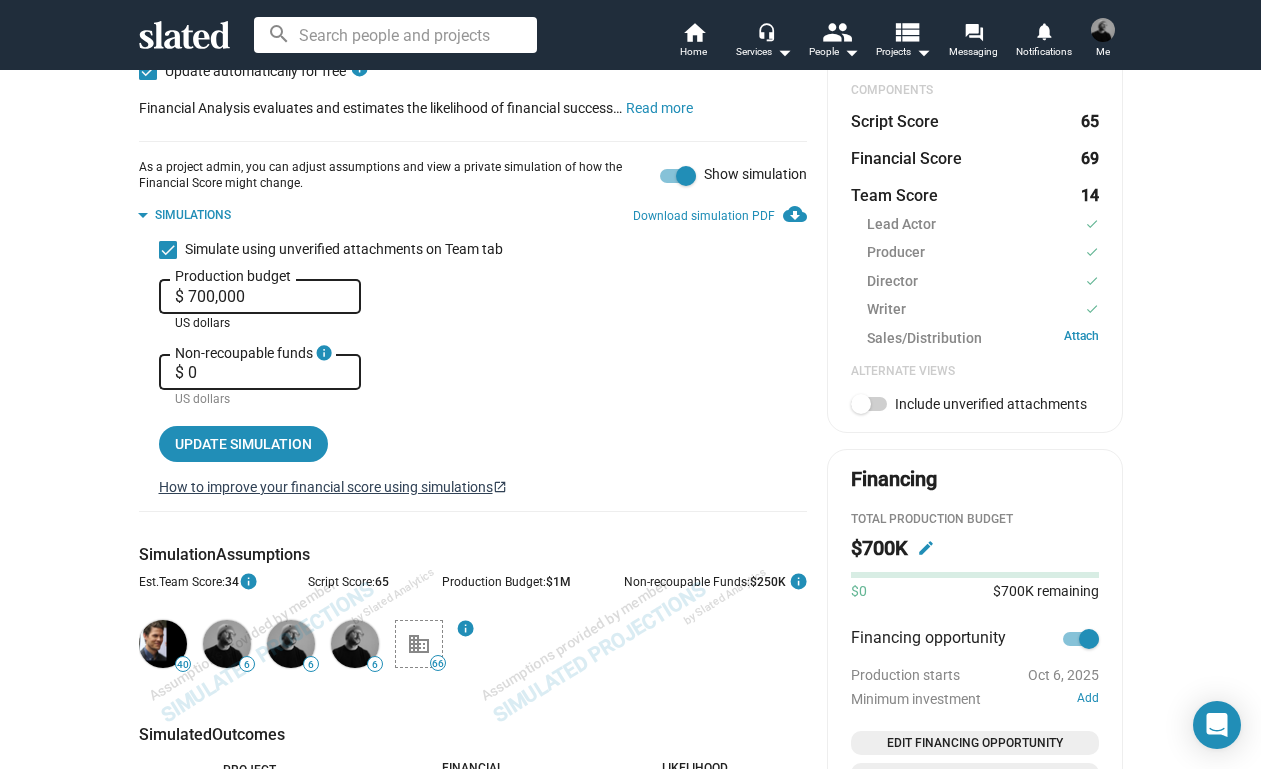 click on "How to improve your financial score using simulations  open_in_new" 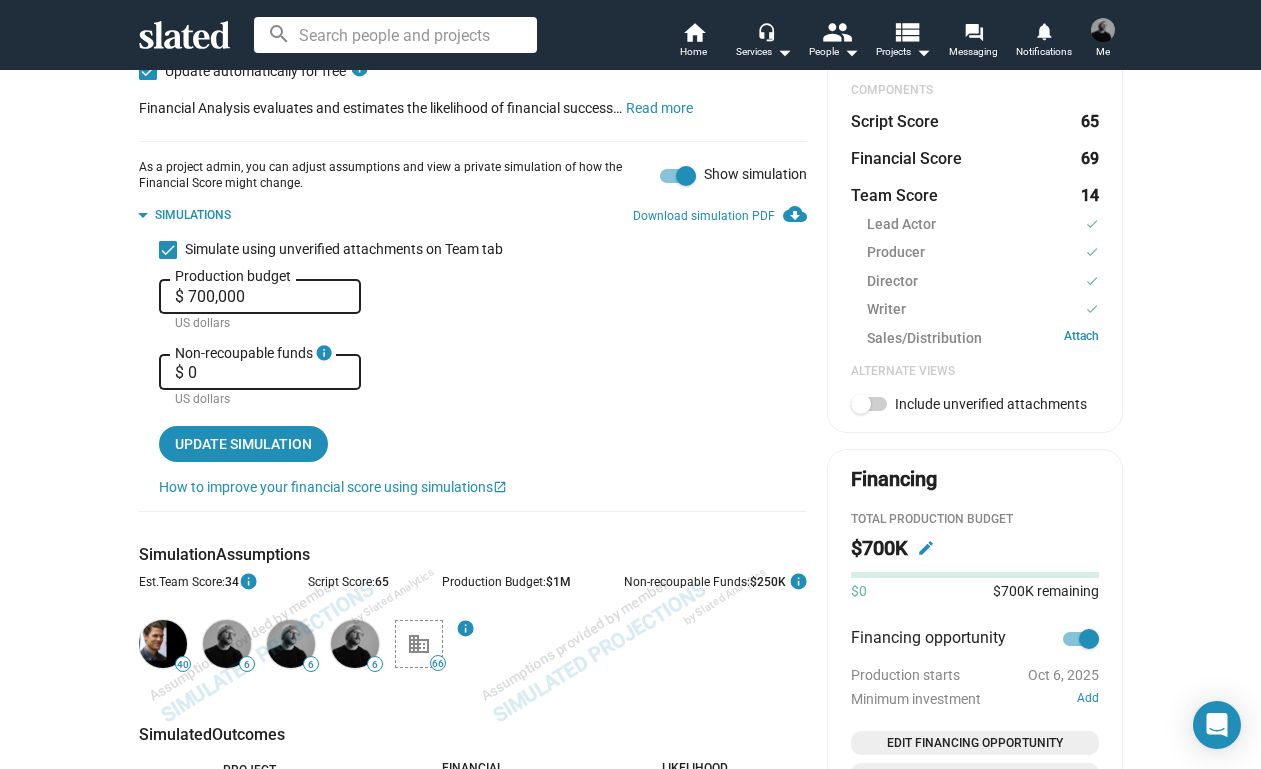 click 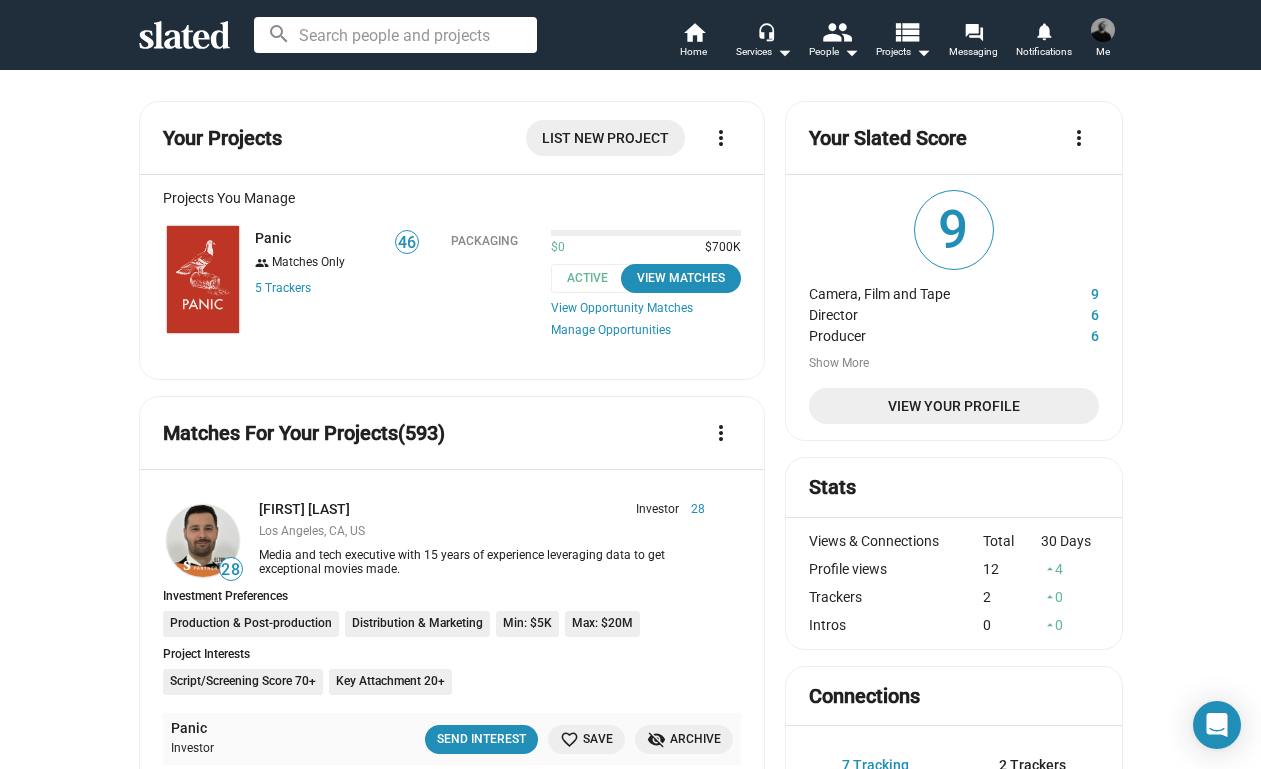scroll, scrollTop: 0, scrollLeft: 0, axis: both 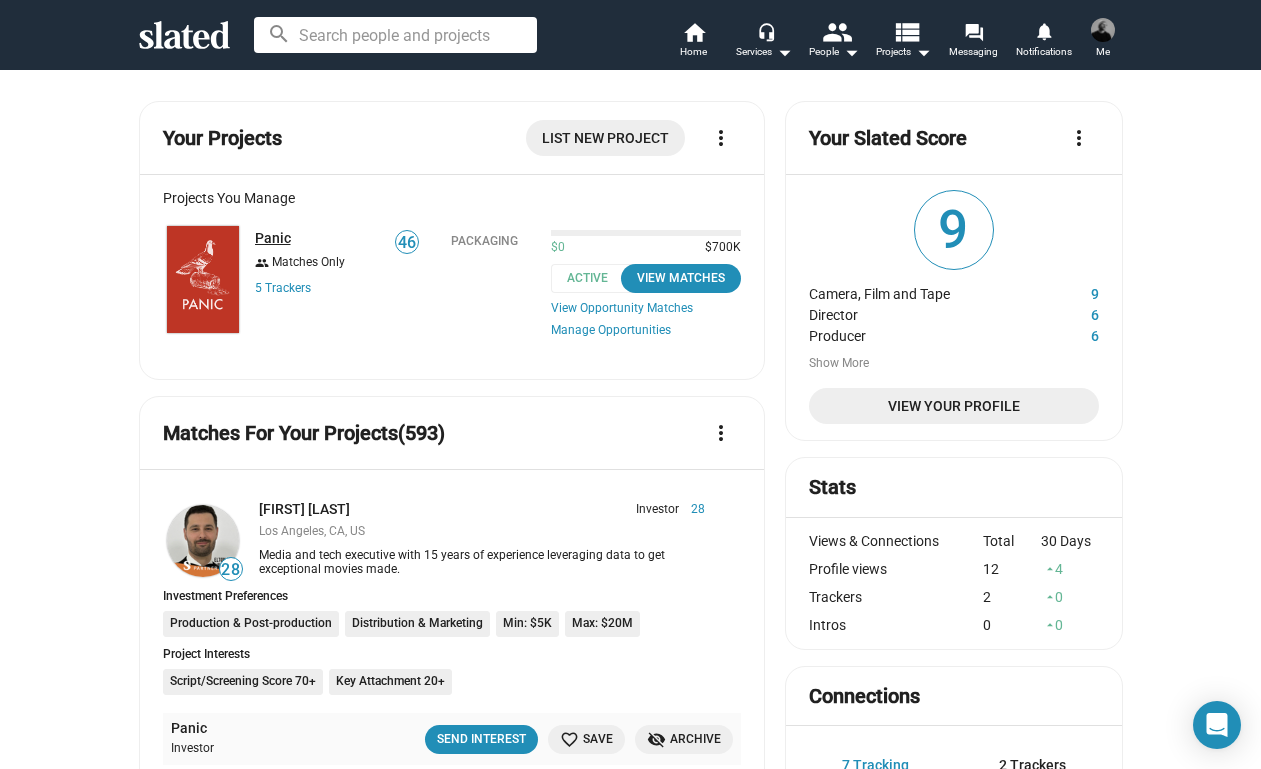 click on "Panic" 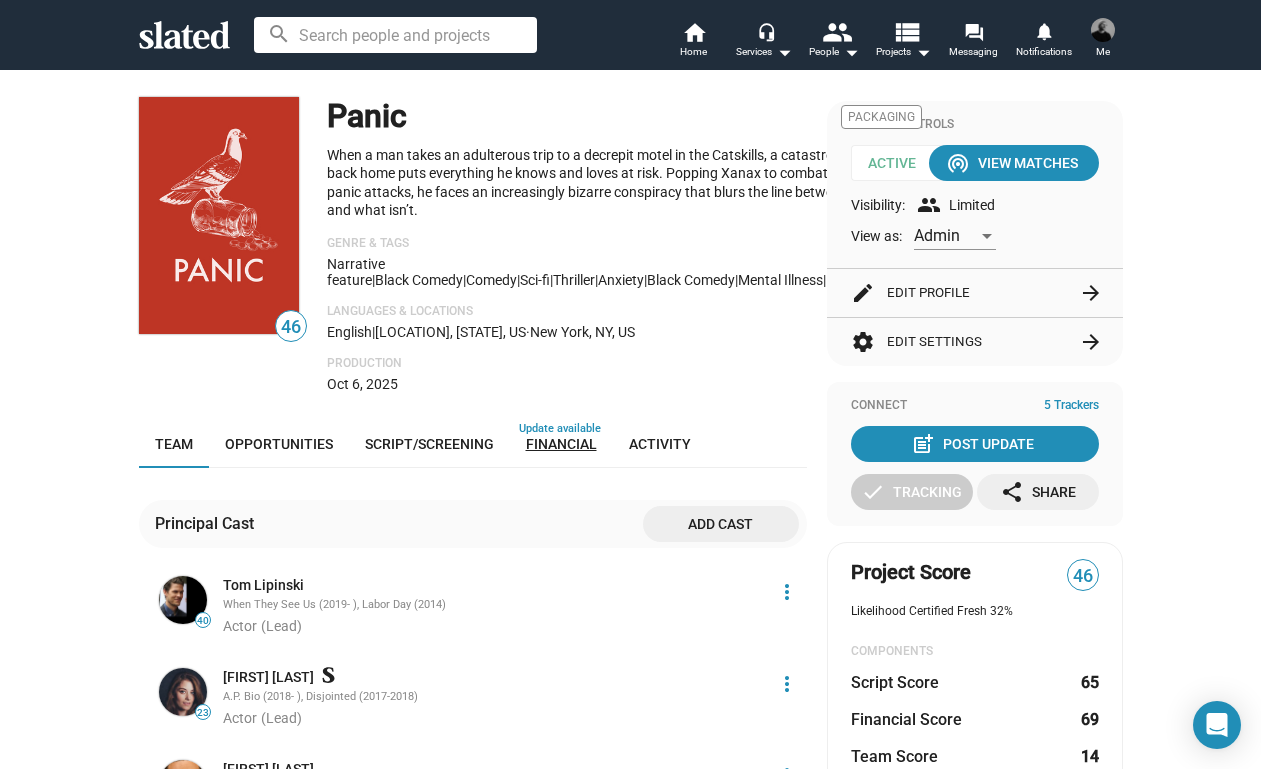 click on "Financial" at bounding box center (561, 444) 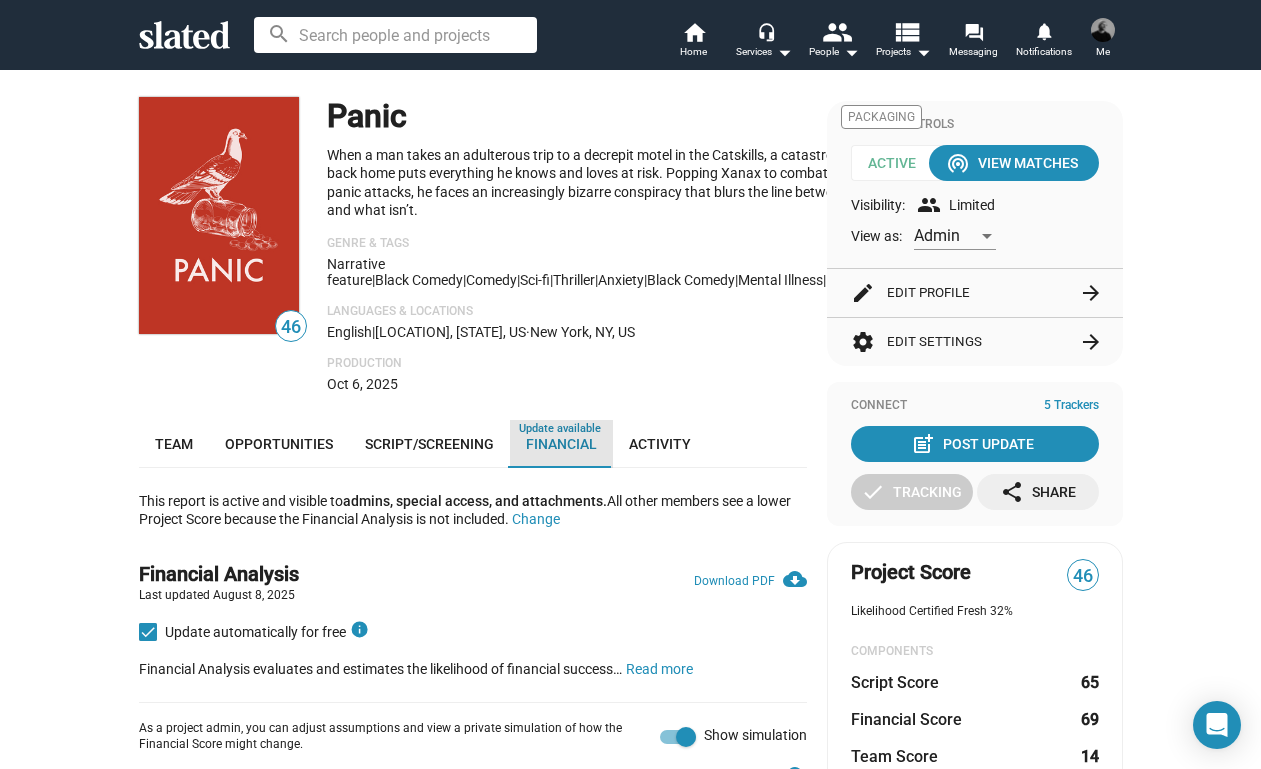 scroll, scrollTop: 345, scrollLeft: 0, axis: vertical 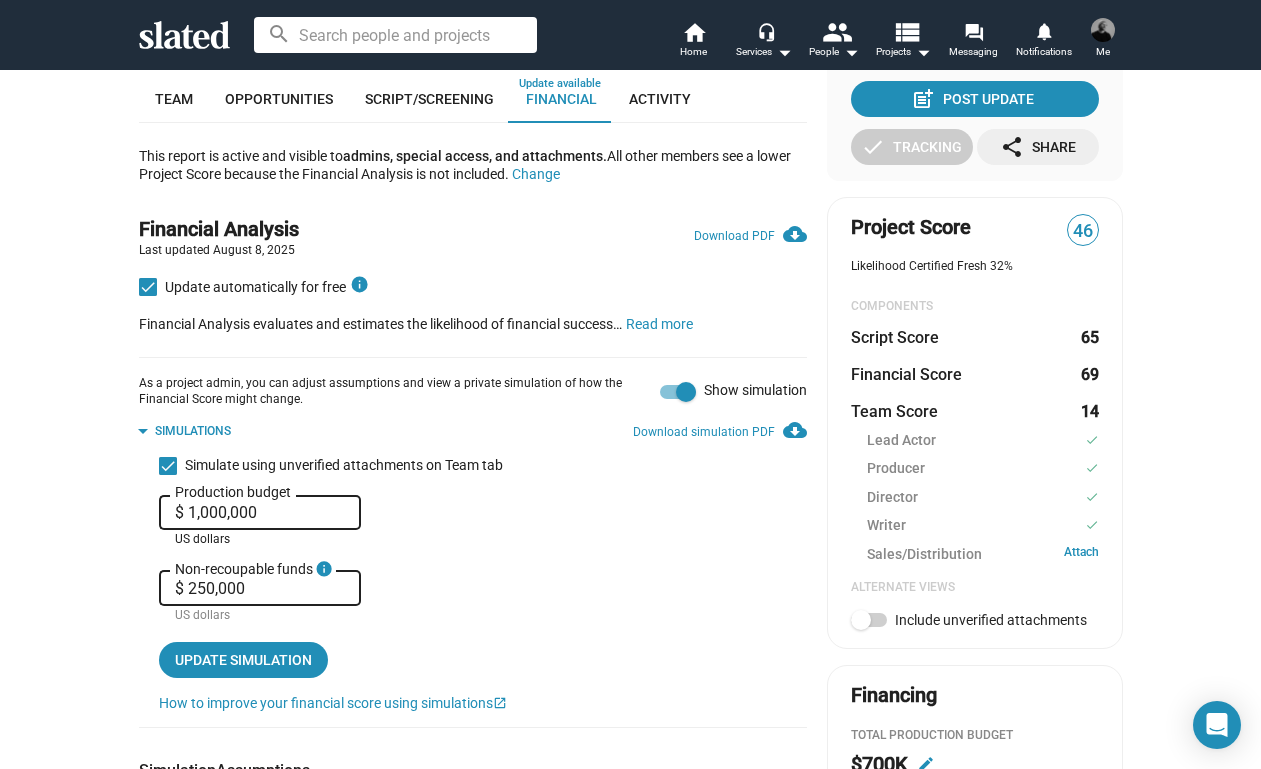drag, startPoint x: 270, startPoint y: 502, endPoint x: 188, endPoint y: 496, distance: 82.219215 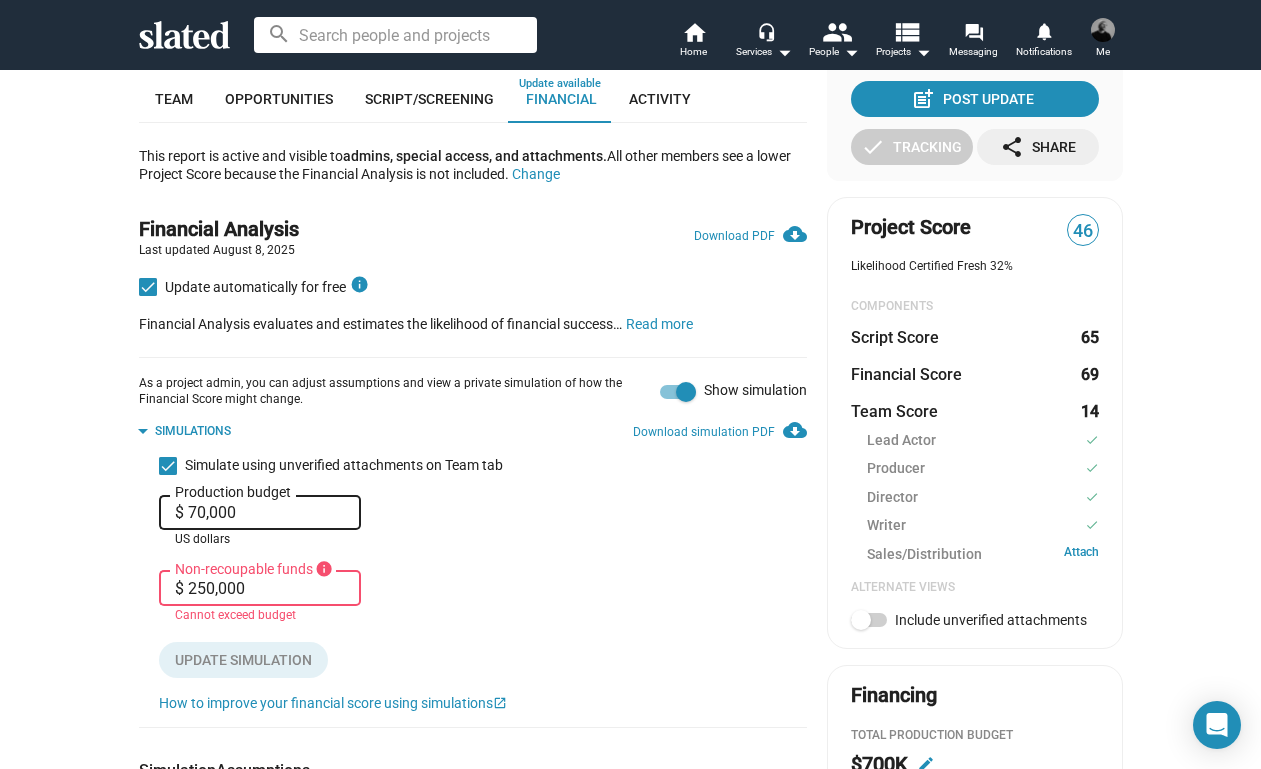 type on "$ 700,000" 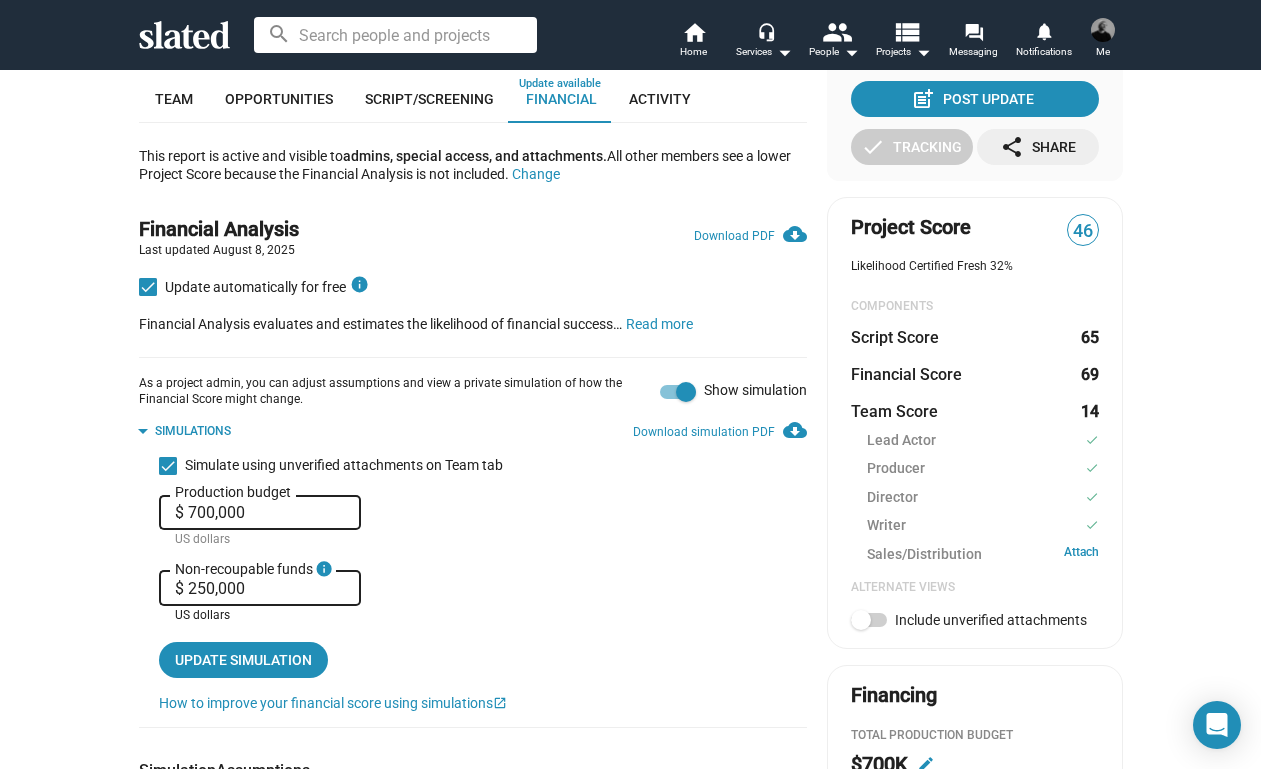 drag, startPoint x: 275, startPoint y: 578, endPoint x: 189, endPoint y: 577, distance: 86.00581 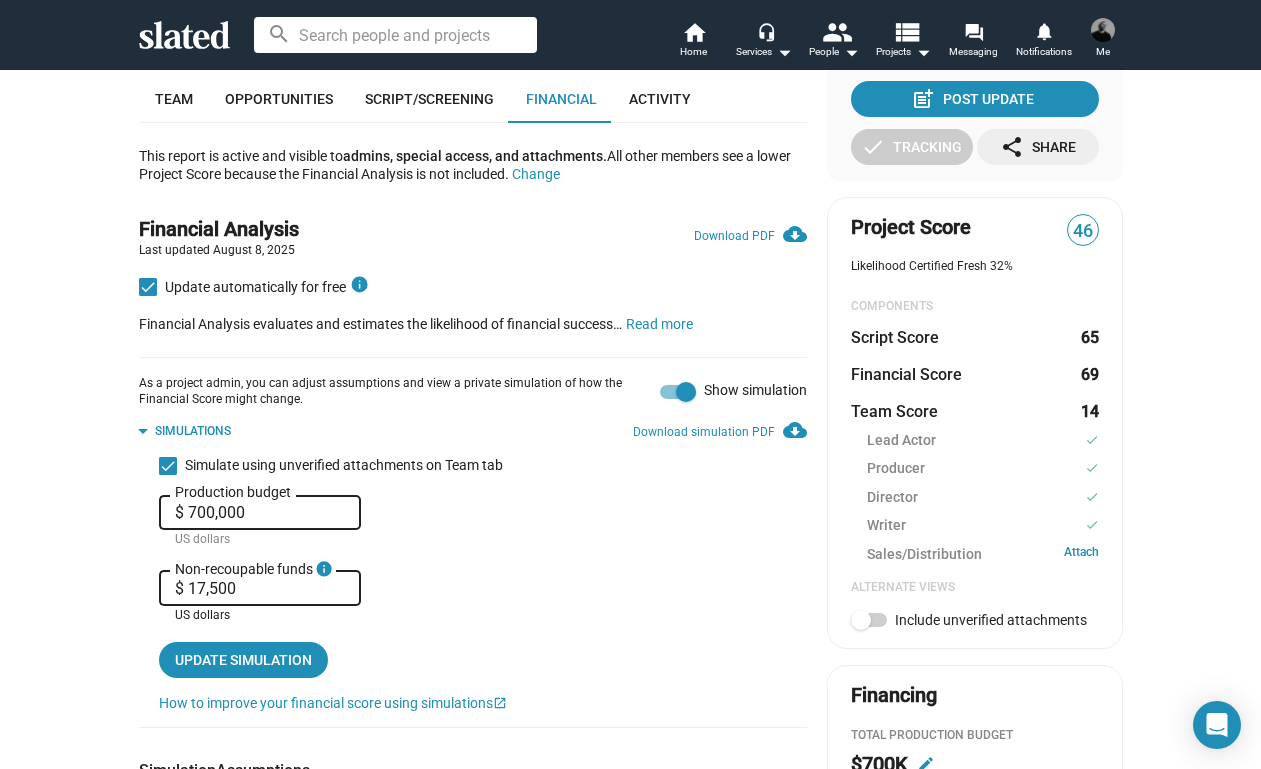 type on "$ 175,000" 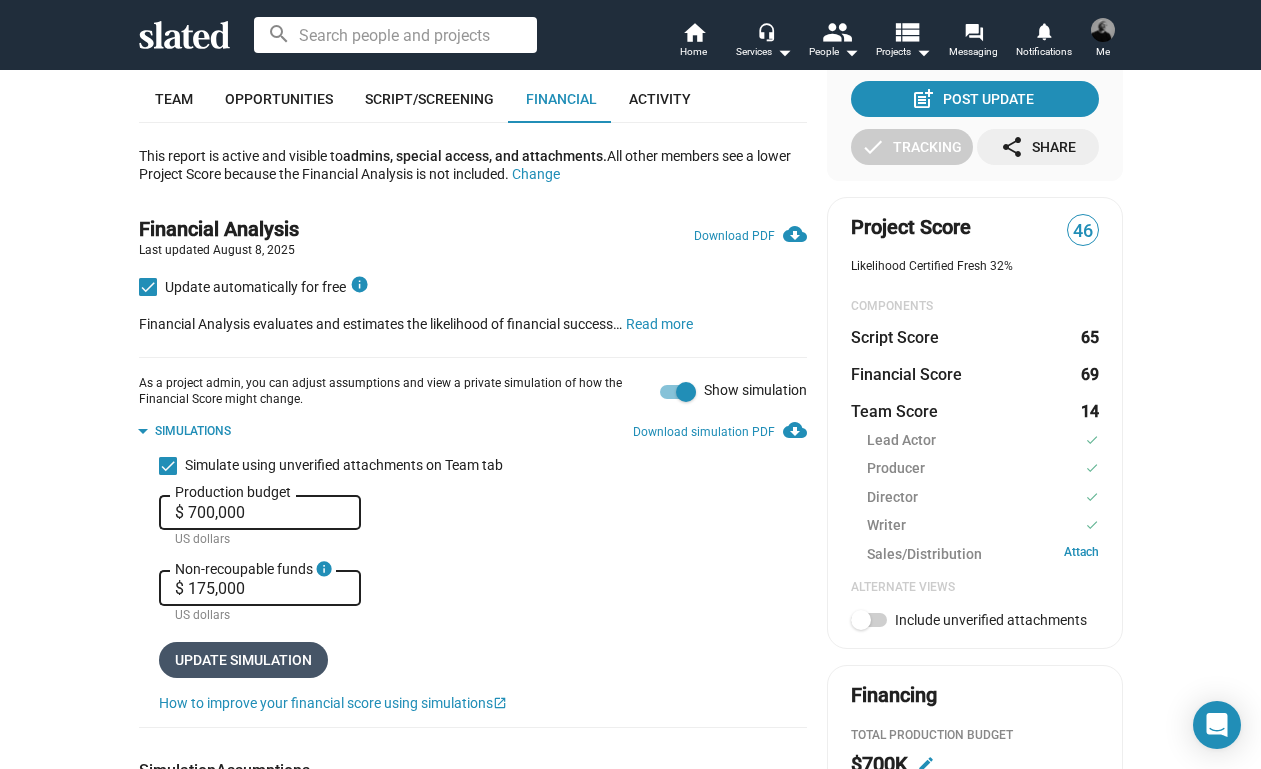 click on "Update simulation" 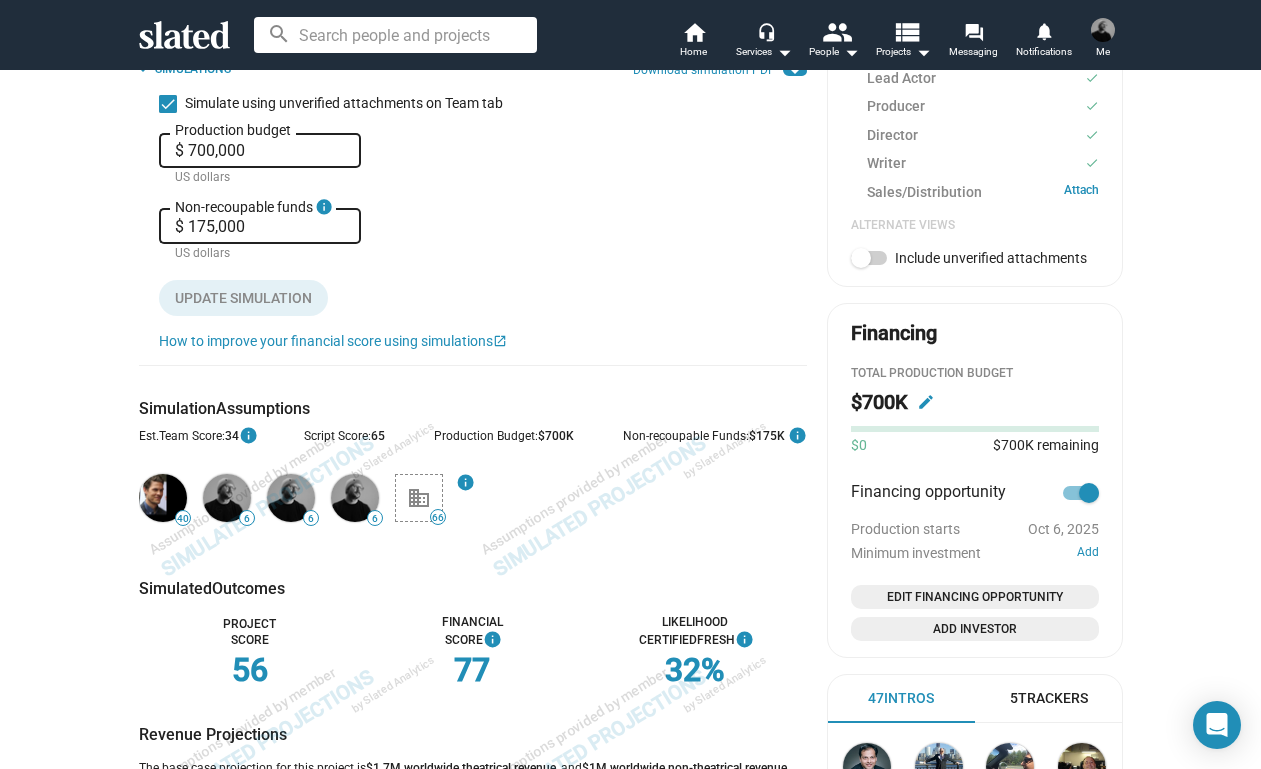scroll, scrollTop: 711, scrollLeft: 0, axis: vertical 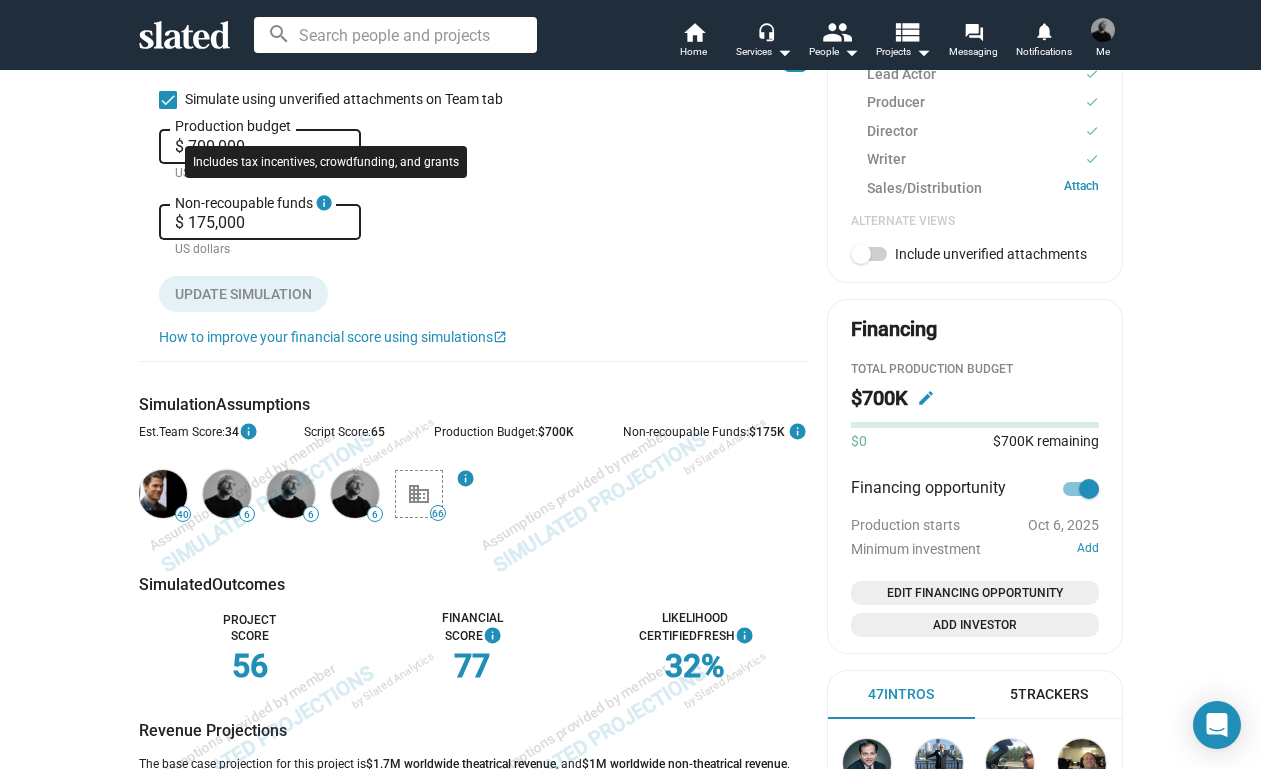 click on "info" at bounding box center [323, 201] 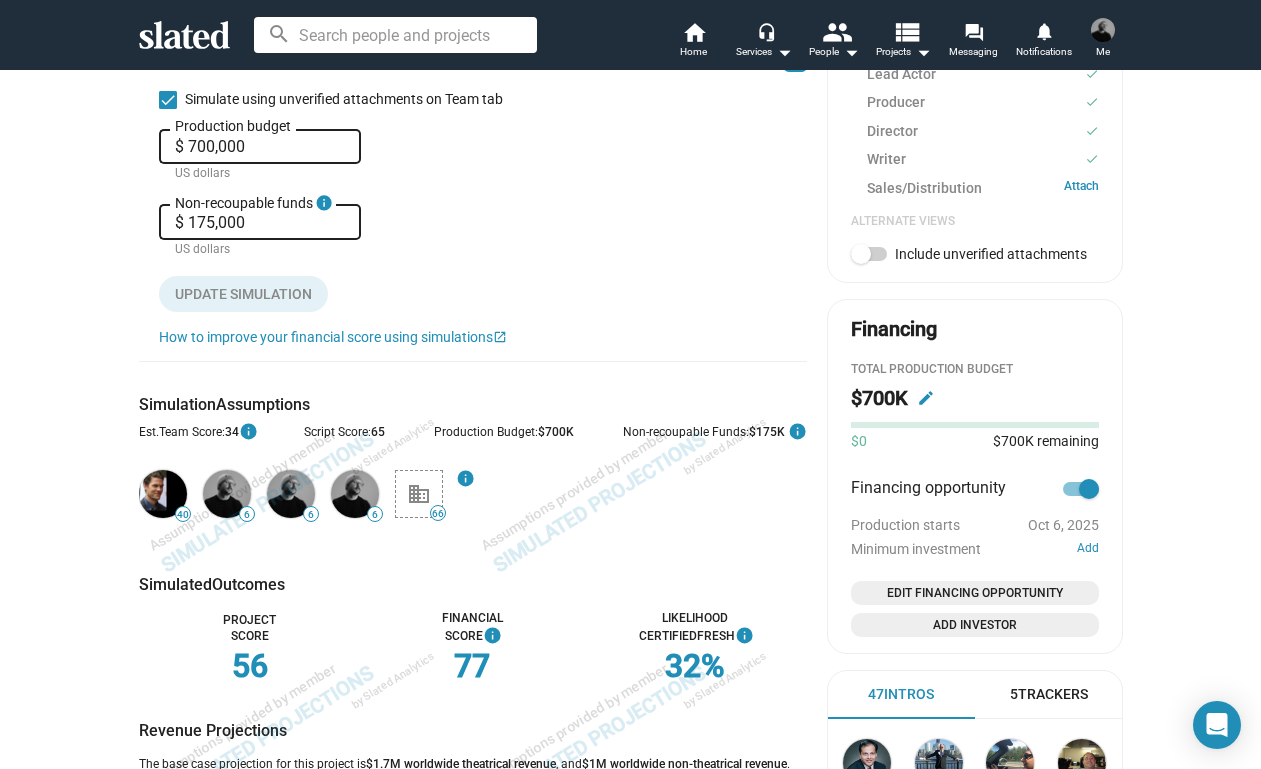 click on "info" at bounding box center [323, 201] 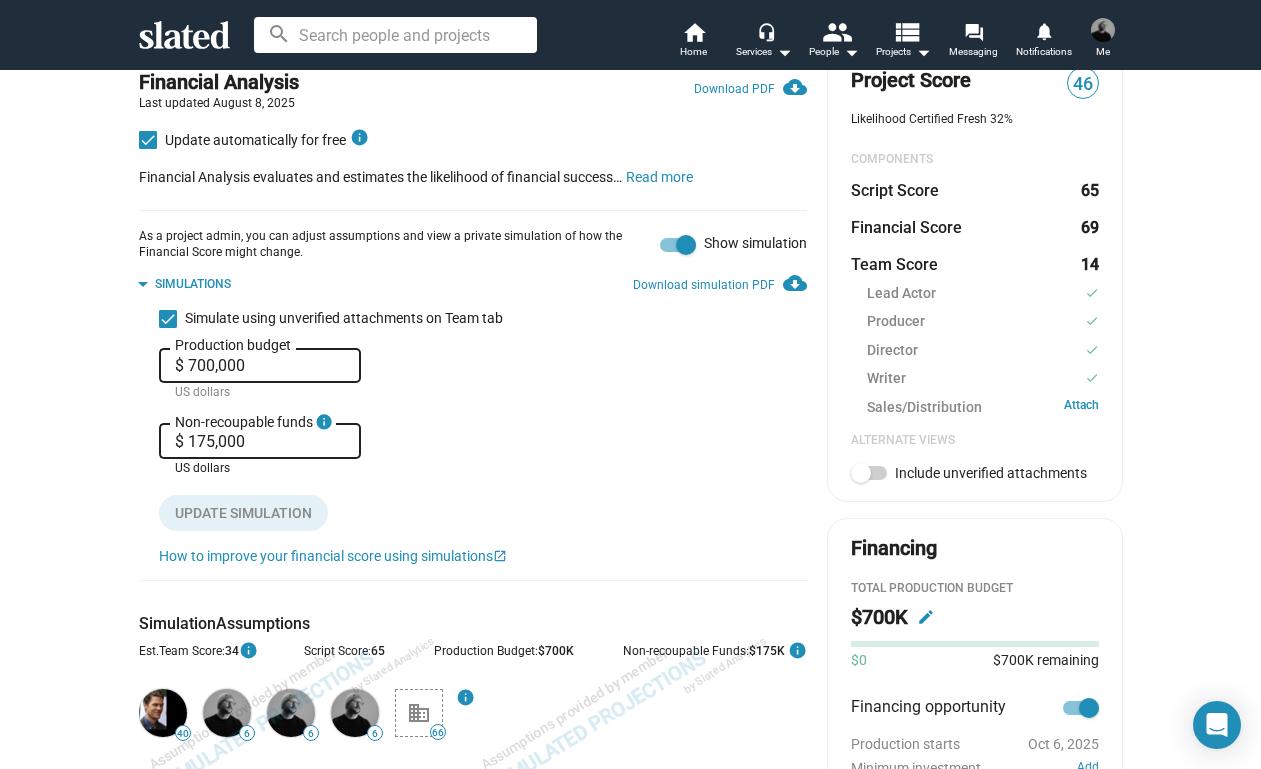 scroll, scrollTop: 428, scrollLeft: 0, axis: vertical 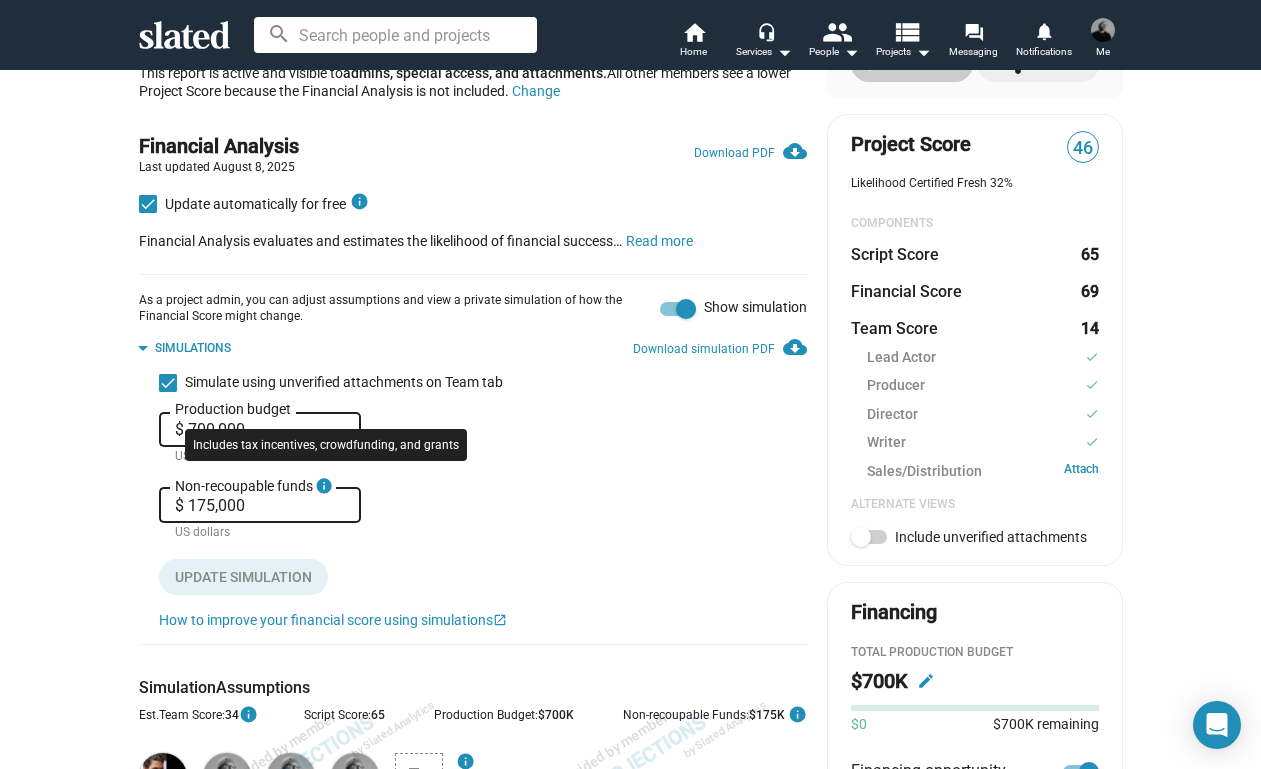 click on "info" at bounding box center (323, 484) 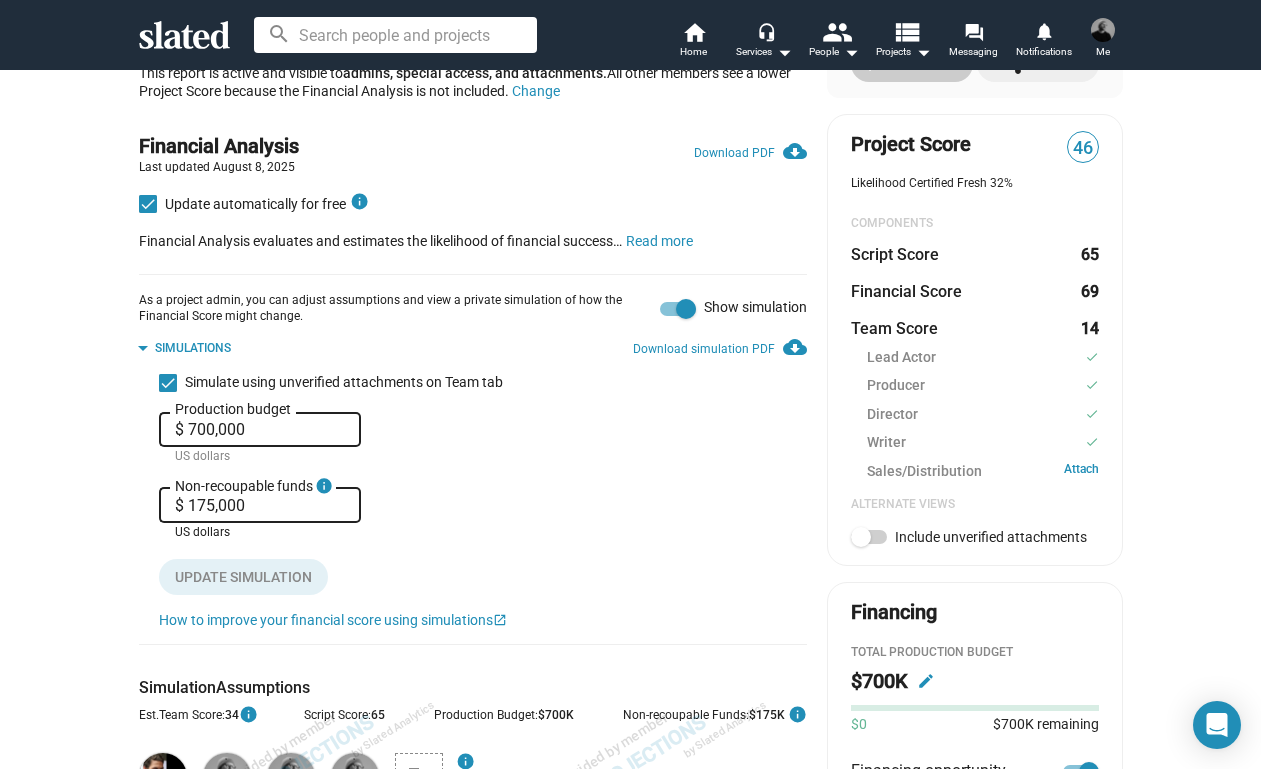 click on "info" at bounding box center [323, 484] 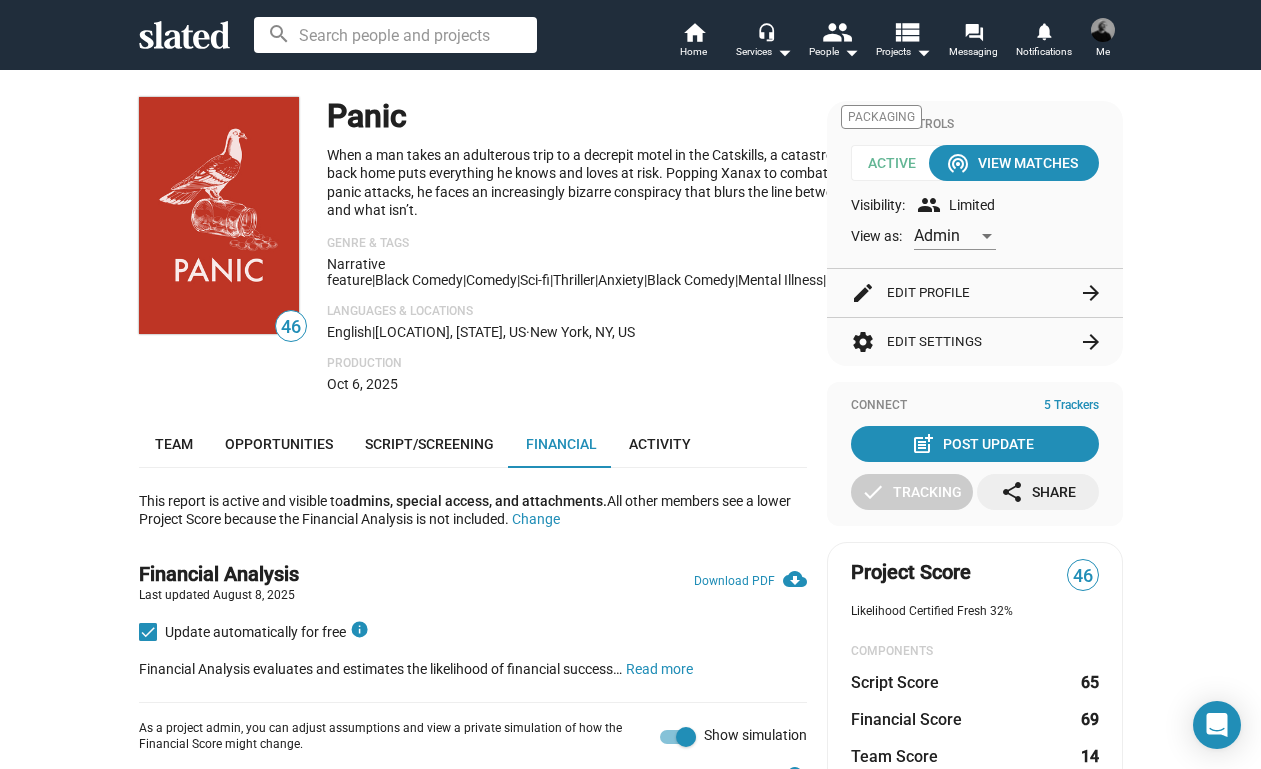 scroll, scrollTop: 0, scrollLeft: 0, axis: both 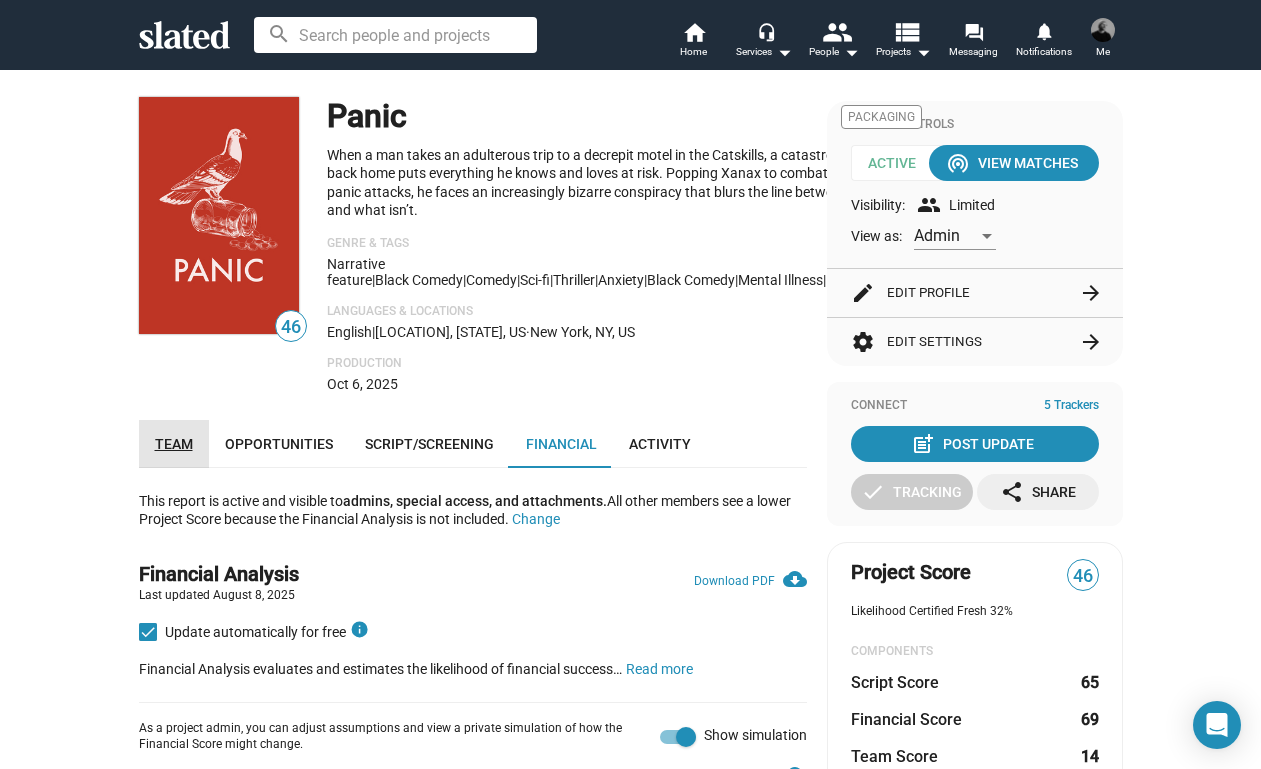 click on "Team" at bounding box center (174, 444) 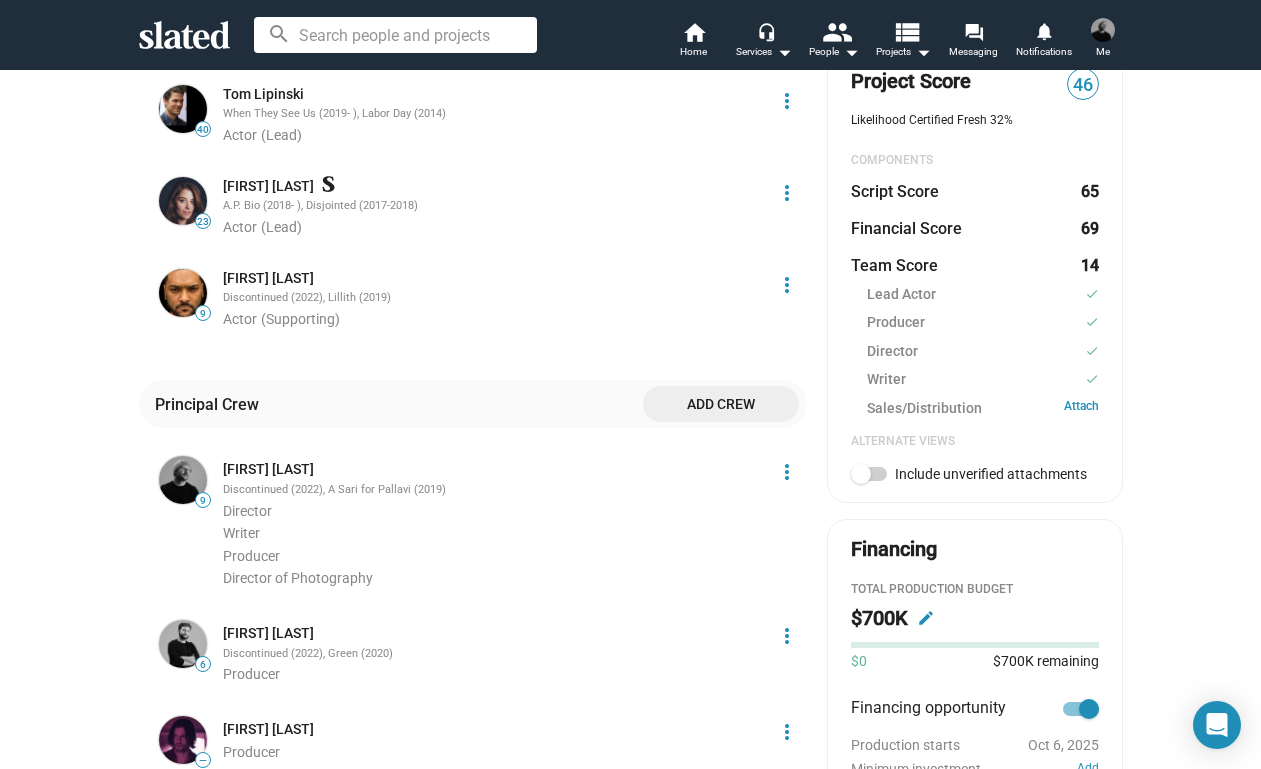 scroll, scrollTop: 817, scrollLeft: 0, axis: vertical 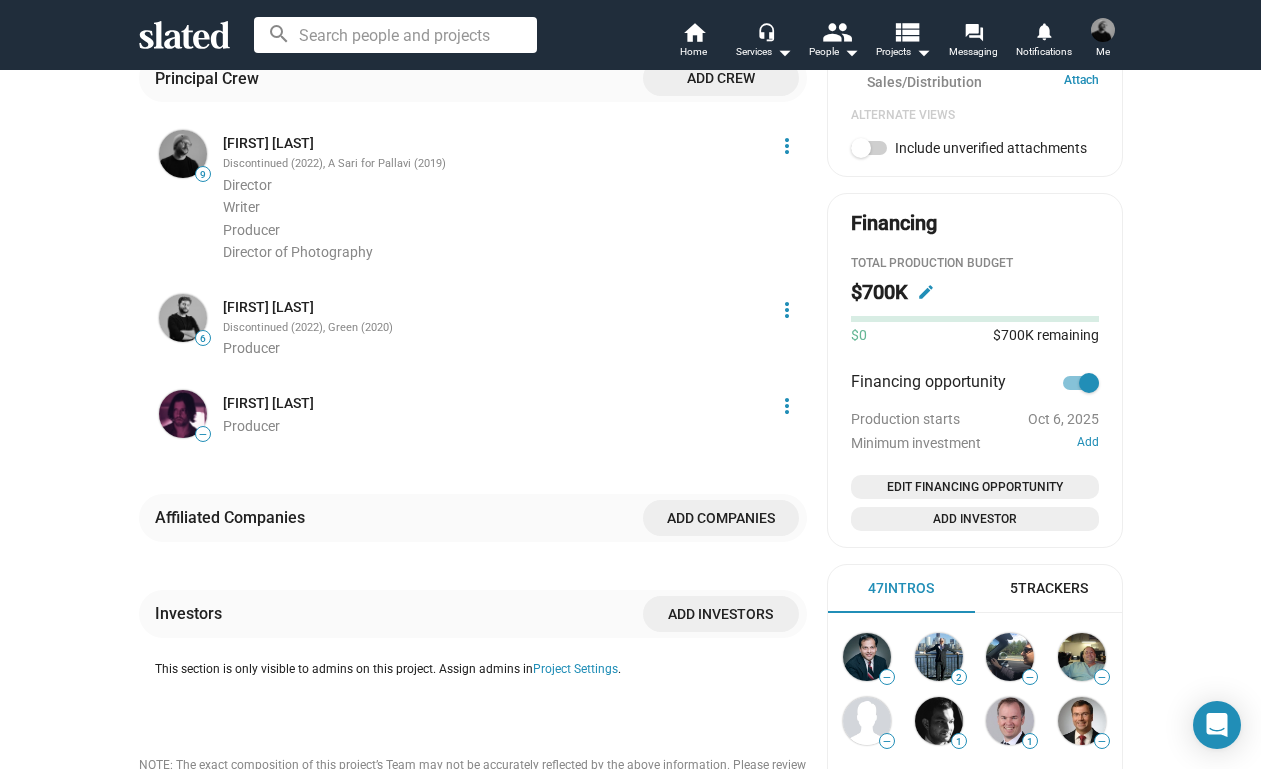click on "edit" 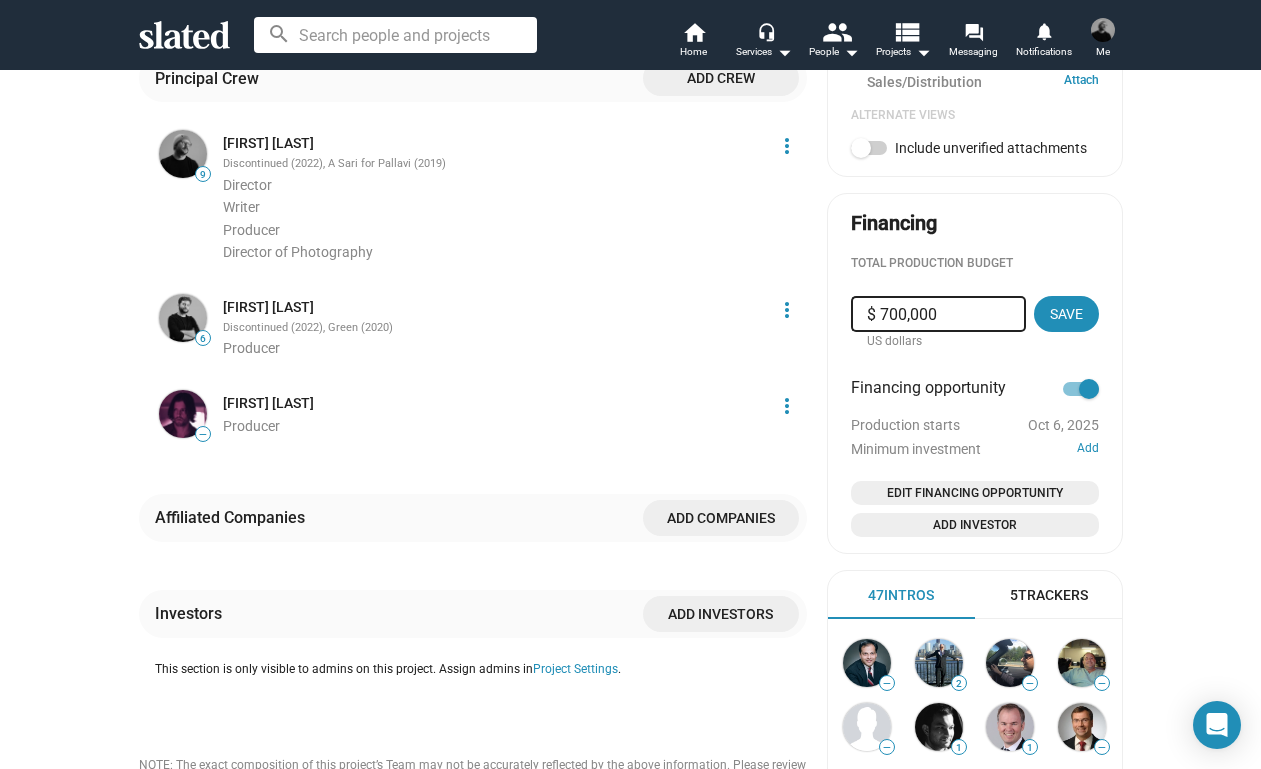 click on "Edit Financing Opportunity" 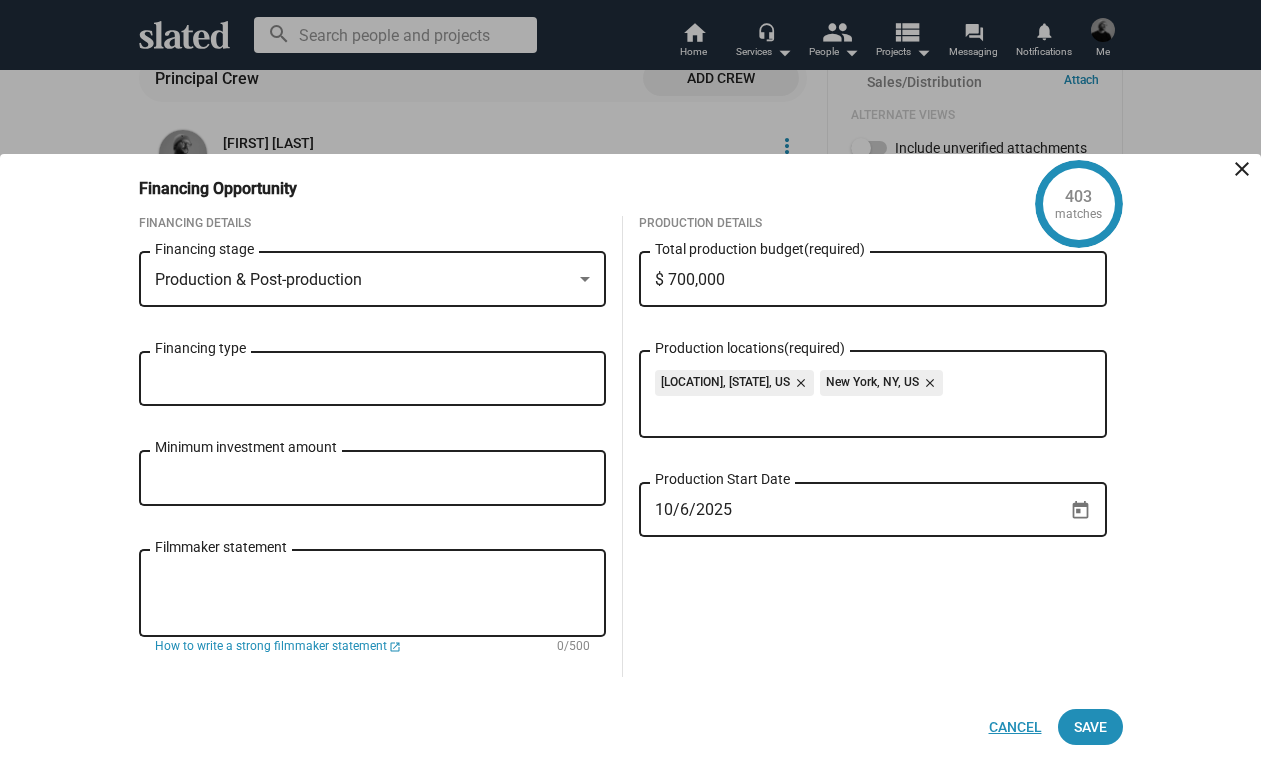 click on "Cancel" at bounding box center [1015, 727] 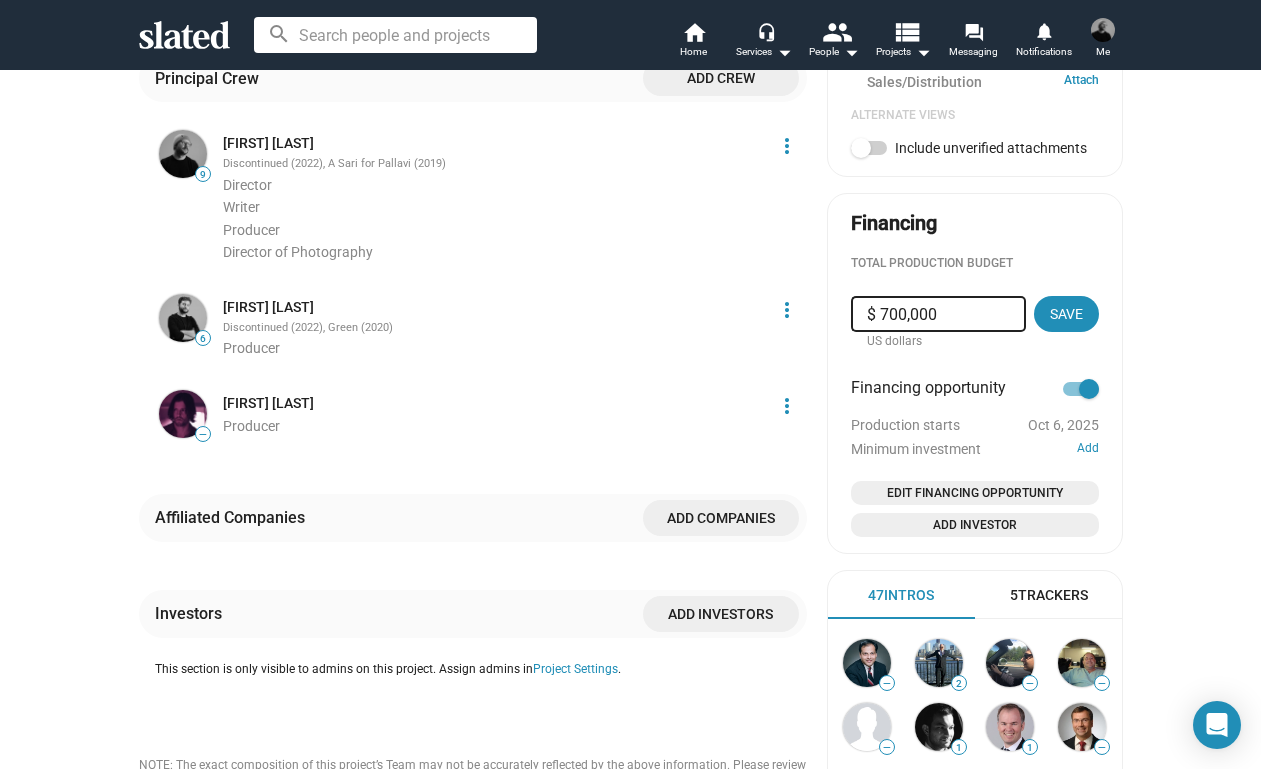 click on "Add Investor" 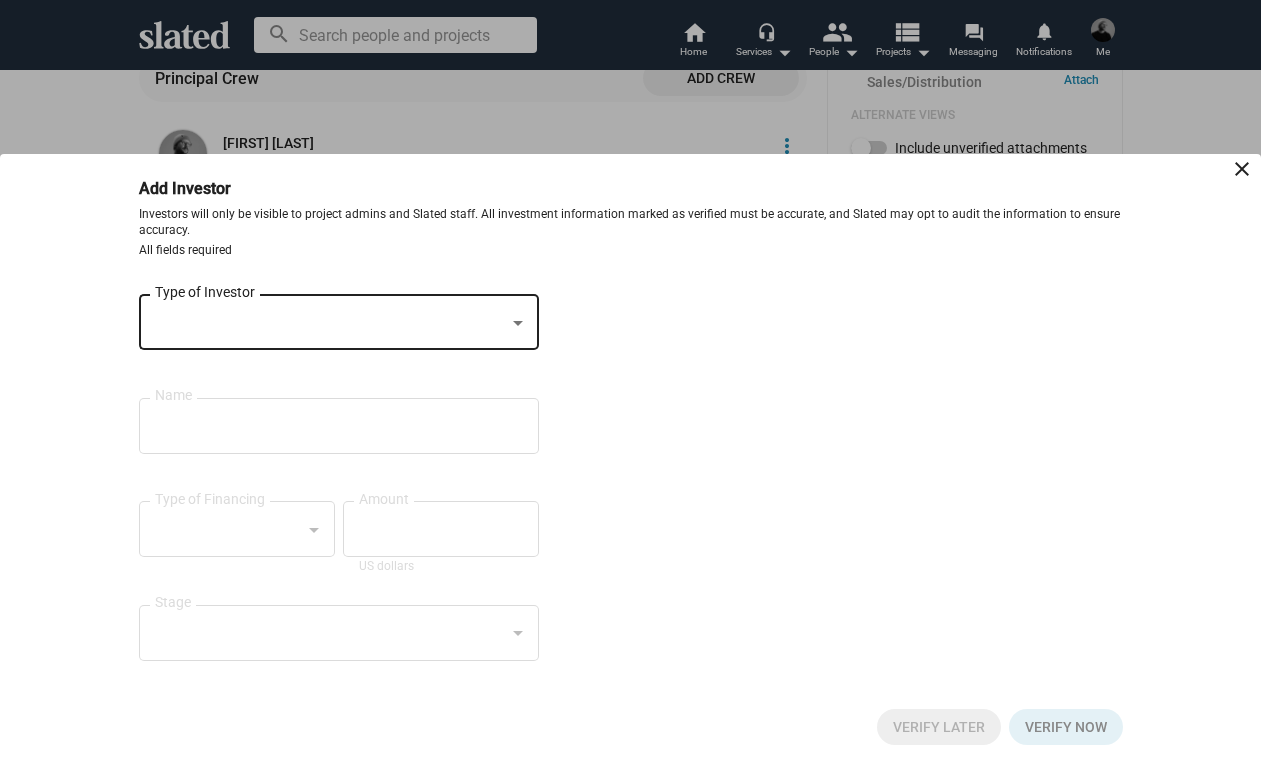 click on "Type of Investor" at bounding box center (339, 320) 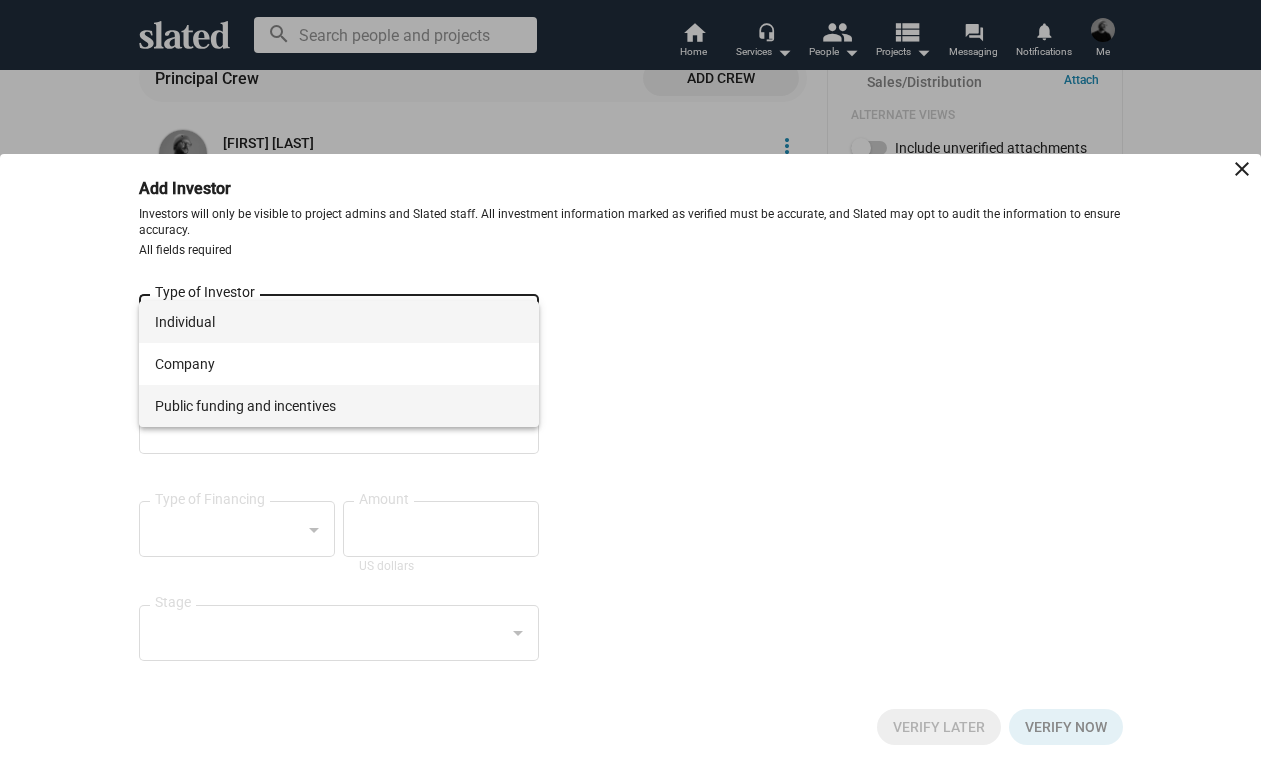 click on "Public funding and incentives" at bounding box center (339, 406) 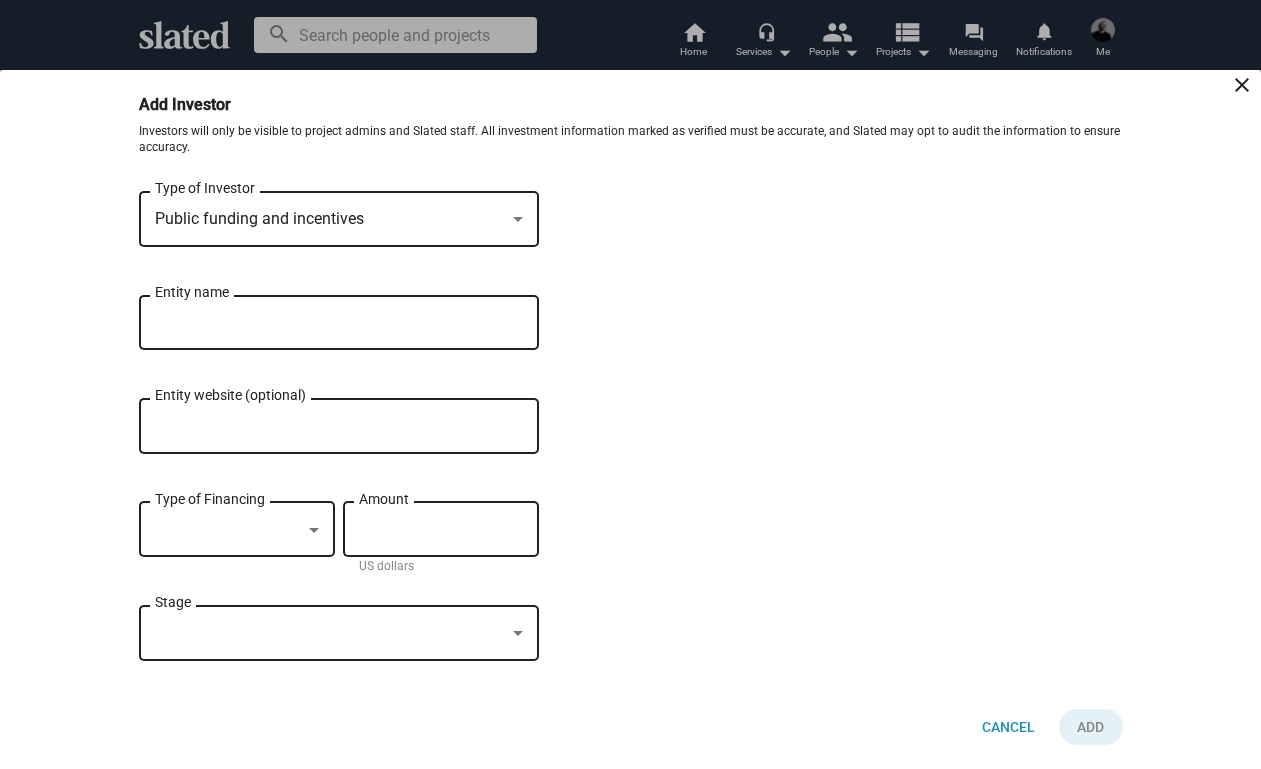 click on "Entity name" at bounding box center (325, 323) 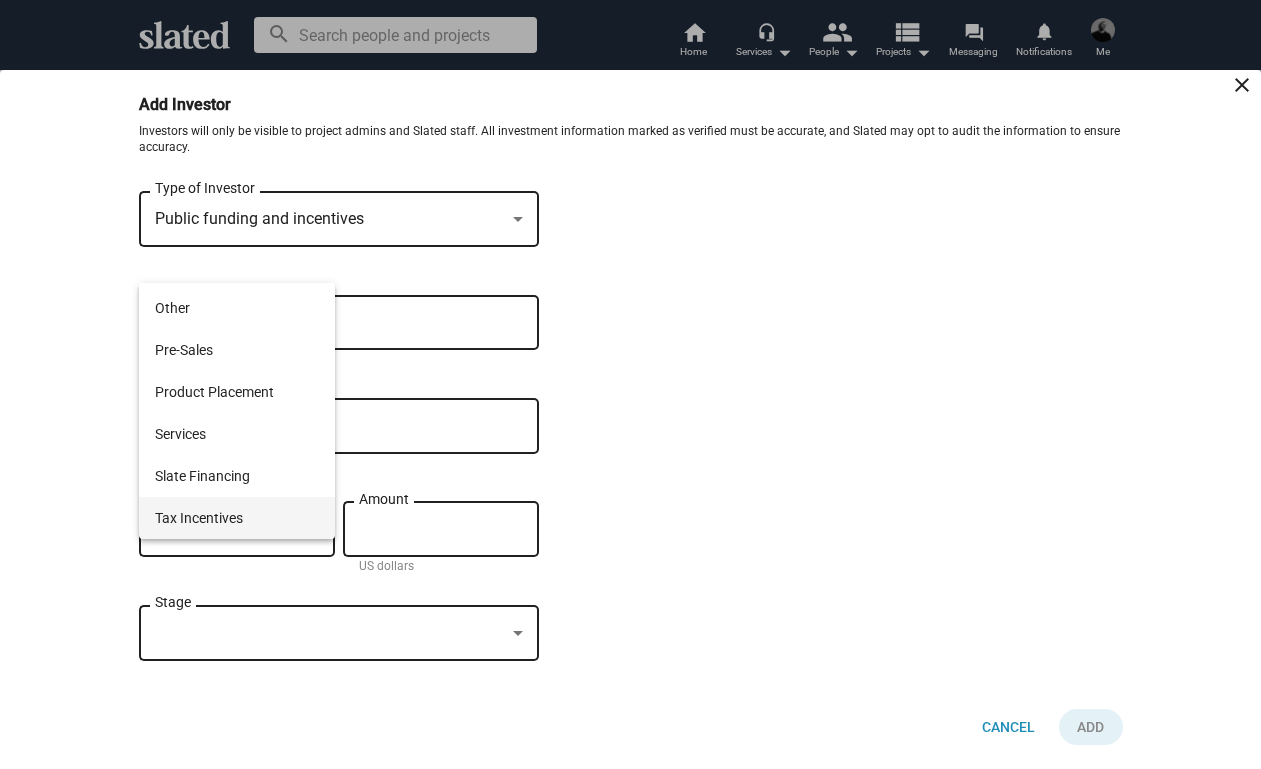 scroll, scrollTop: 374, scrollLeft: 0, axis: vertical 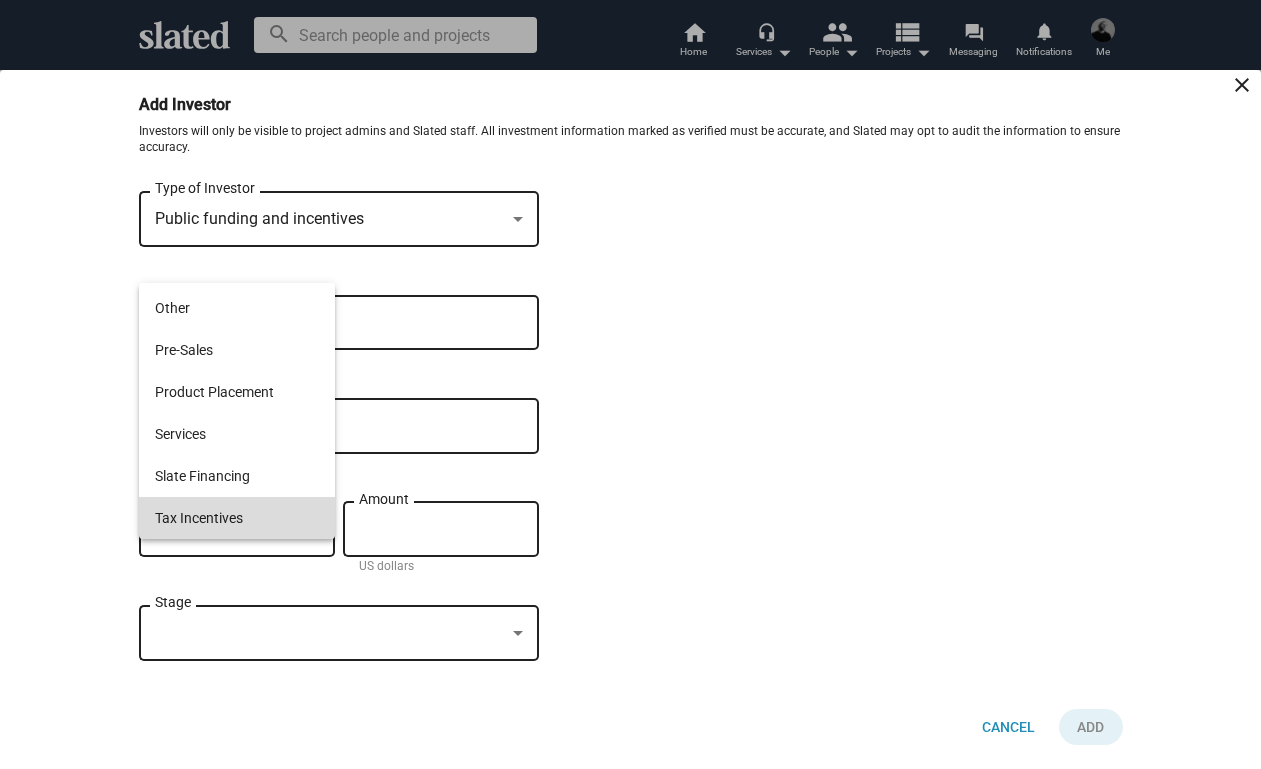 click on "Tax Incentives" at bounding box center (237, 518) 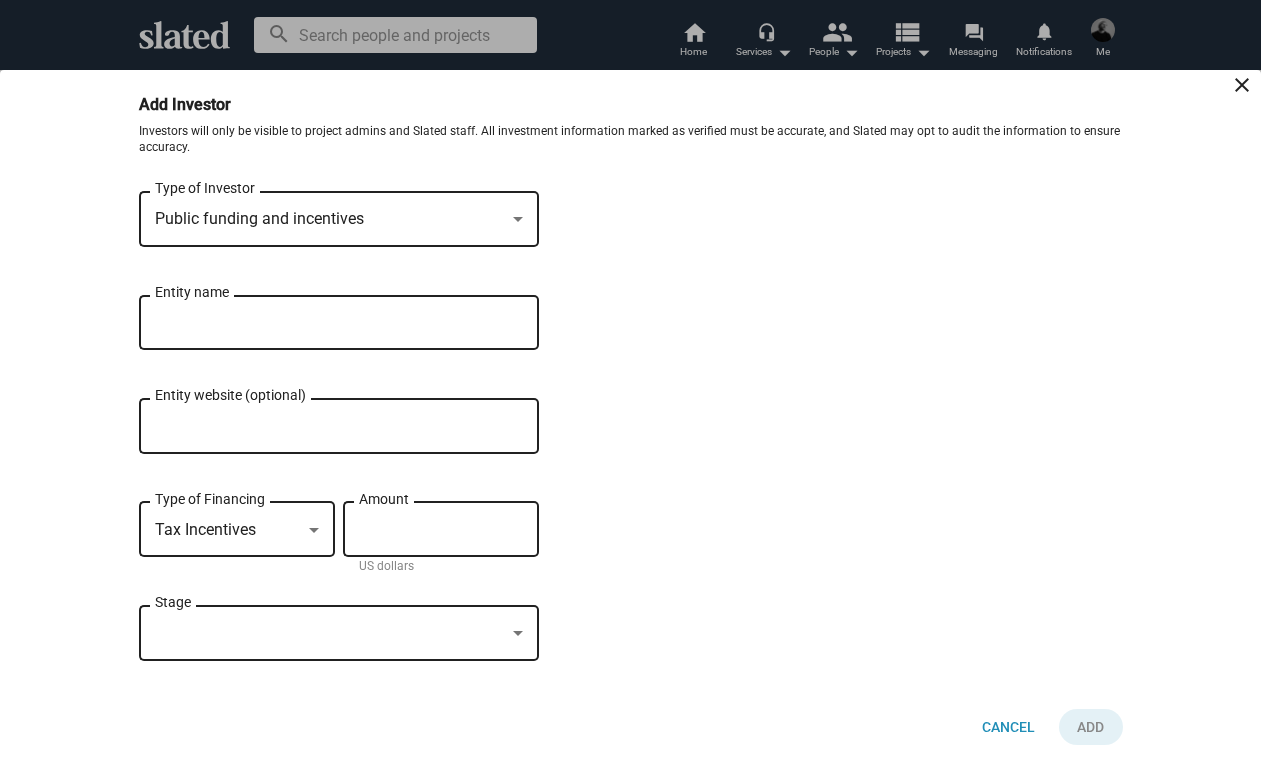 click on "Stage" 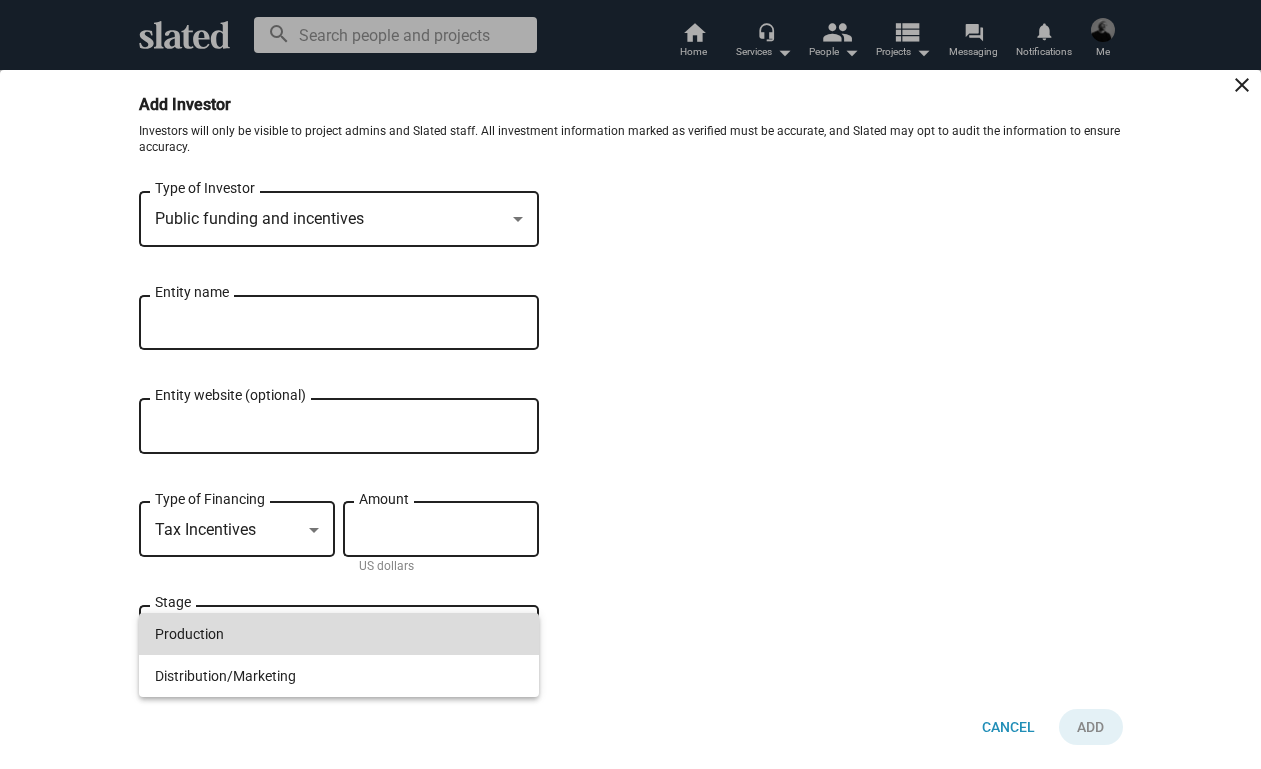 click on "Production" at bounding box center [339, 634] 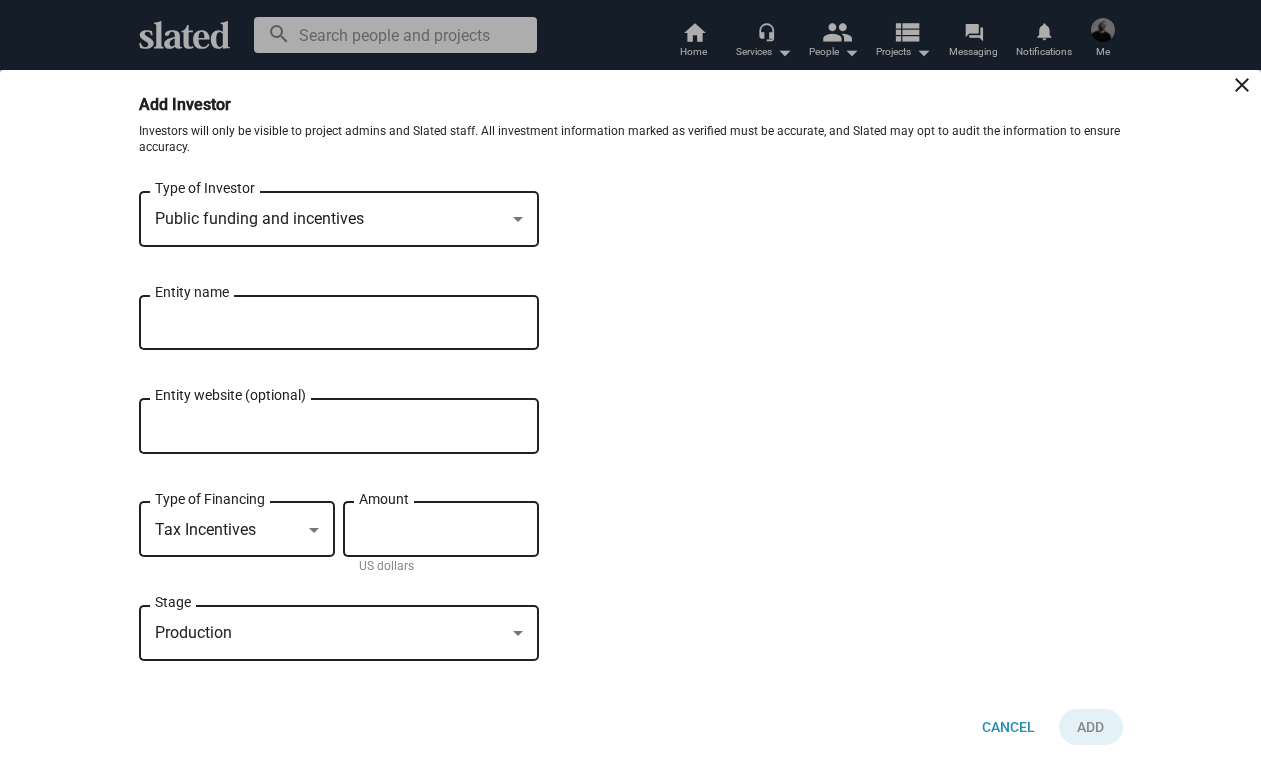 click on "Public funding and incentives Type of Investor Entity name close Entity website (optional) Tax Incentives Type of Financing Amount US dollars Production Stage" at bounding box center (631, 436) 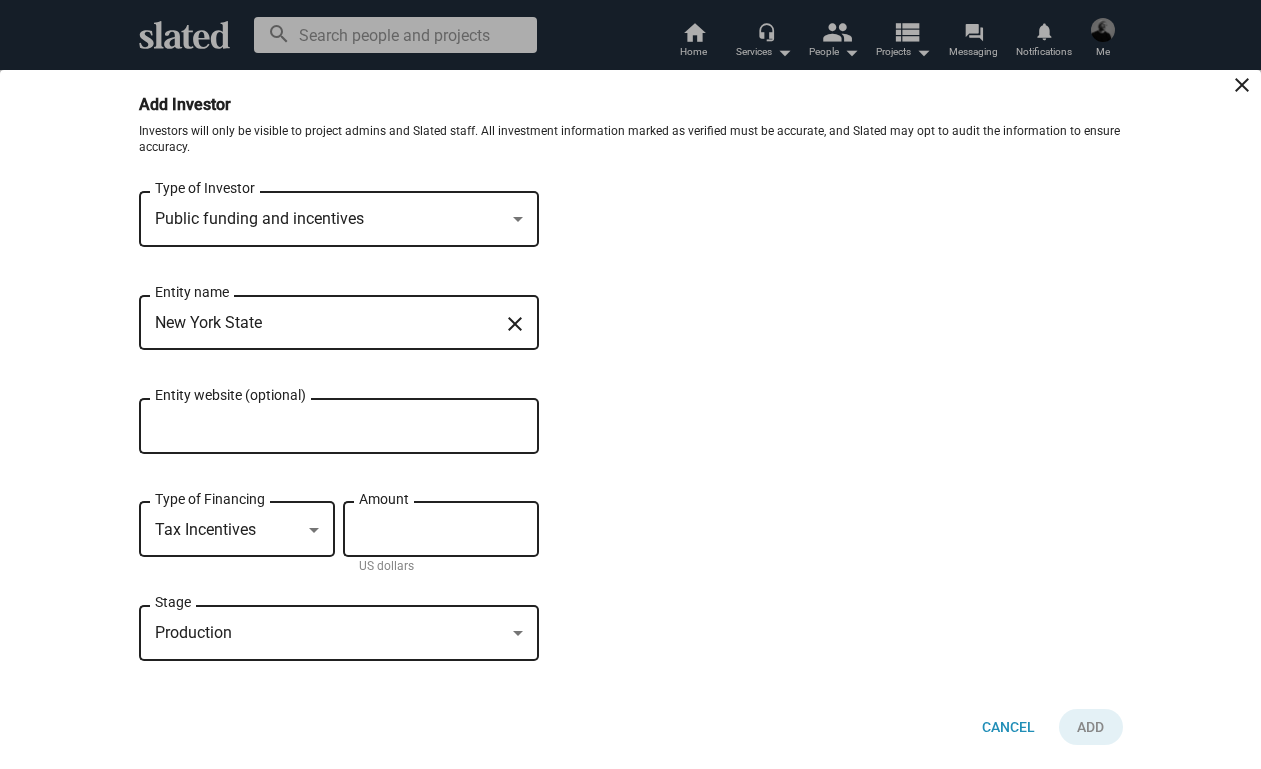 type on "New York State" 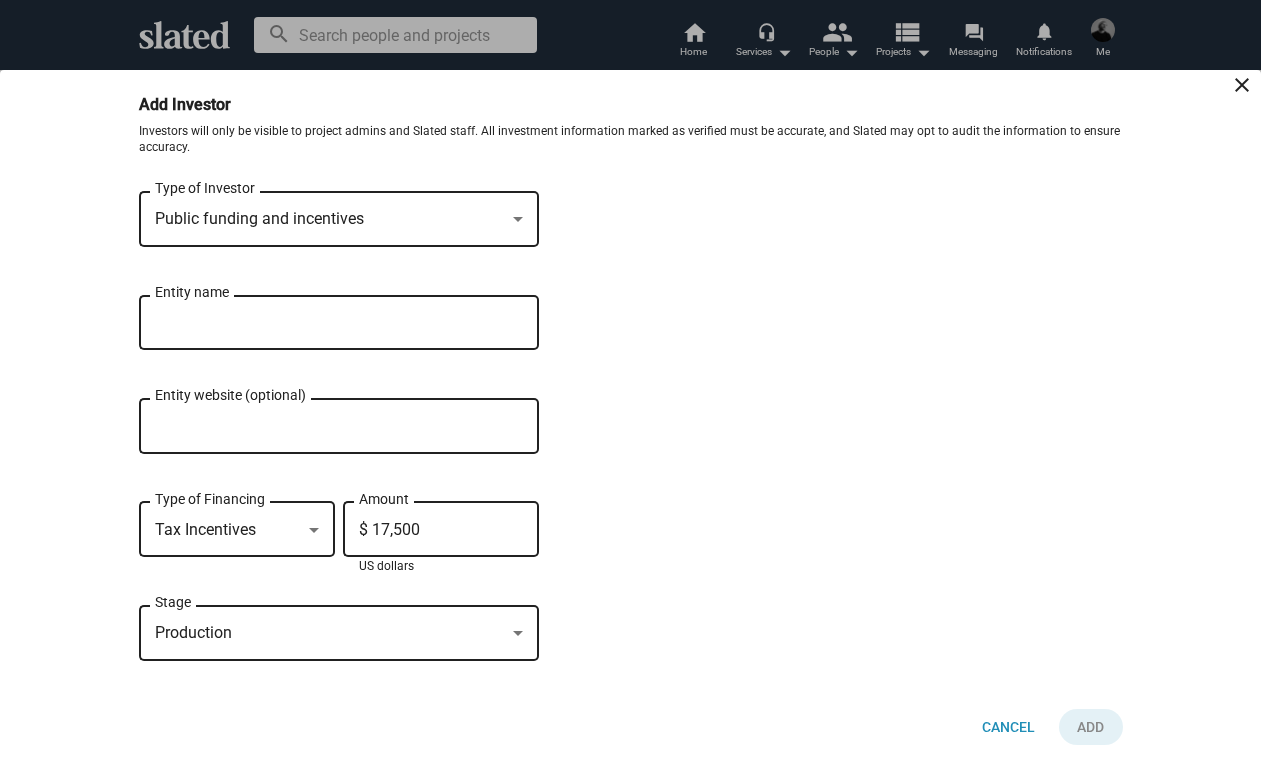 type on "$ 175,000" 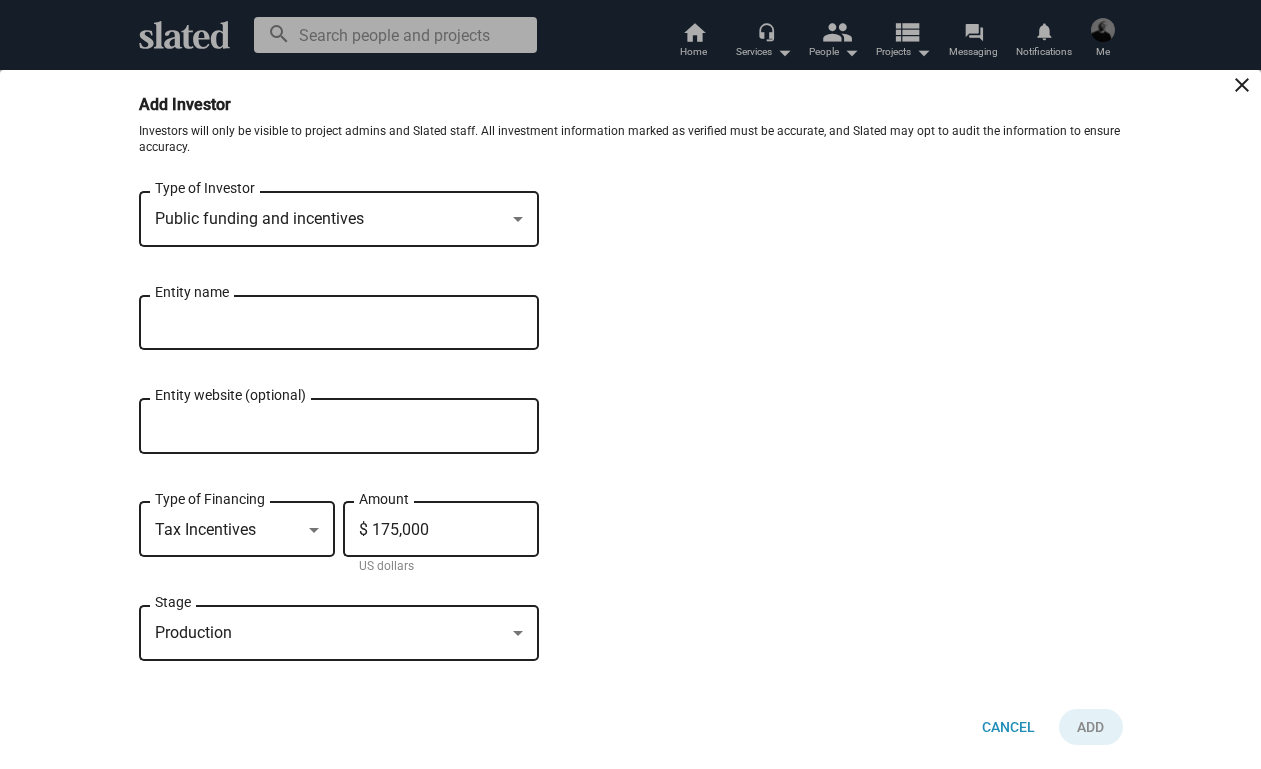 click on "Public funding and incentives Type of Investor New York State Entity name close Entity website (optional) Tax Incentives Type of Financing $ 175,000 Amount US dollars Production Stage" at bounding box center (631, 436) 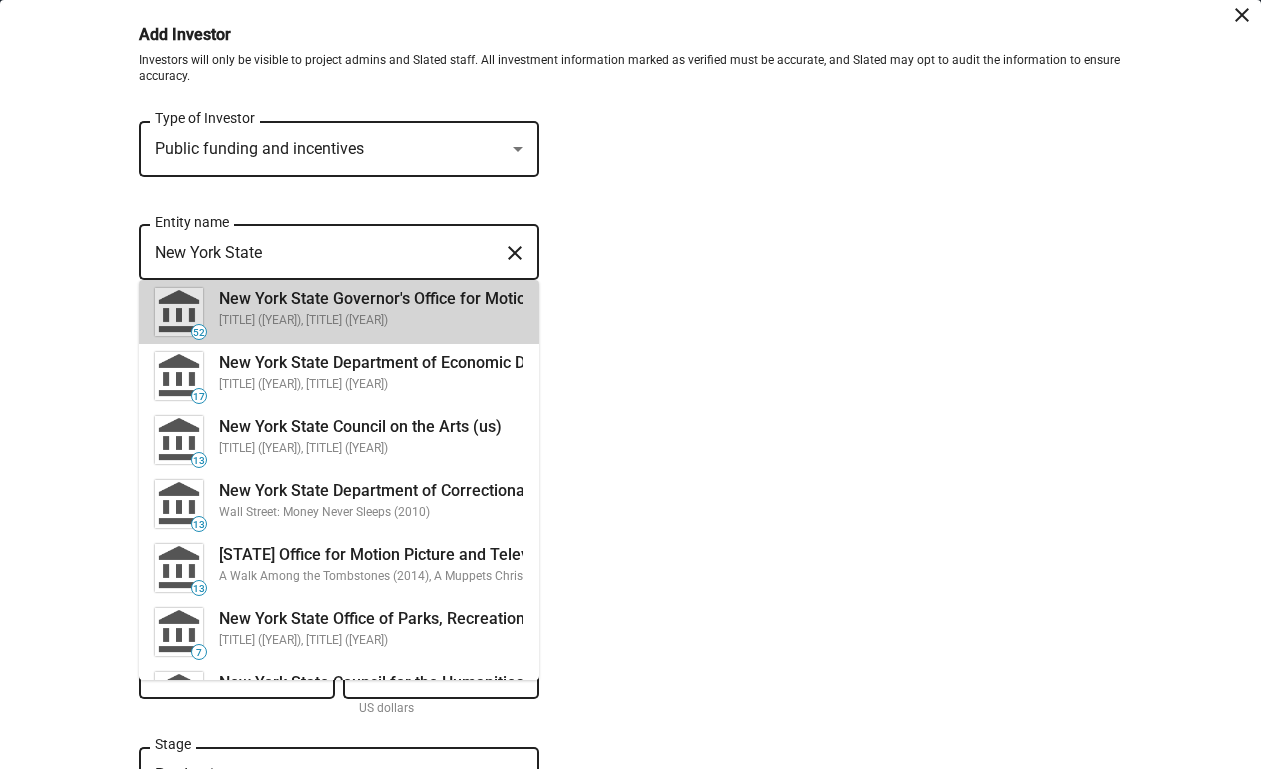click on "Little Women (2019), John Wick: Chapter 3 - Parabellum (2019)" at bounding box center (516, 321) 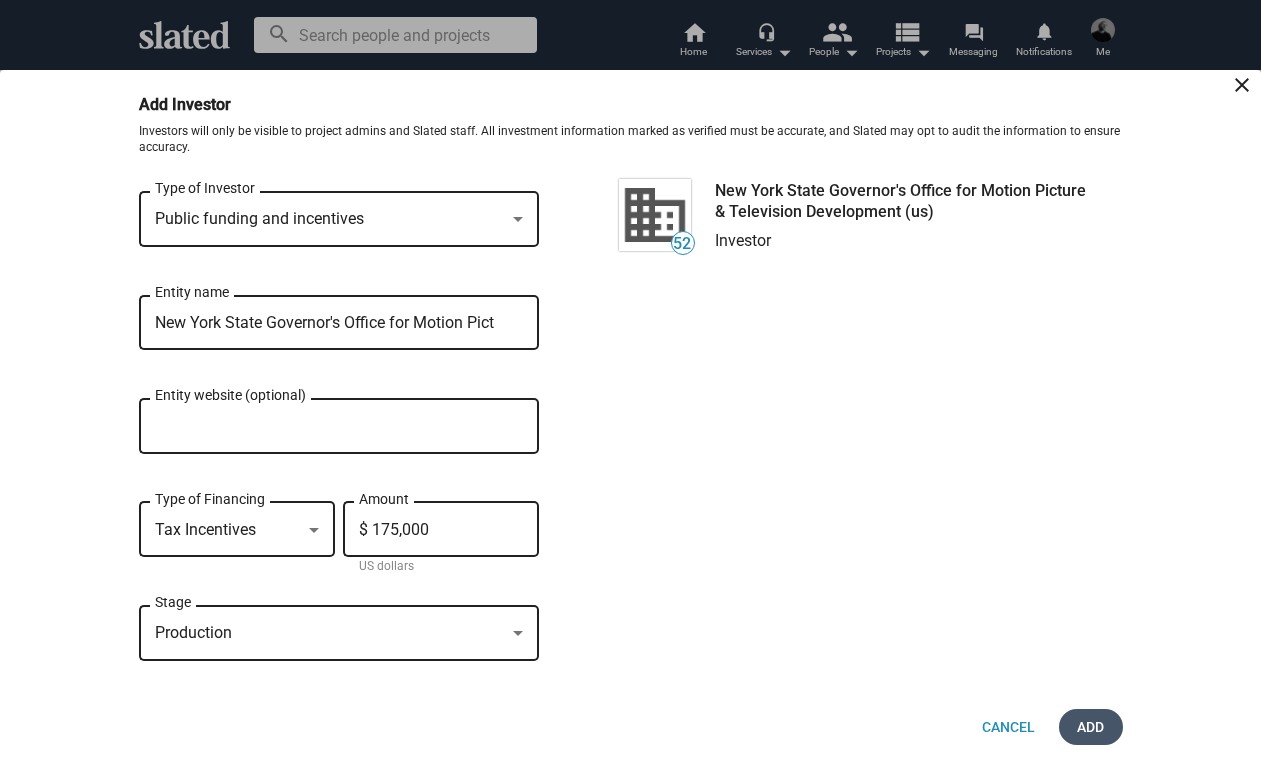 click on "Add" at bounding box center [1091, 727] 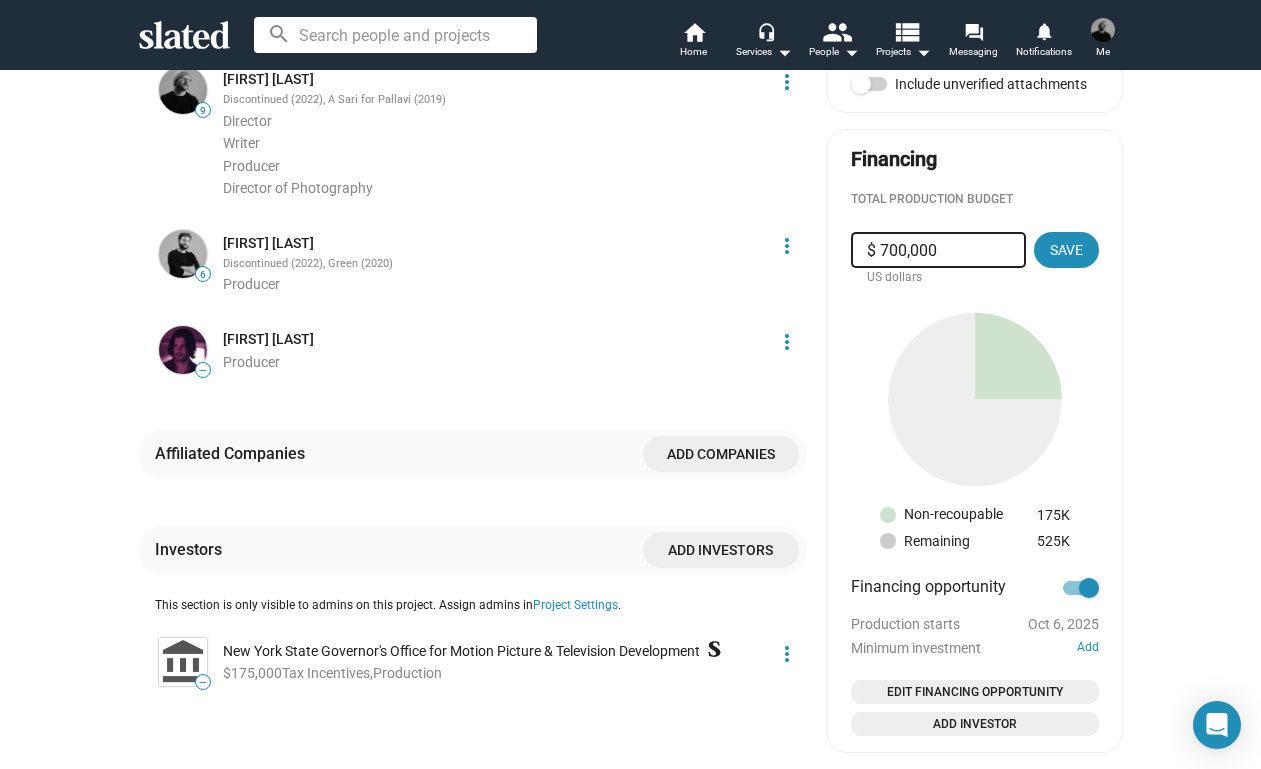 scroll, scrollTop: 694, scrollLeft: 0, axis: vertical 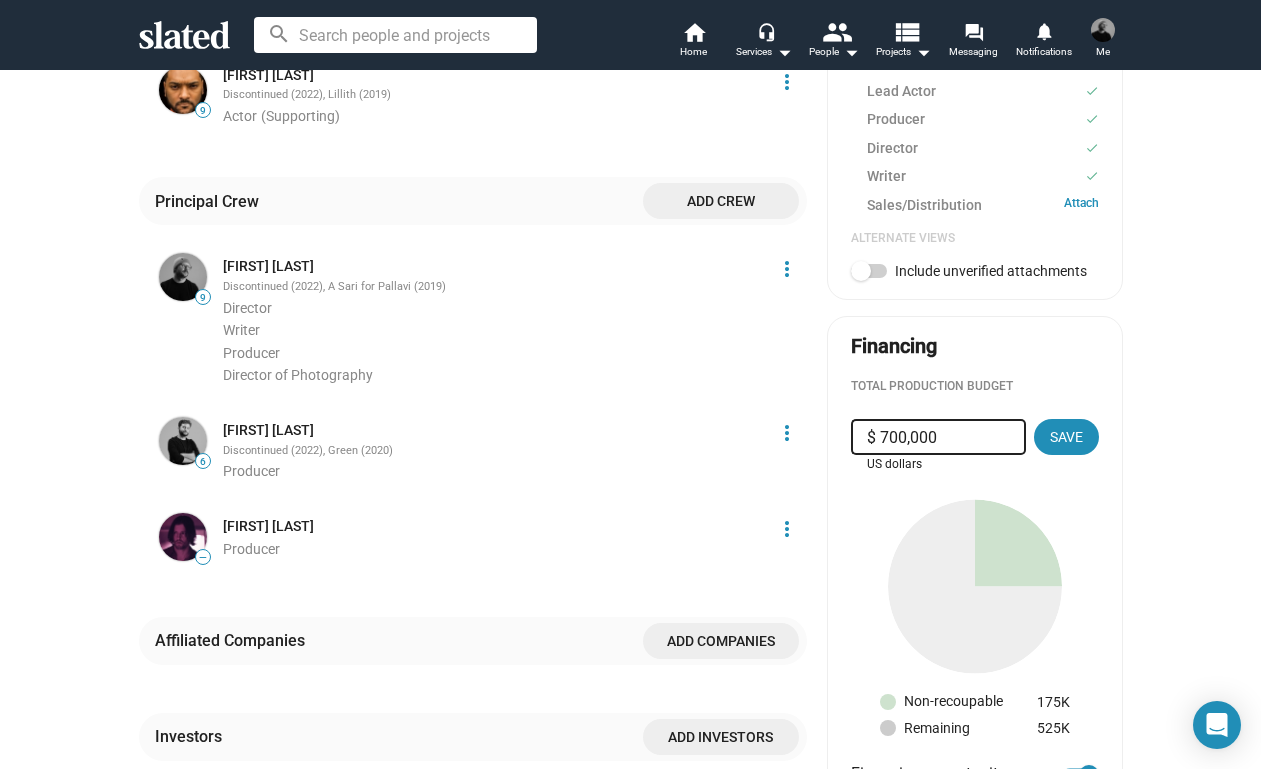 drag, startPoint x: 909, startPoint y: 423, endPoint x: 881, endPoint y: 425, distance: 28.071337 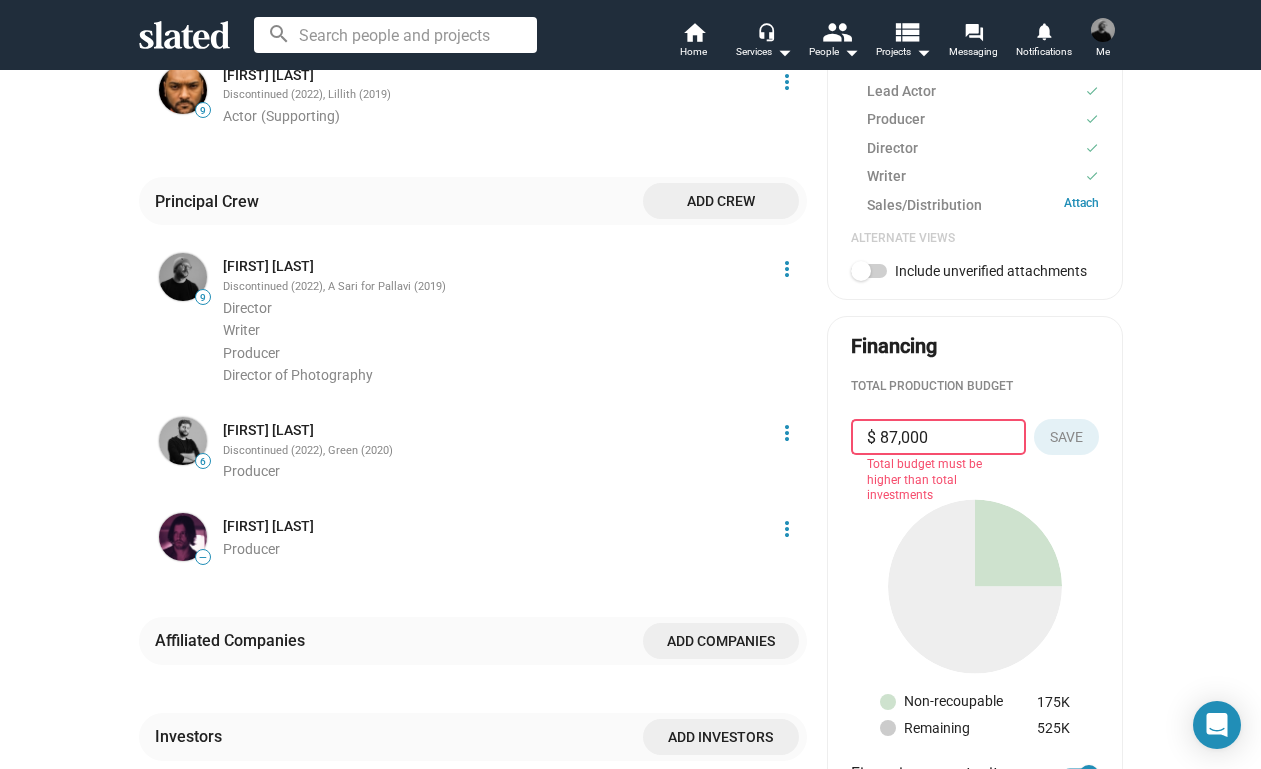 type on "$ 874,000" 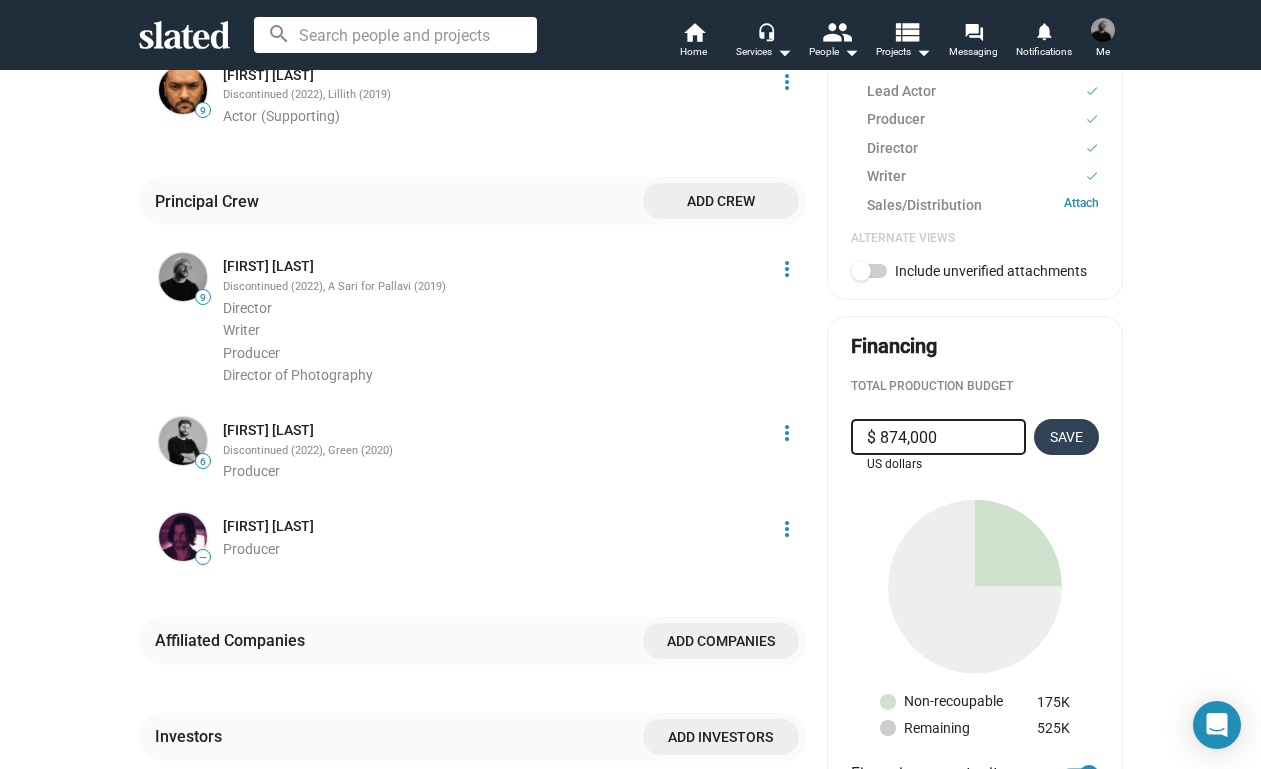 click on "Save" 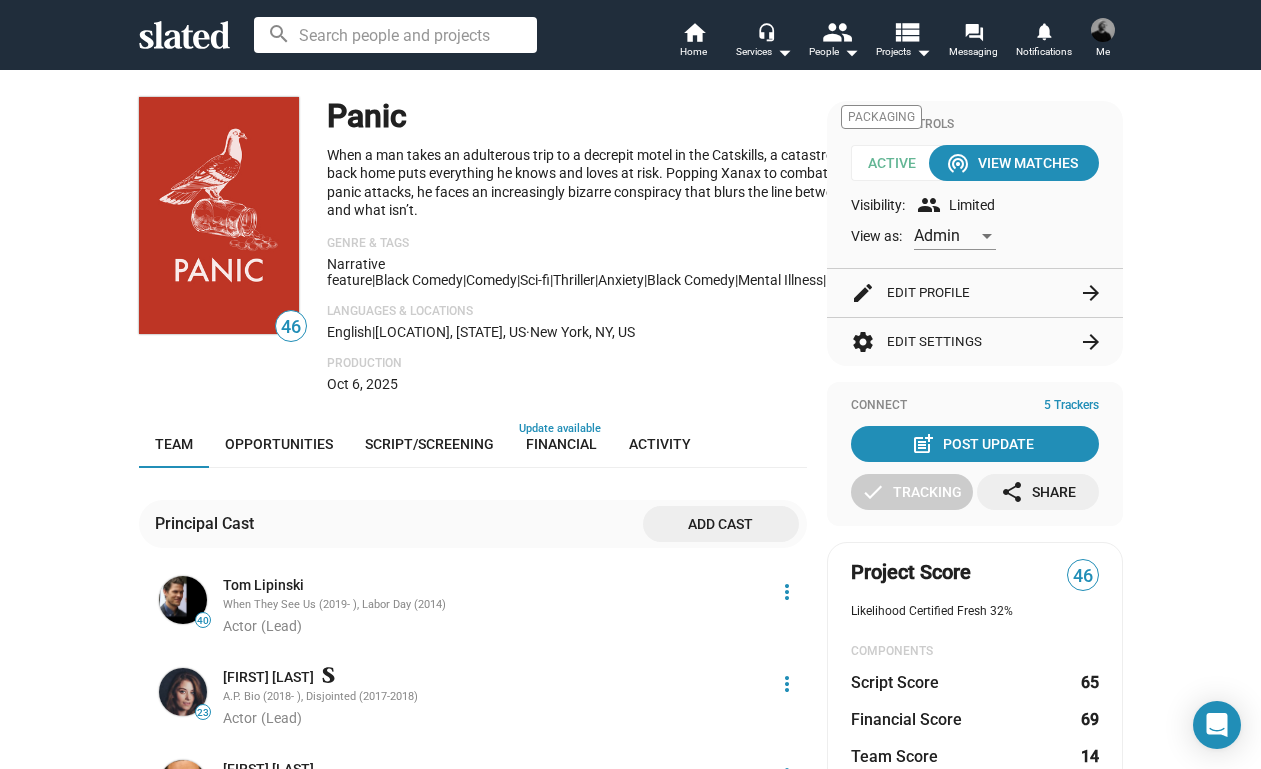 scroll, scrollTop: 0, scrollLeft: 0, axis: both 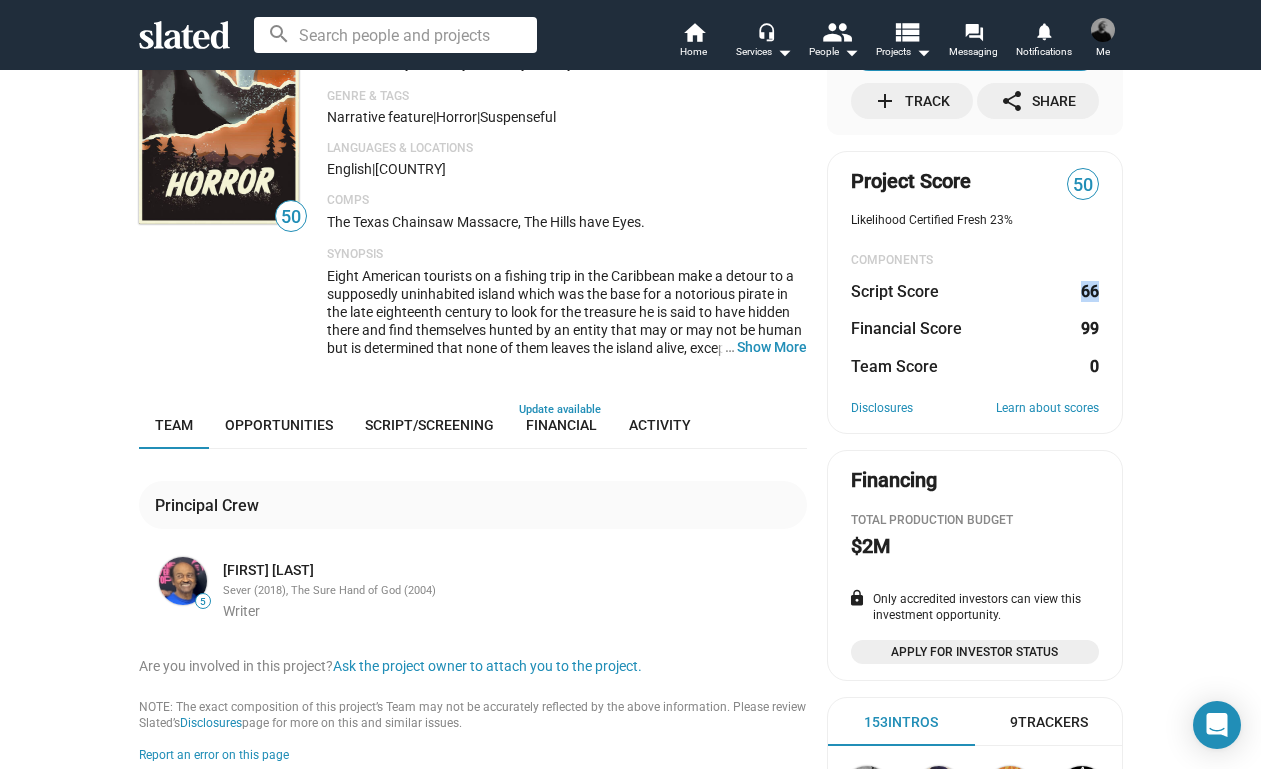 drag, startPoint x: 1072, startPoint y: 291, endPoint x: 1106, endPoint y: 291, distance: 34 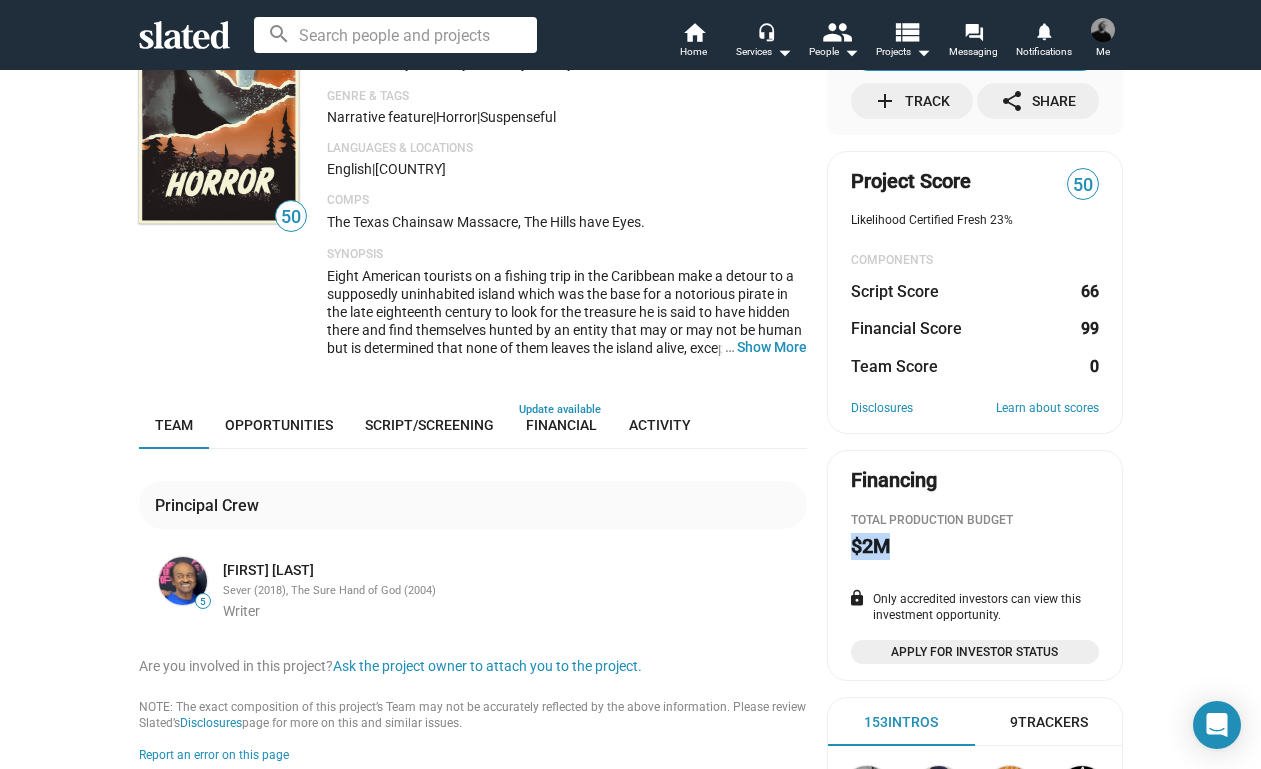 drag, startPoint x: 908, startPoint y: 536, endPoint x: 838, endPoint y: 536, distance: 70 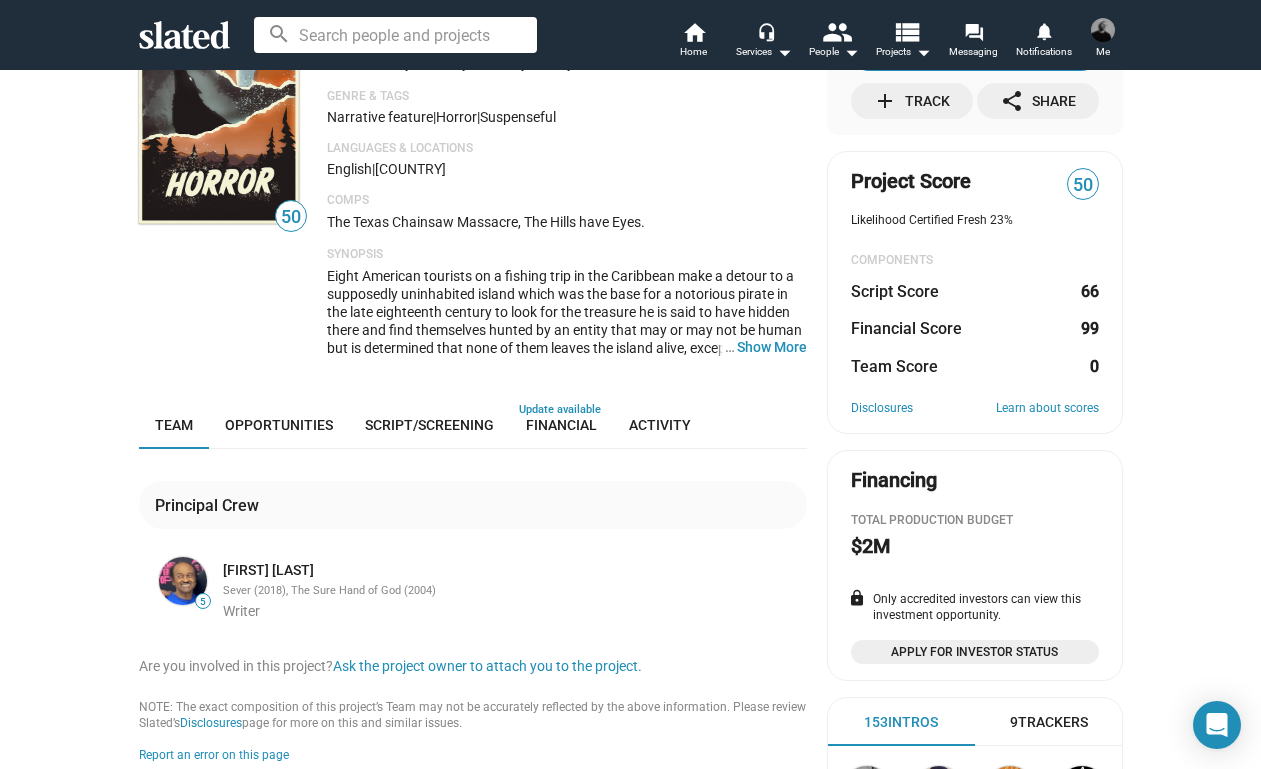 click on "Principal Crew 5 Horace Wilson Sever (2018), The Sure Hand of God (2004) Writer Are you involved in this project?  Ask the project owner to attach you to the project. NOTE: The exact composition of this project’s Team may not be accurately reflected by the above information. Please review Slated’s  Disclosures  page for more on this and similar issues. Report an error on this page" 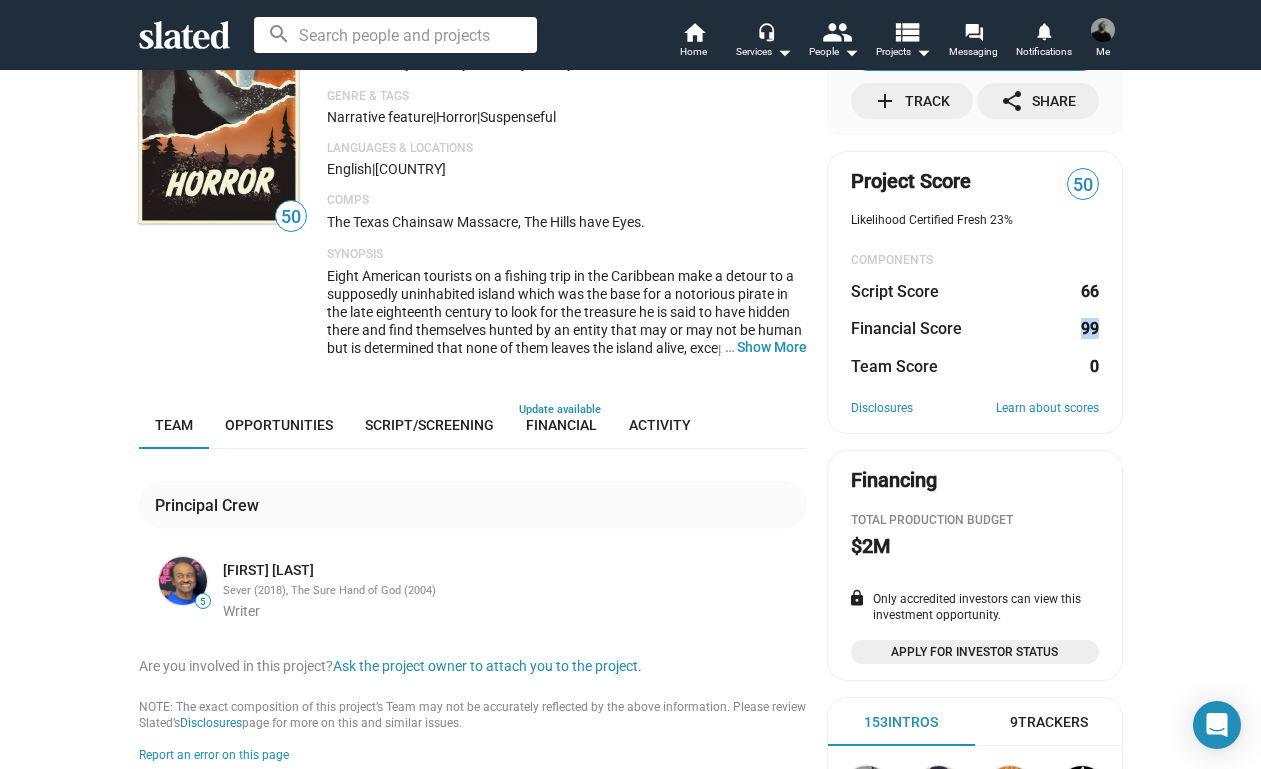 drag, startPoint x: 1077, startPoint y: 321, endPoint x: 1114, endPoint y: 324, distance: 37.12142 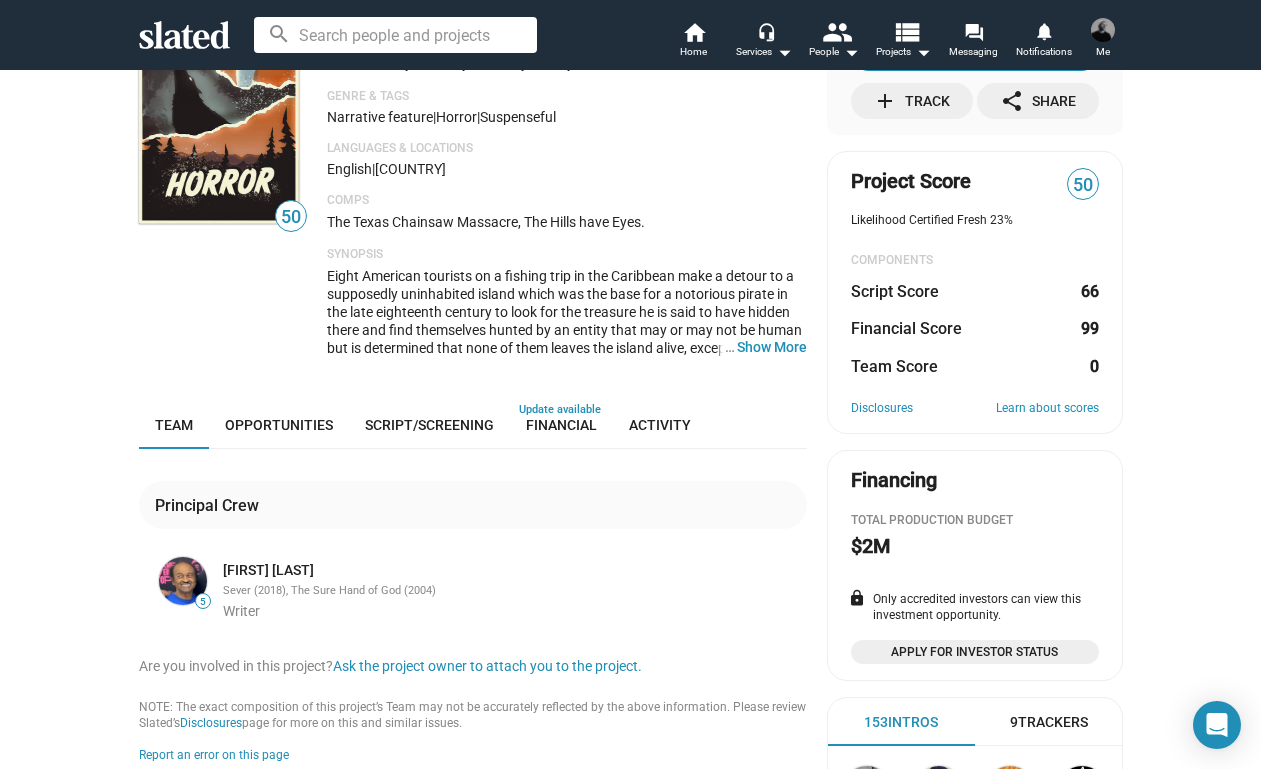 click on "Project Score 50 Likelihood Certified Fresh 23% COMPONENTS Script Score 66 Financial Score 99 Team Score 0 Disclosures Learn about scores" 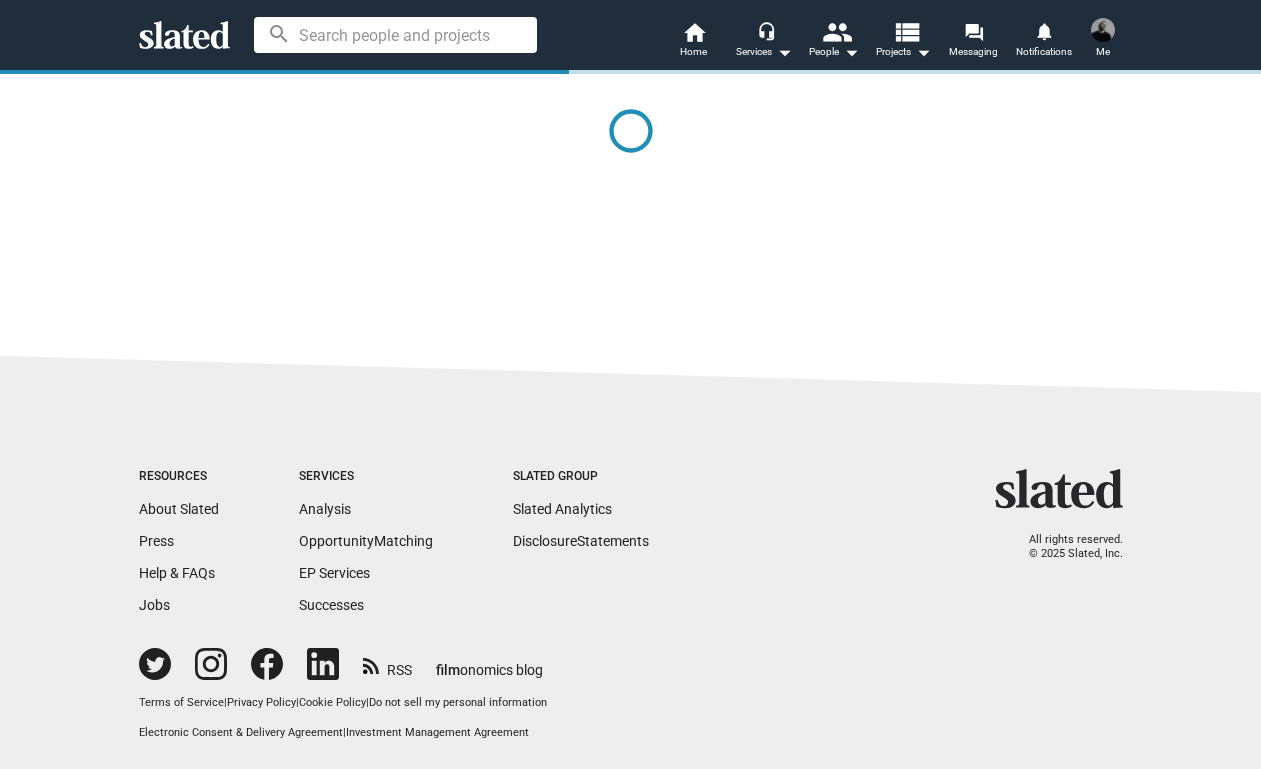 scroll, scrollTop: 0, scrollLeft: 0, axis: both 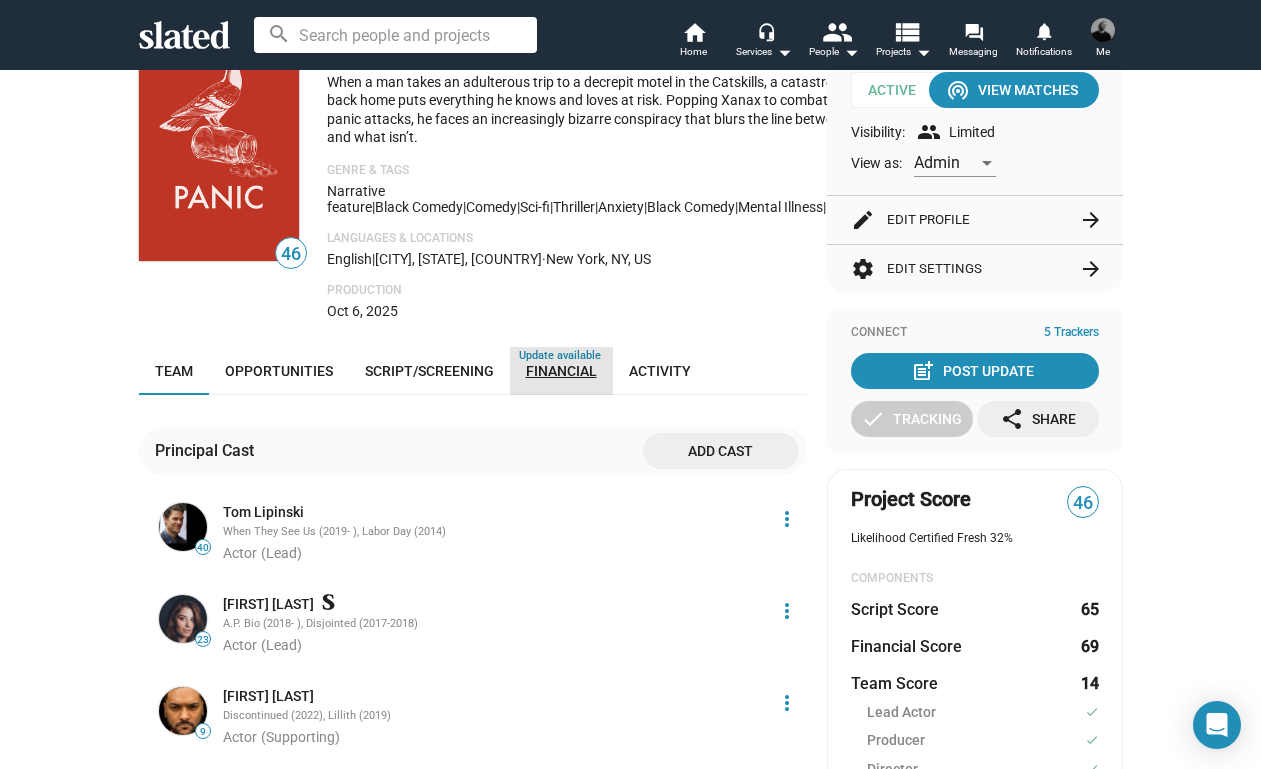 click on "Financial" at bounding box center [561, 371] 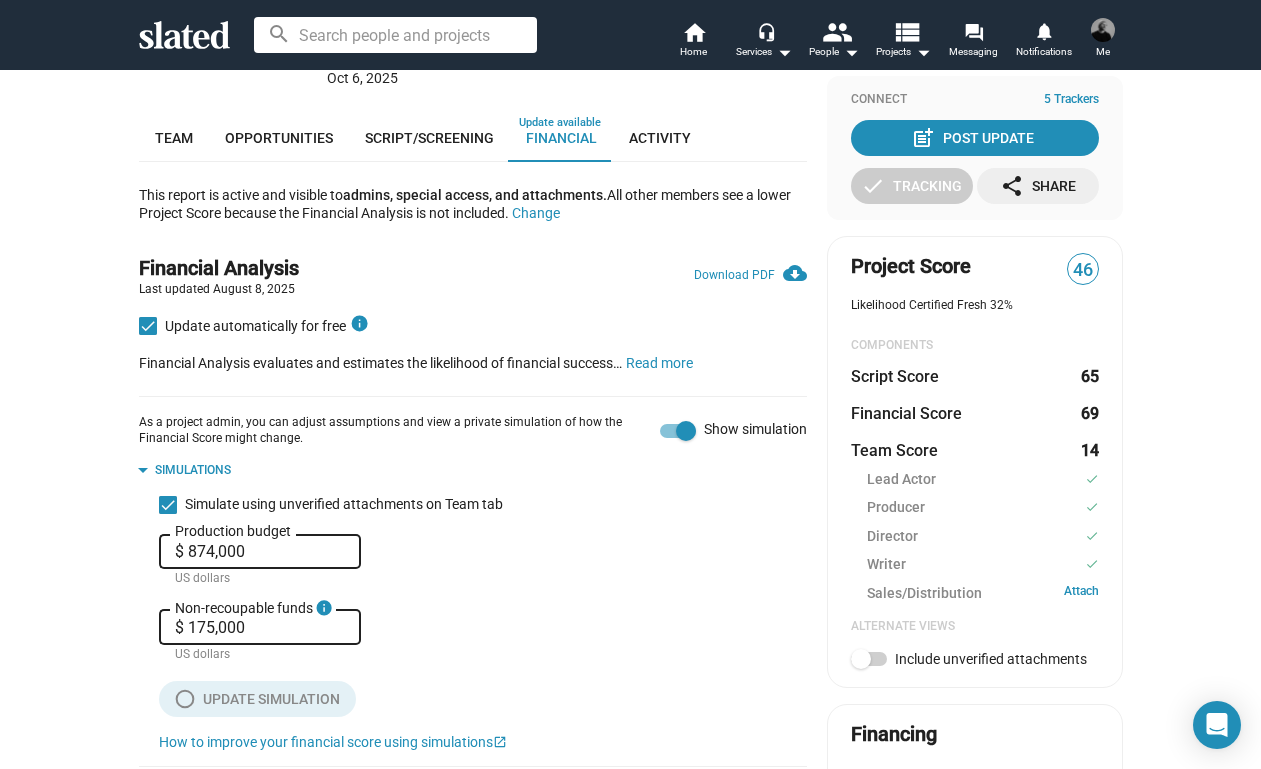 scroll, scrollTop: 345, scrollLeft: 0, axis: vertical 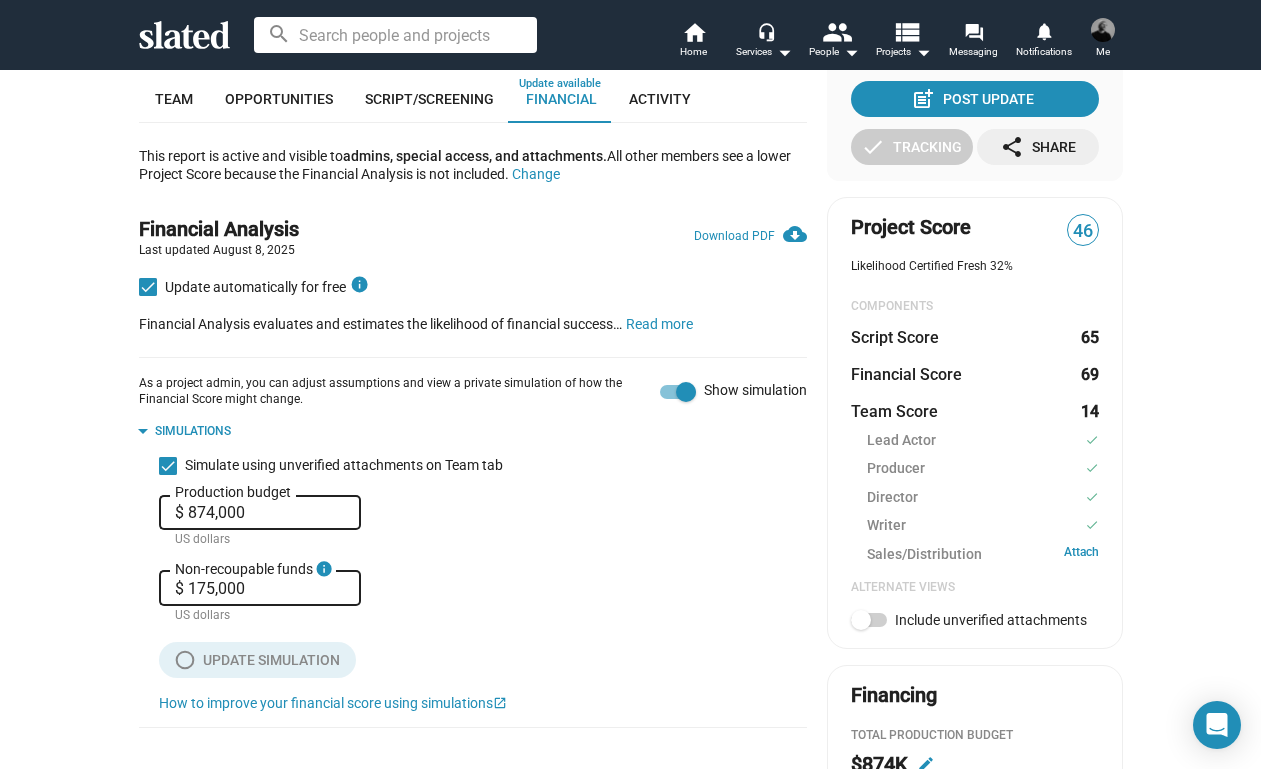 click on "arrow_drop_down" 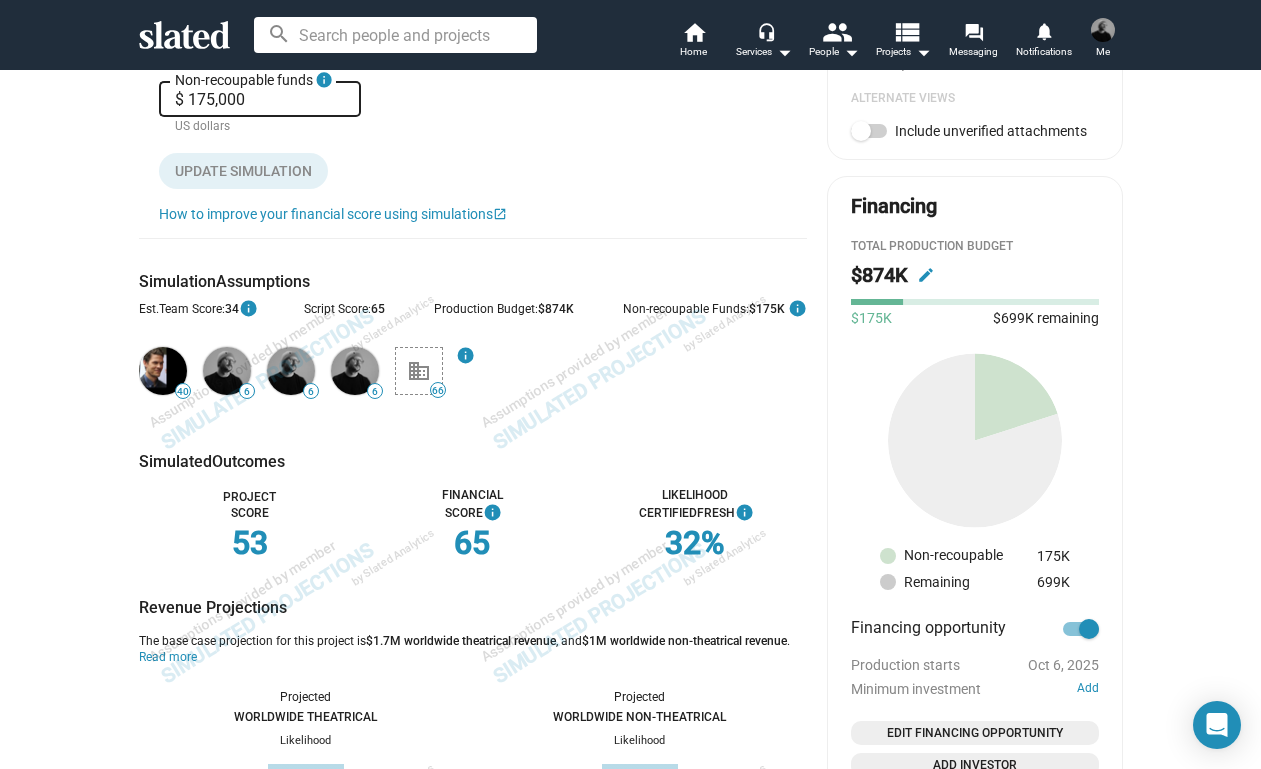 scroll, scrollTop: 833, scrollLeft: 0, axis: vertical 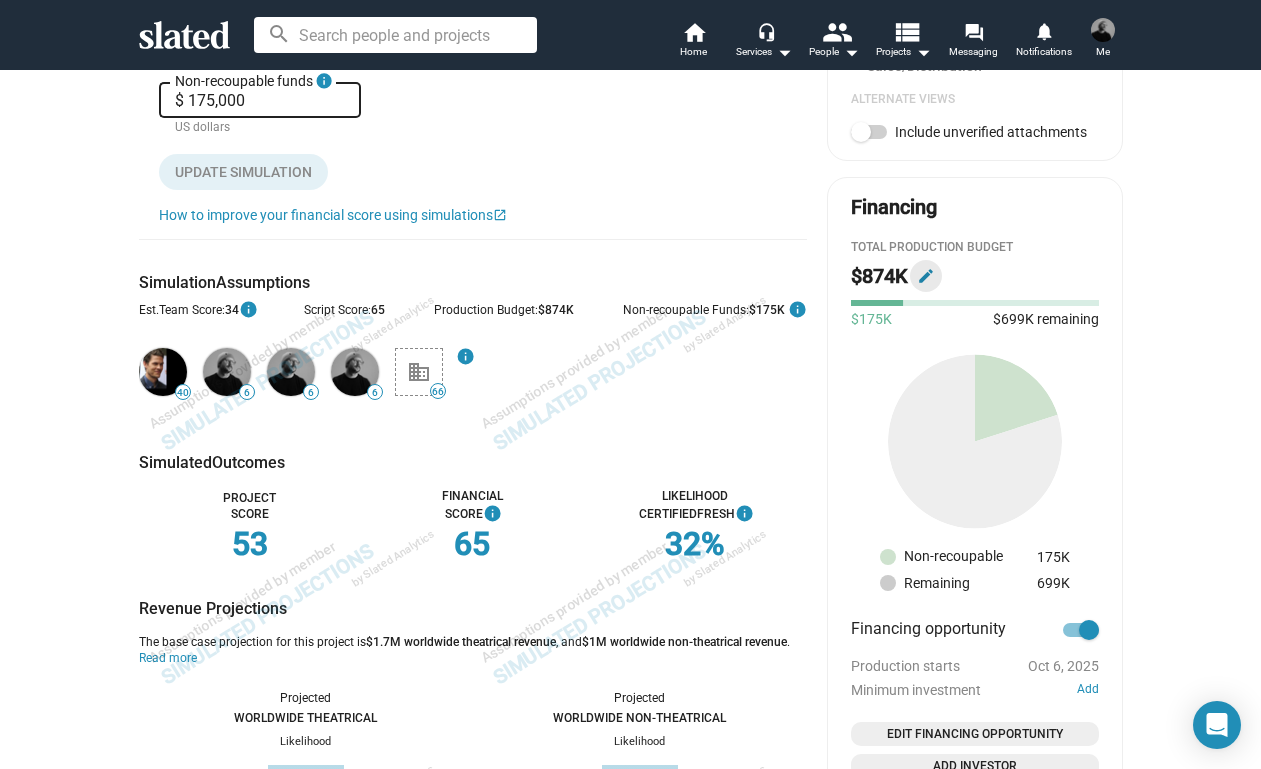 click on "edit" 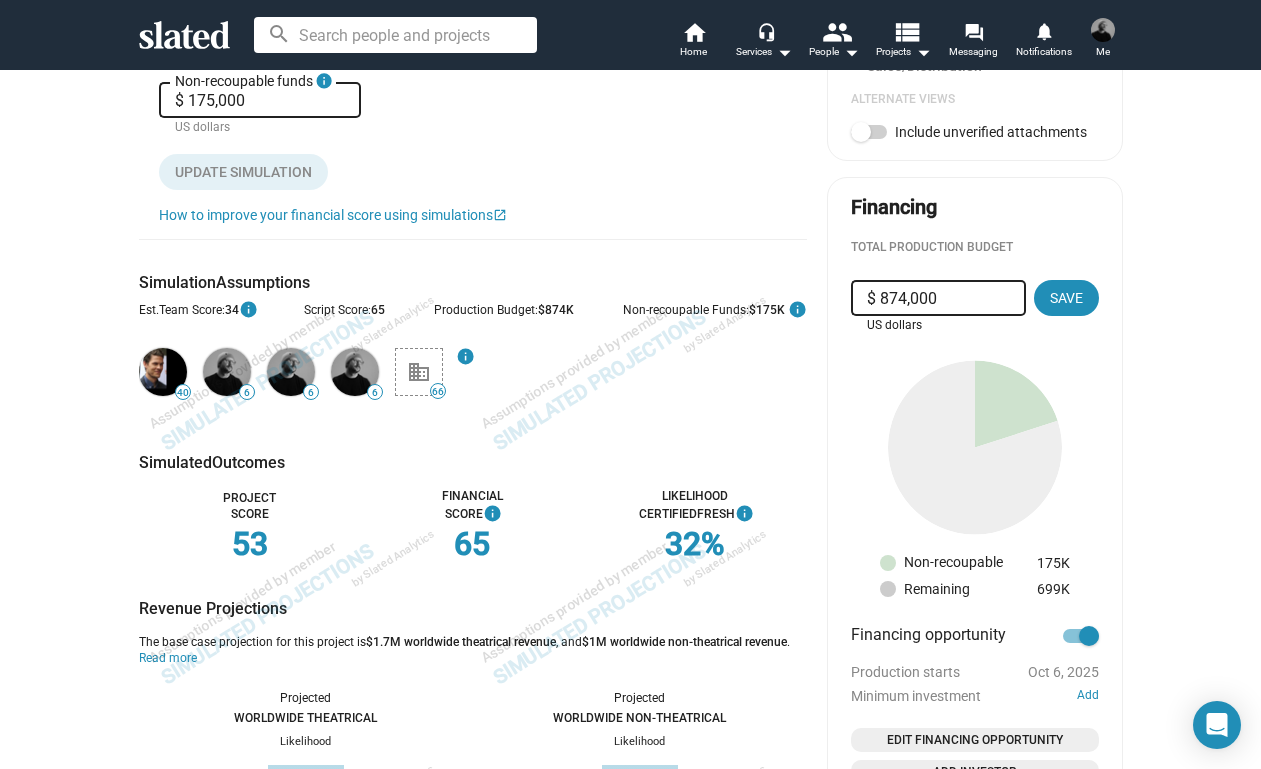drag, startPoint x: 966, startPoint y: 291, endPoint x: 885, endPoint y: 295, distance: 81.09871 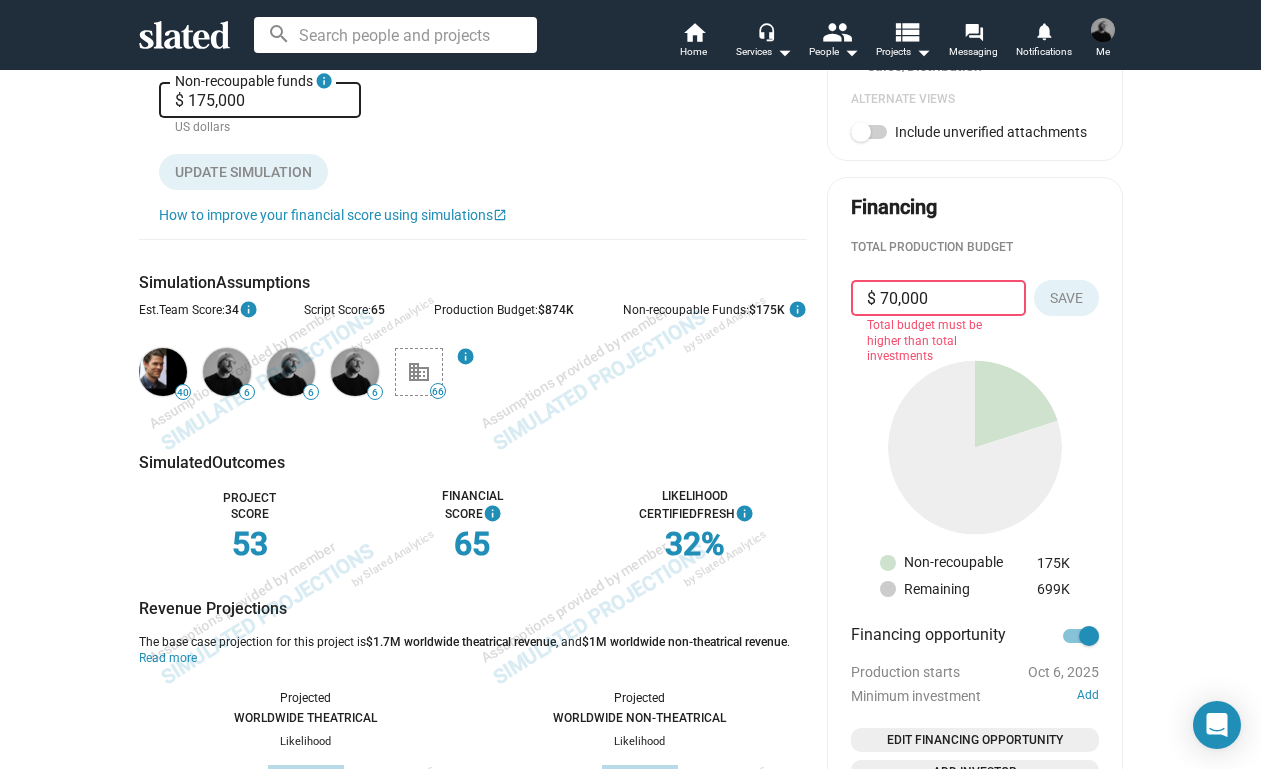 type on "$ 700,000" 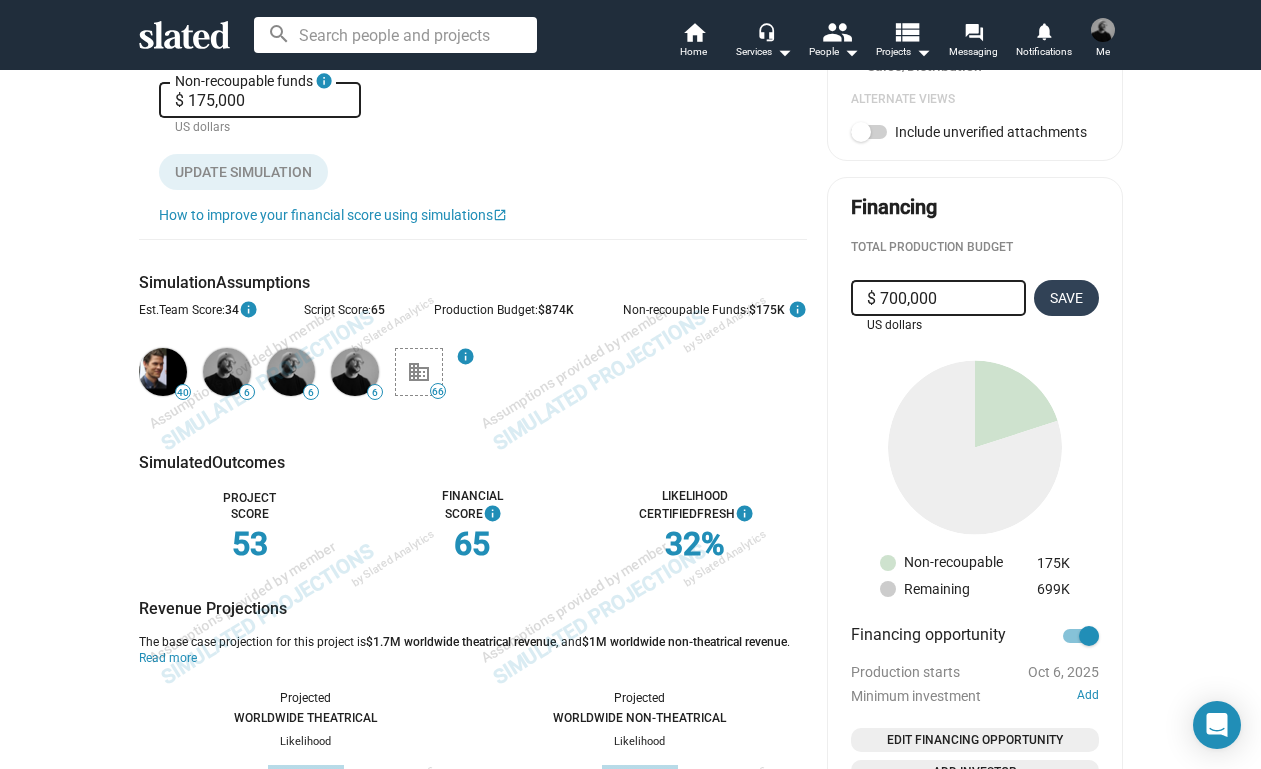 click on "Save" 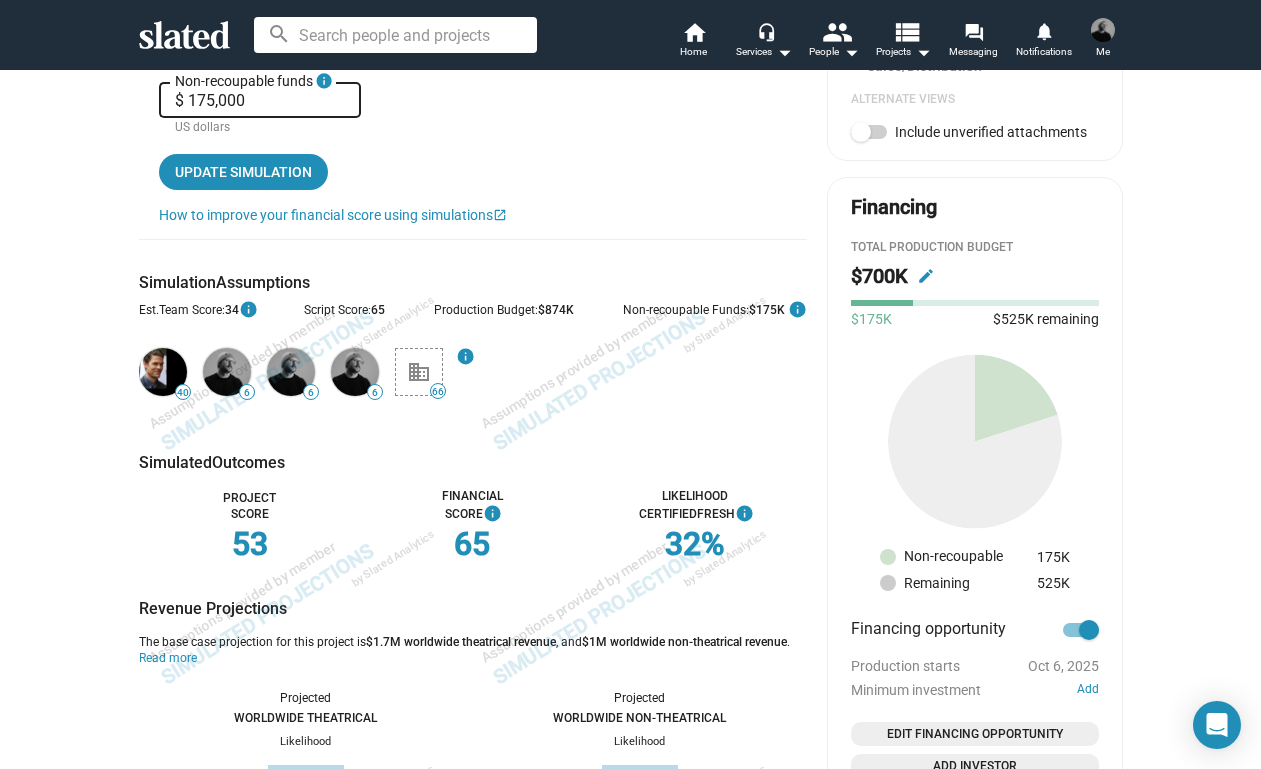 type on "$ 700,000" 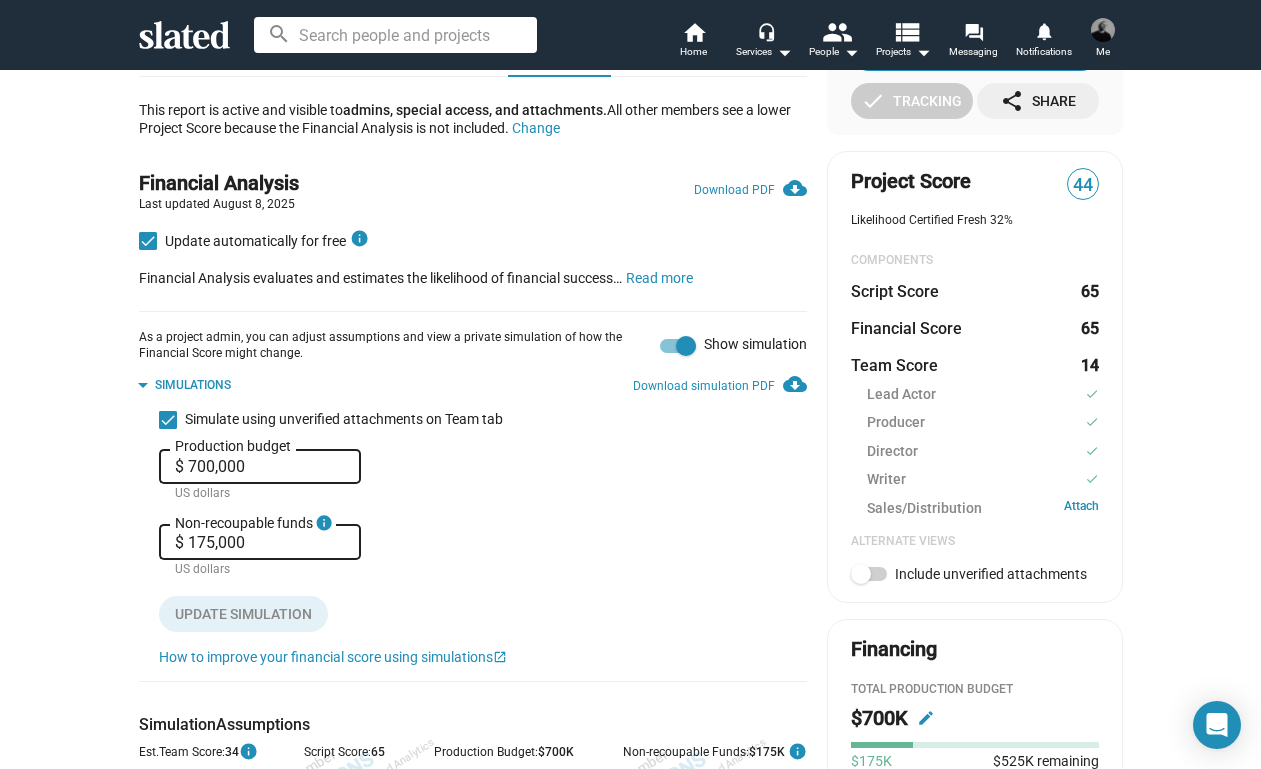 scroll, scrollTop: 209, scrollLeft: 0, axis: vertical 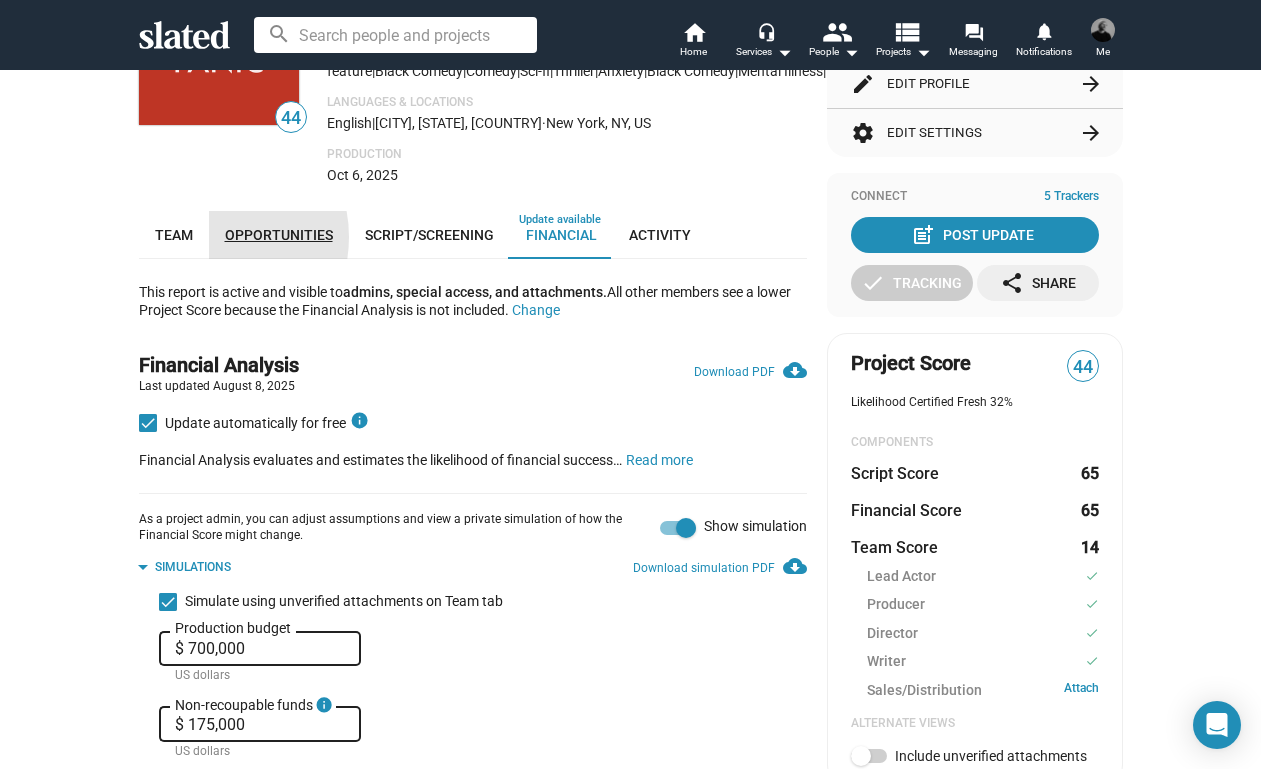 click on "Opportunities" at bounding box center [279, 235] 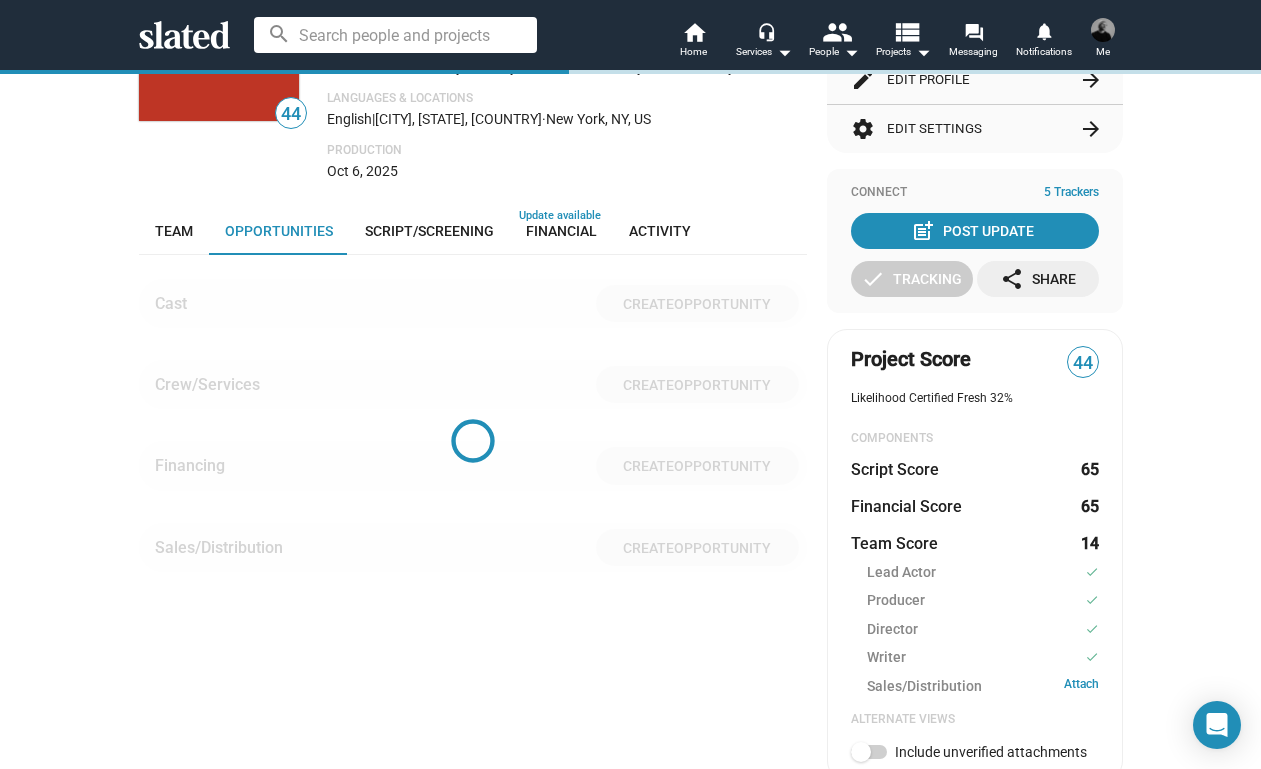 scroll, scrollTop: 345, scrollLeft: 0, axis: vertical 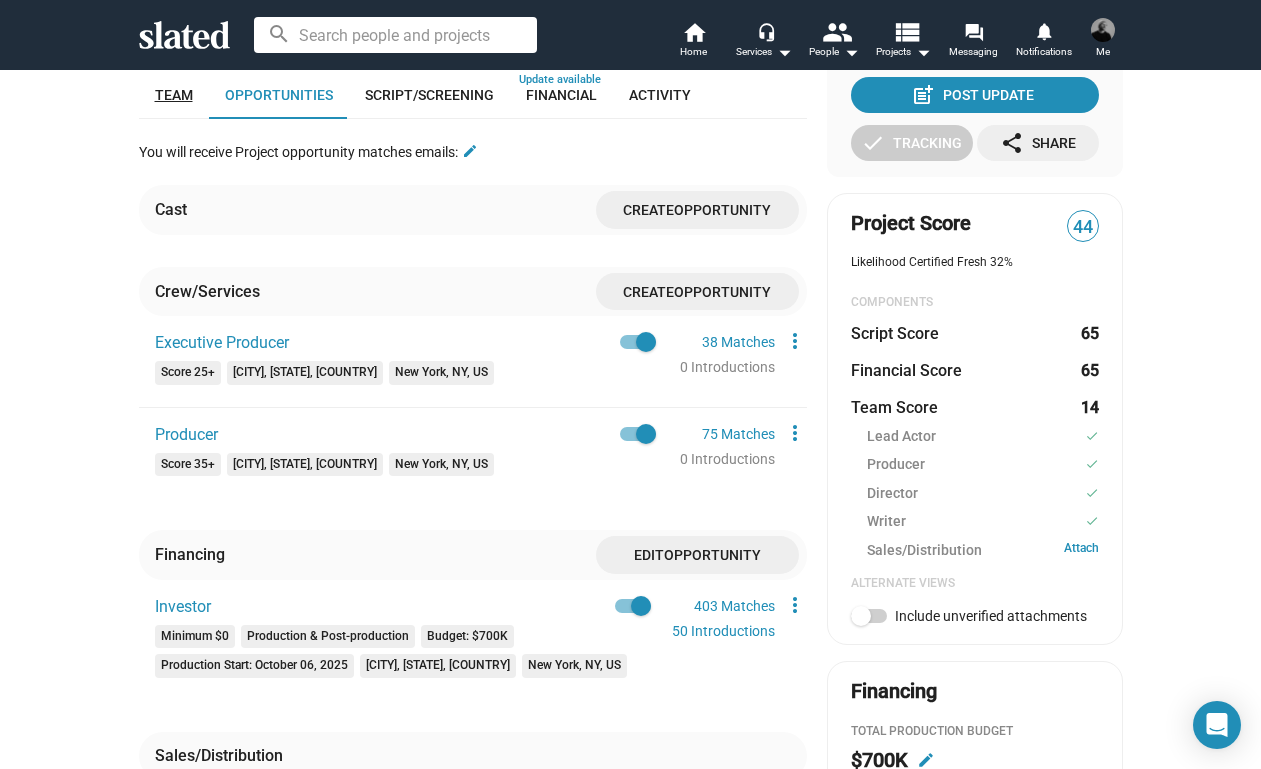 click on "Team" at bounding box center (174, 95) 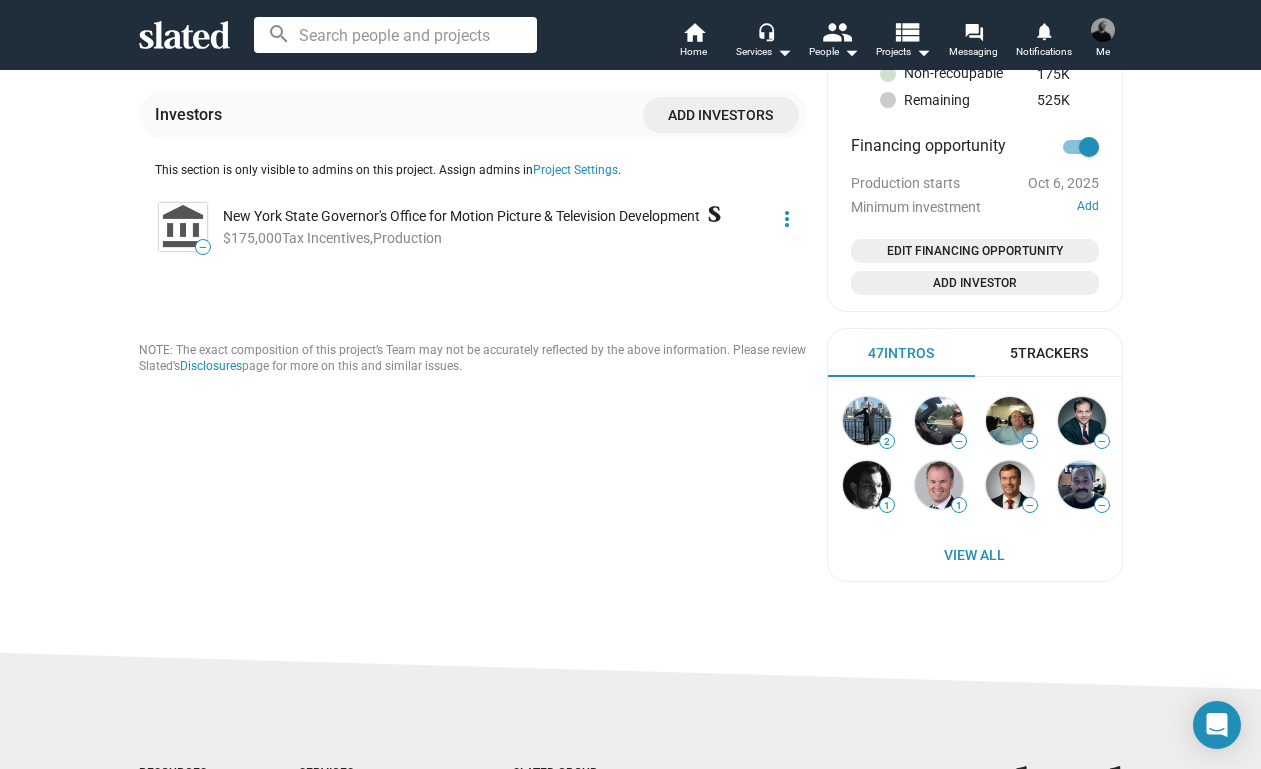 scroll, scrollTop: 1123, scrollLeft: 0, axis: vertical 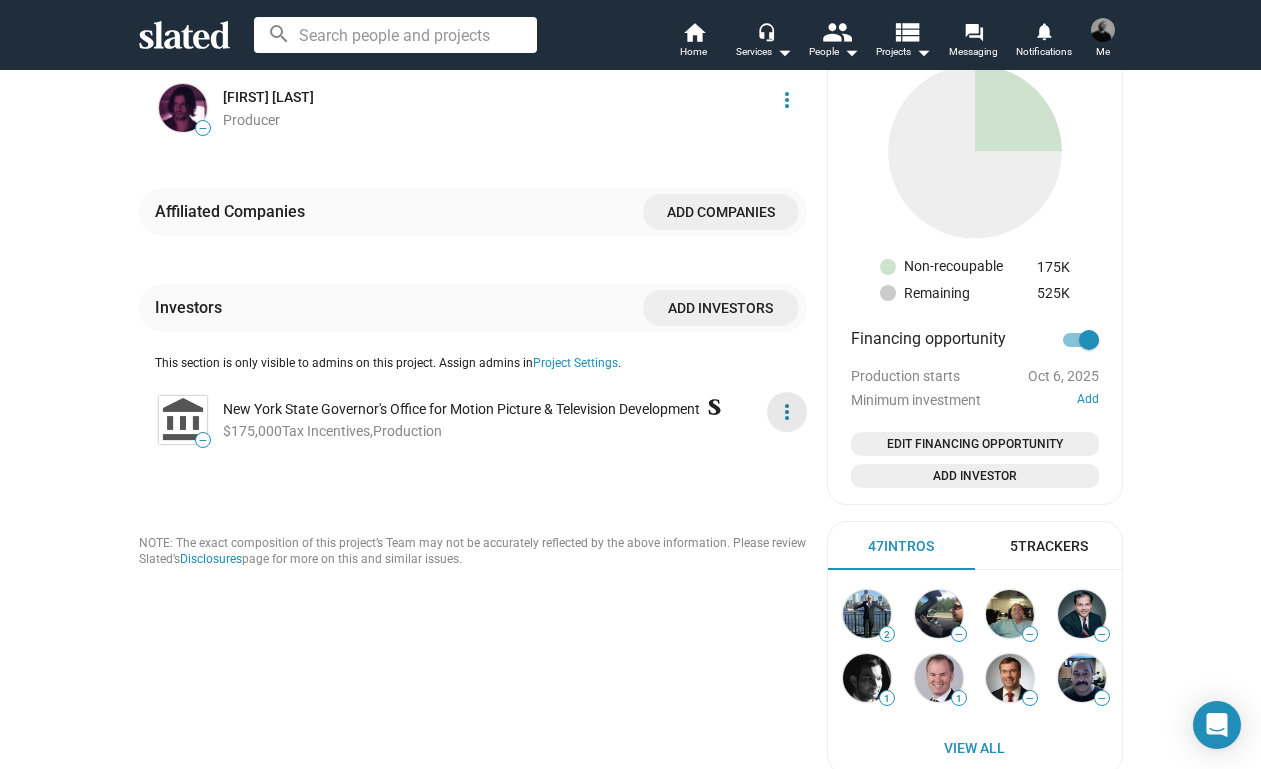 click on "more_vert" 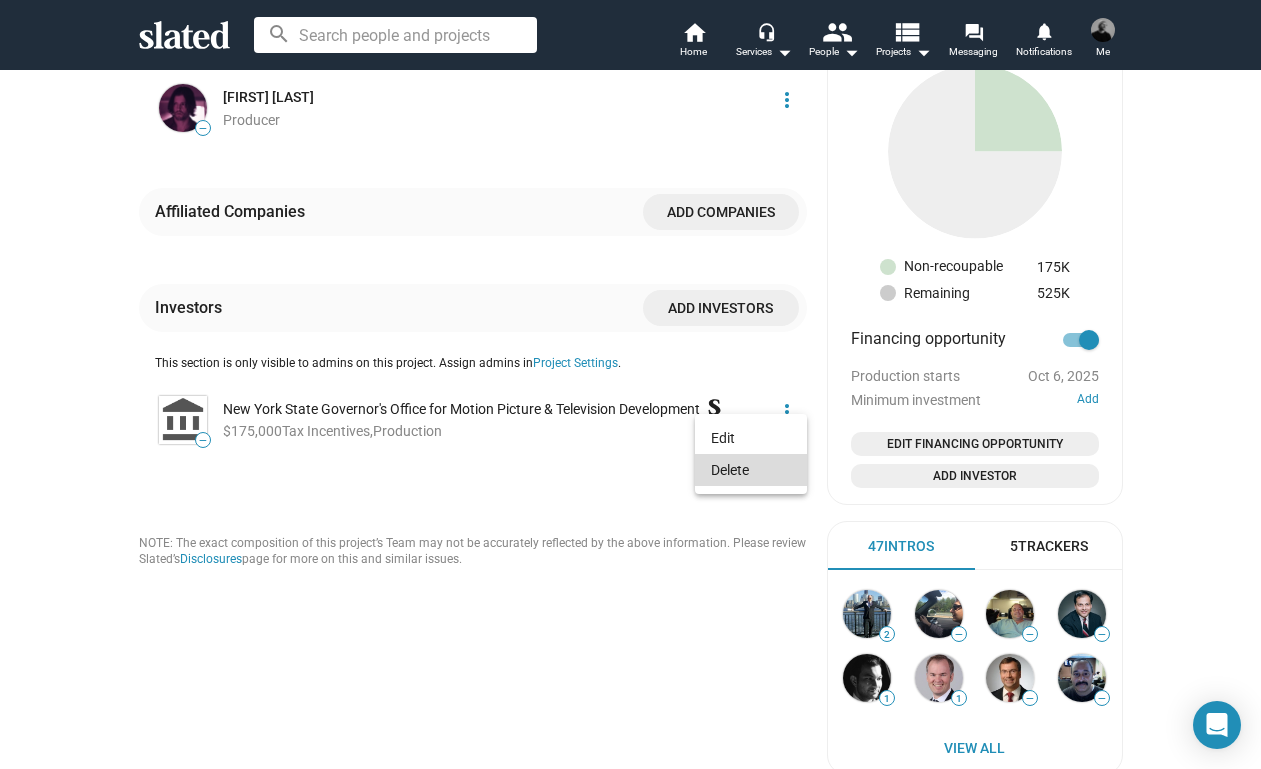 click on "Delete" at bounding box center (751, 470) 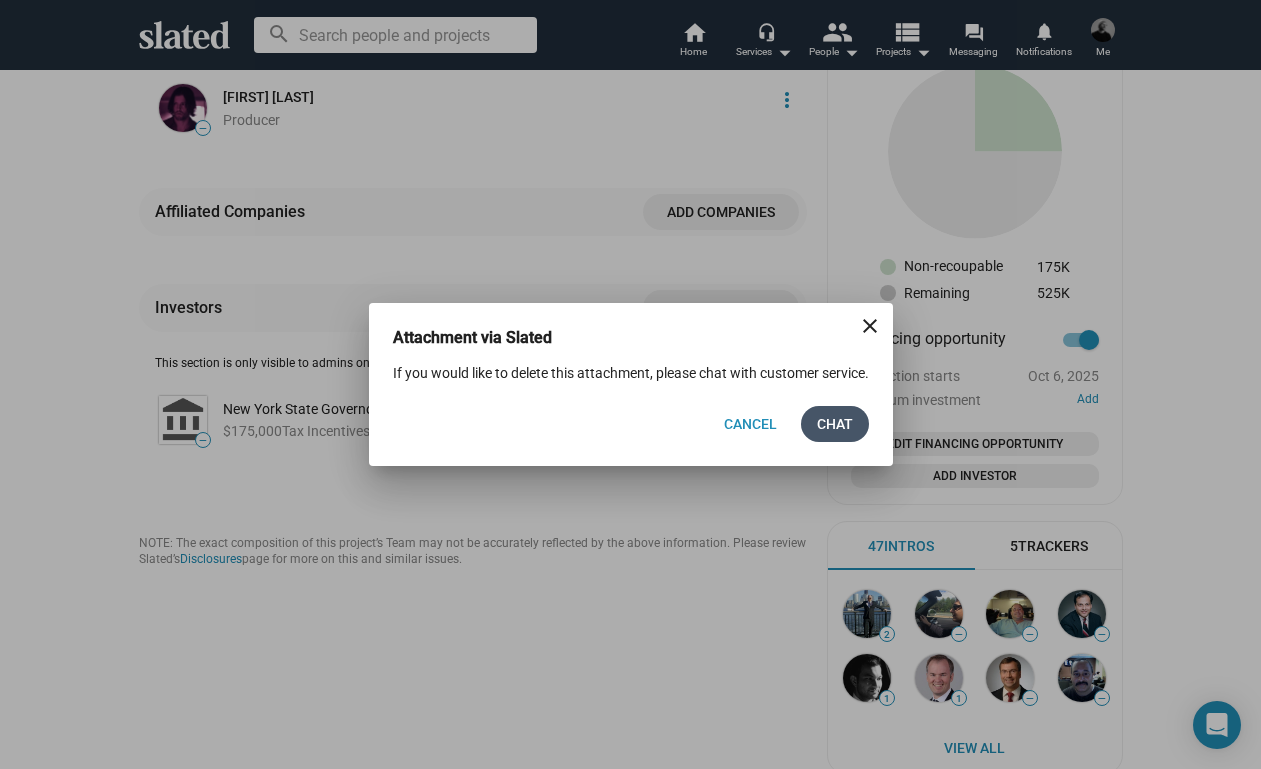 click on "Chat" at bounding box center (835, 424) 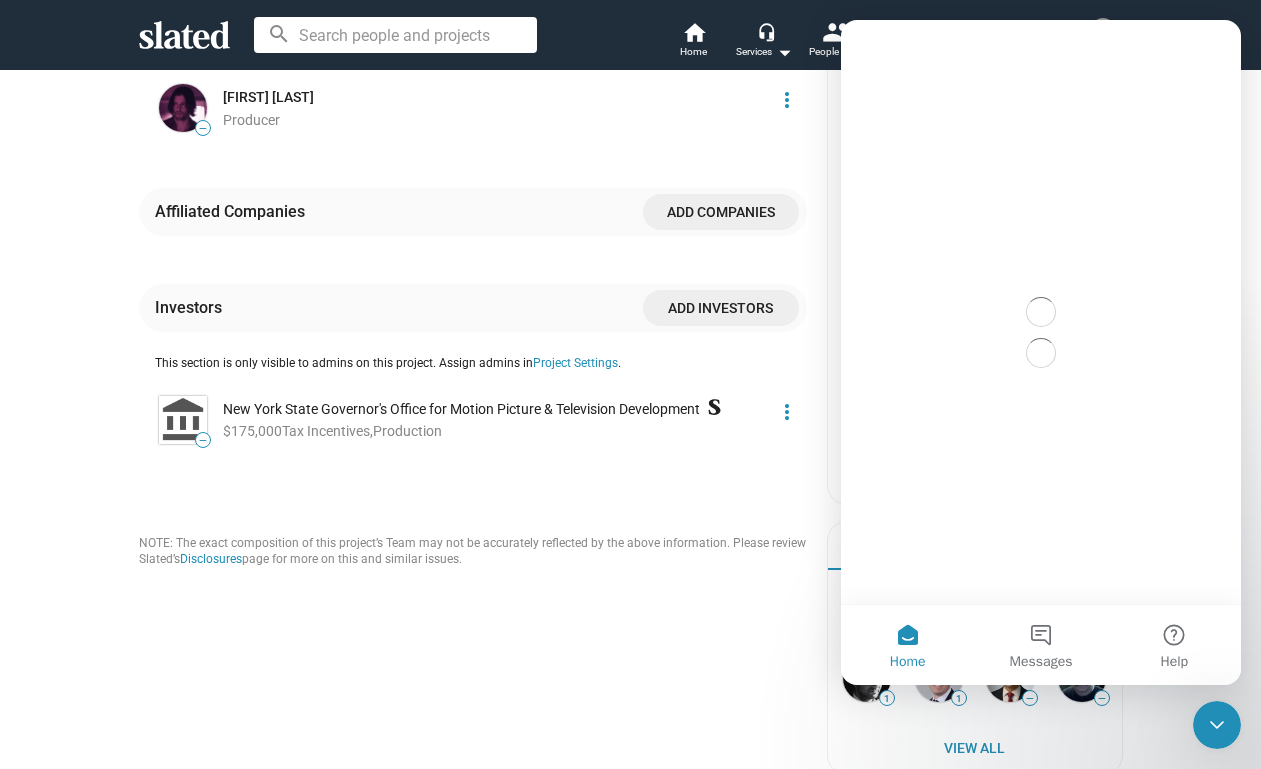 scroll, scrollTop: 0, scrollLeft: 0, axis: both 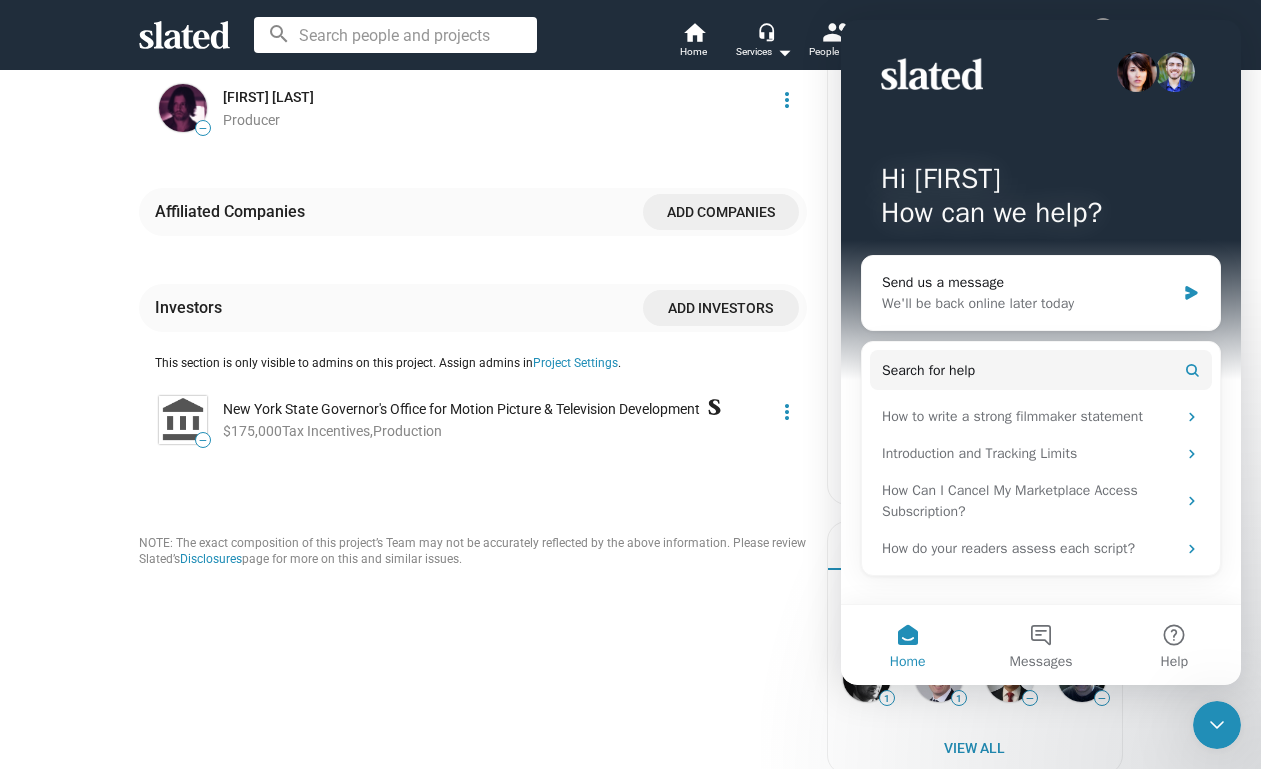 click on "48 Panic  Packaging When a man takes an adulterous trip to a decrepit motel in the Catskills, a catastrophic event back home puts everything he knows and loves at risk. Popping Xanax to combat constant panic attacks, he faces an increasingly bizarre conspiracy that blurs the line between what is real and what isn’t. Genre & Tags  Narrative feature   |  Black Comedy  |  Comedy  |  Sci-fi  |  Thriller  |  anxiety  |  black comedy  |  mental illness  |  paranoia  |  satire Languages & Locations English  |  Catskill, NY, US  ·  New York, NY, US Production Oct 6, 2025 Team Opportunities Script/Screening Financial Activity Principal Cast Add cast 40 Tom Lipinski When They See Us (2019- ), Labor Day (2014) Actor (Lead) more_vert 23 Elizabeth Alderfer A.P. Bio (2018- ), Disjointed (2017-2018) Actor (Lead) more_vert 9 Langston Fishburne Discontinued (2022), Lillith (2019) Actor (Supporting) more_vert Principal Crew Add crew 9 Trevor Peckham Discontinued (2022), A Sari for Pallavi (2019) Director Writer Producer 6 ." 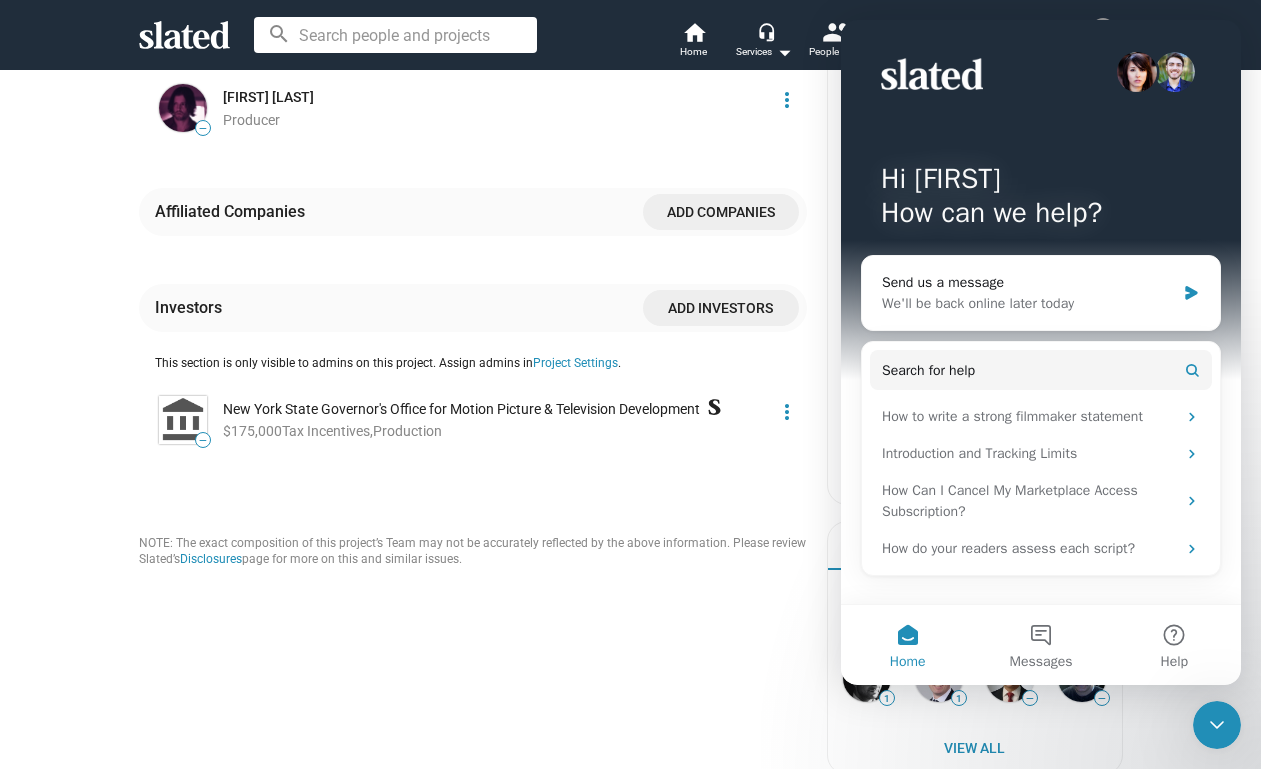 click 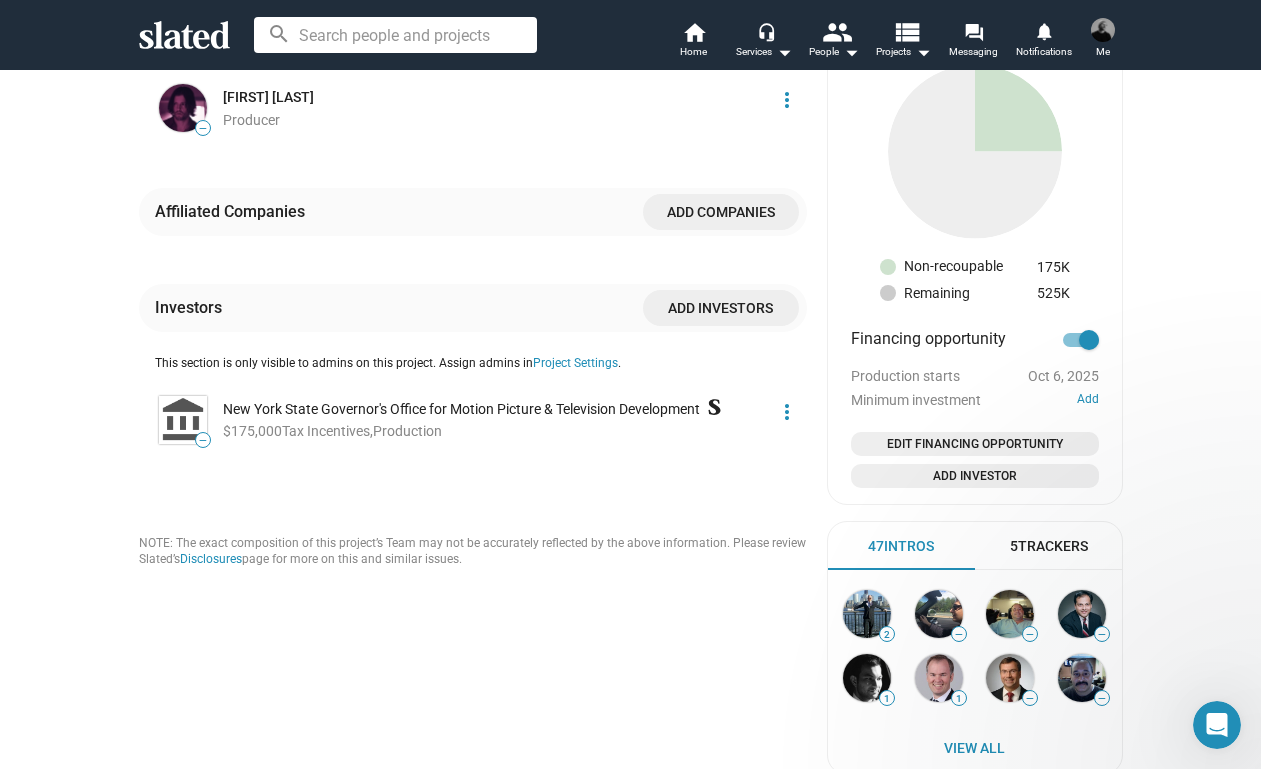 scroll, scrollTop: 0, scrollLeft: 0, axis: both 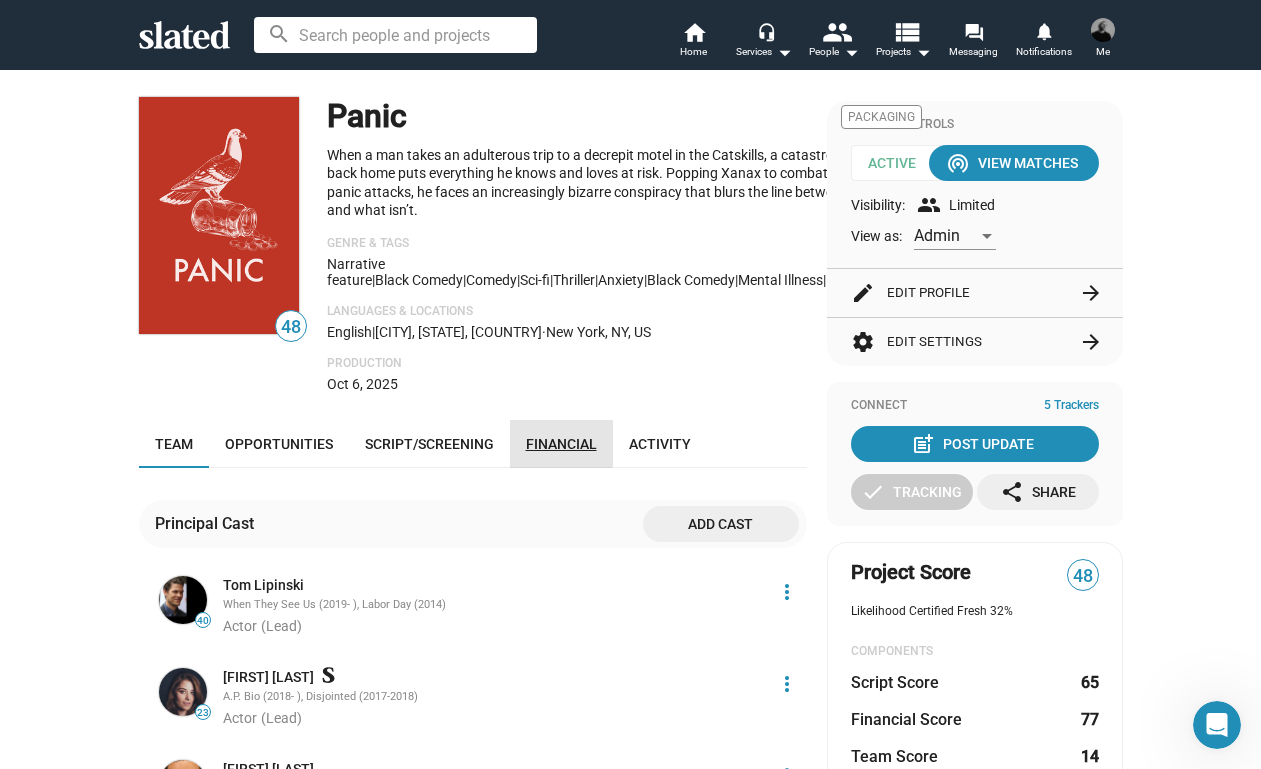 click on "Financial" at bounding box center [561, 444] 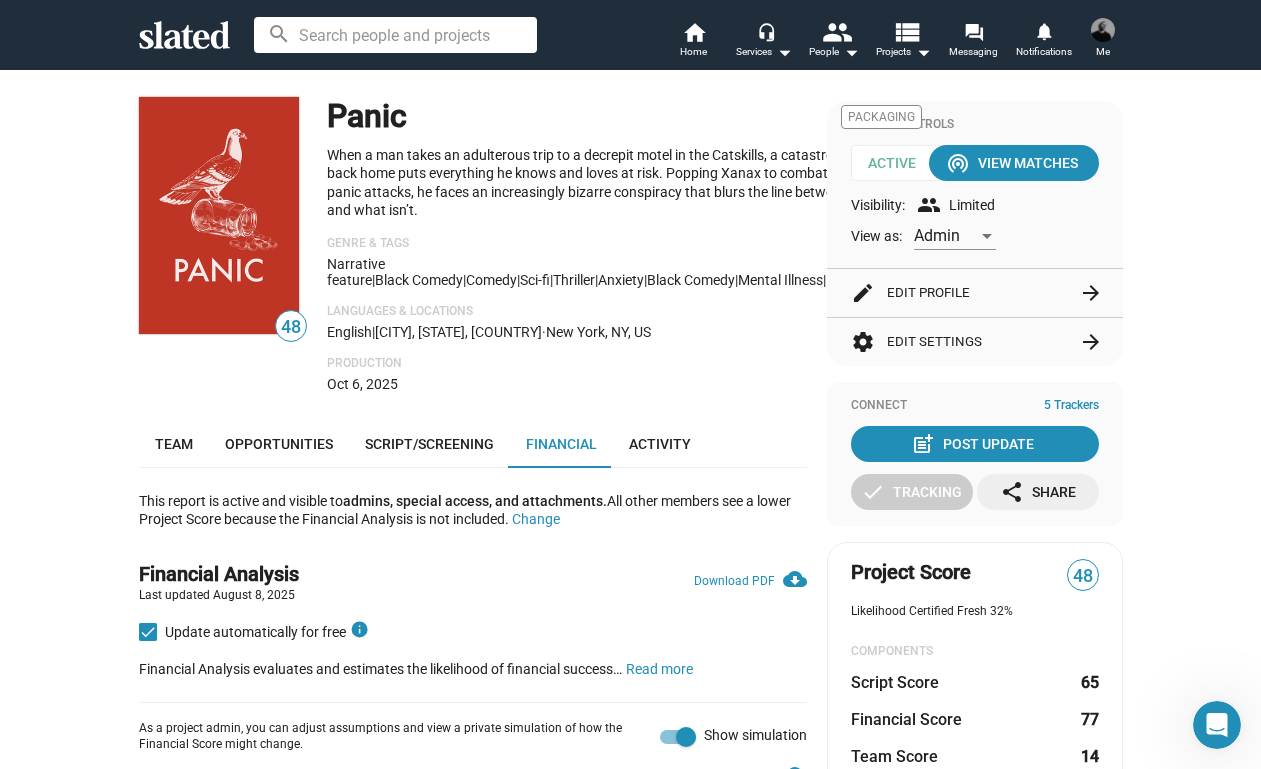scroll, scrollTop: 345, scrollLeft: 0, axis: vertical 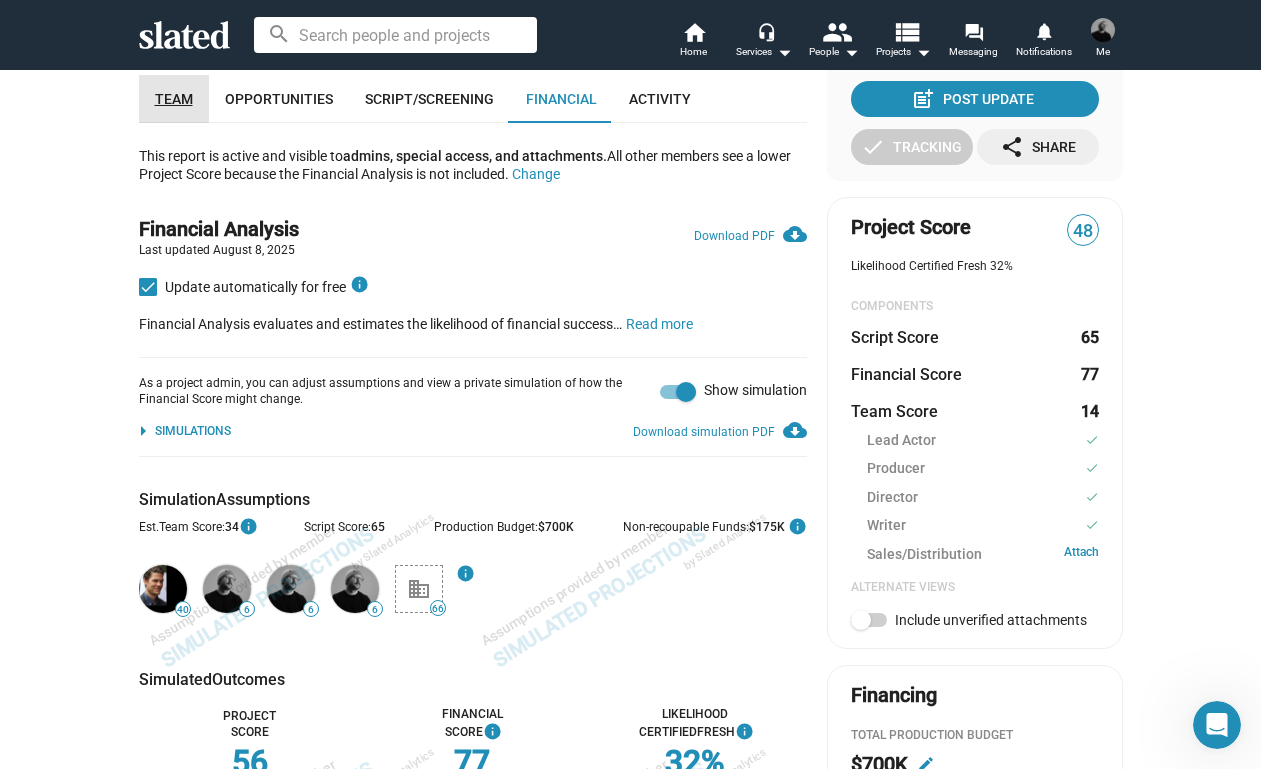 click on "Team" at bounding box center (174, 99) 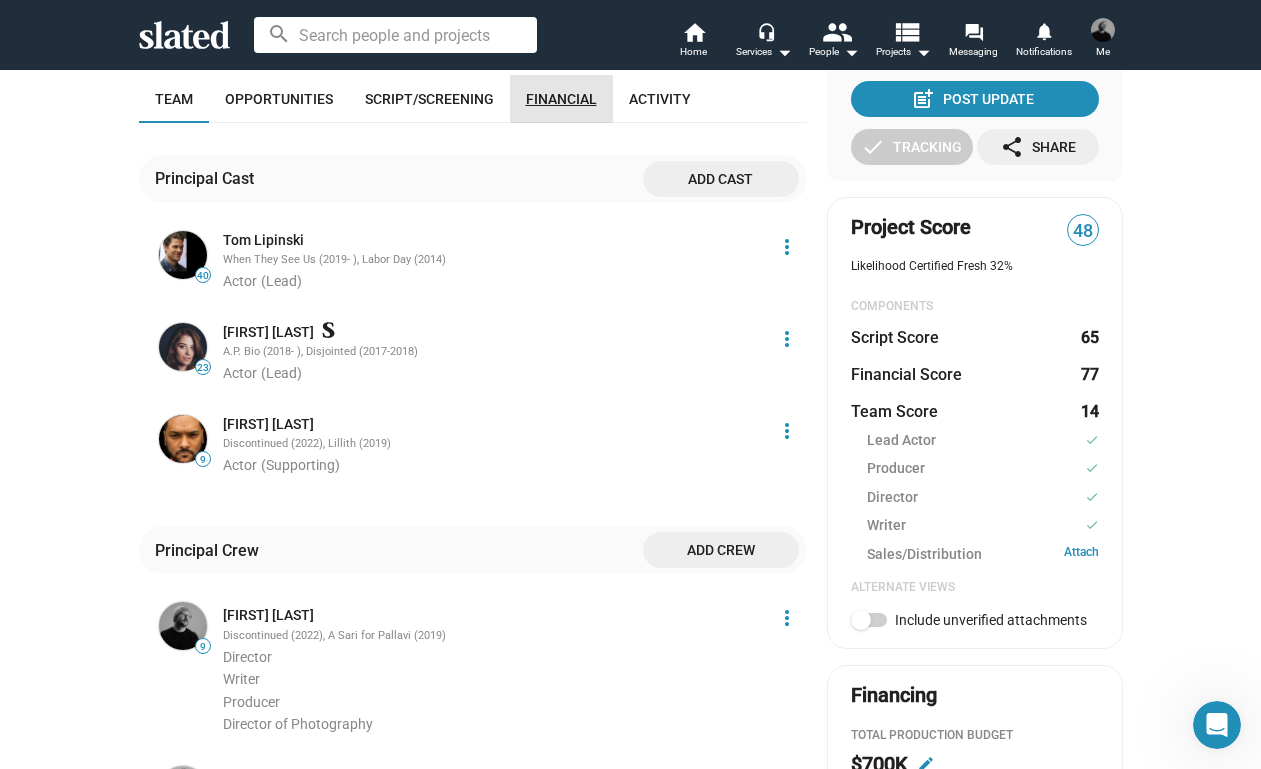 click on "Financial" at bounding box center [561, 99] 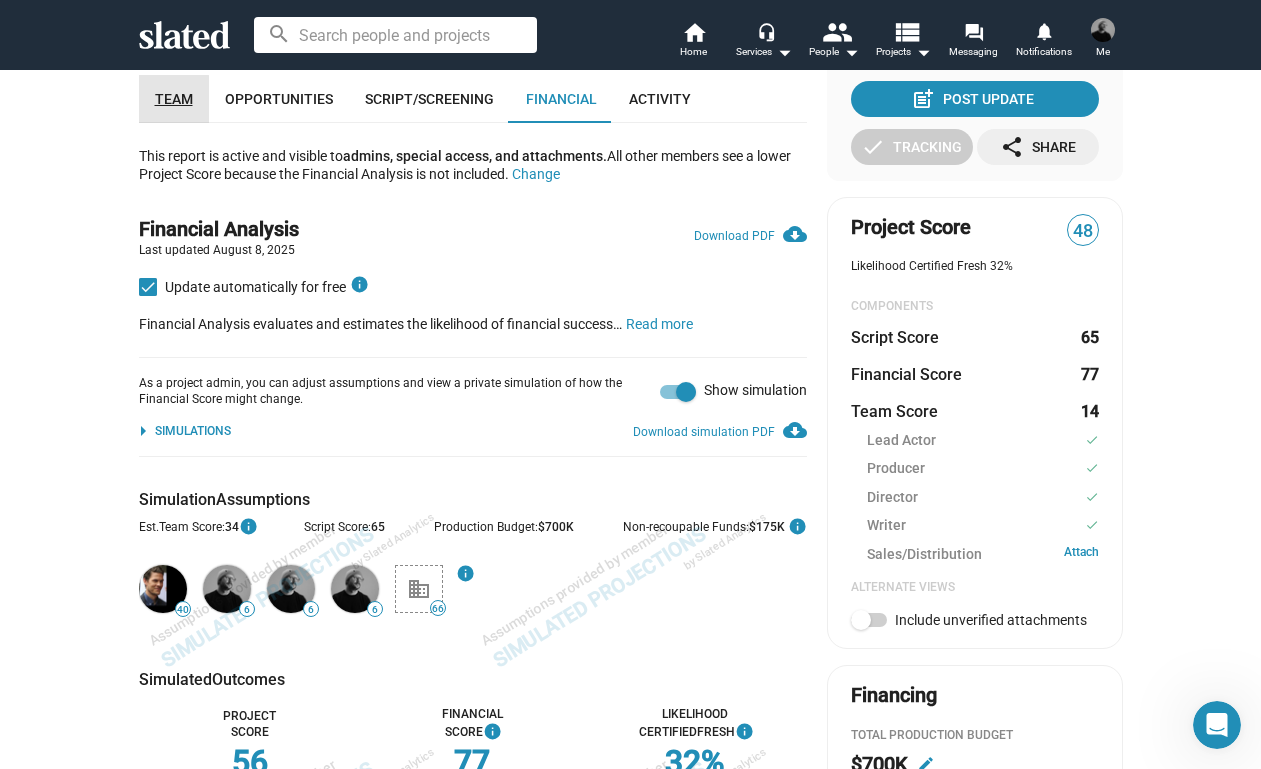 click on "Team" at bounding box center (174, 99) 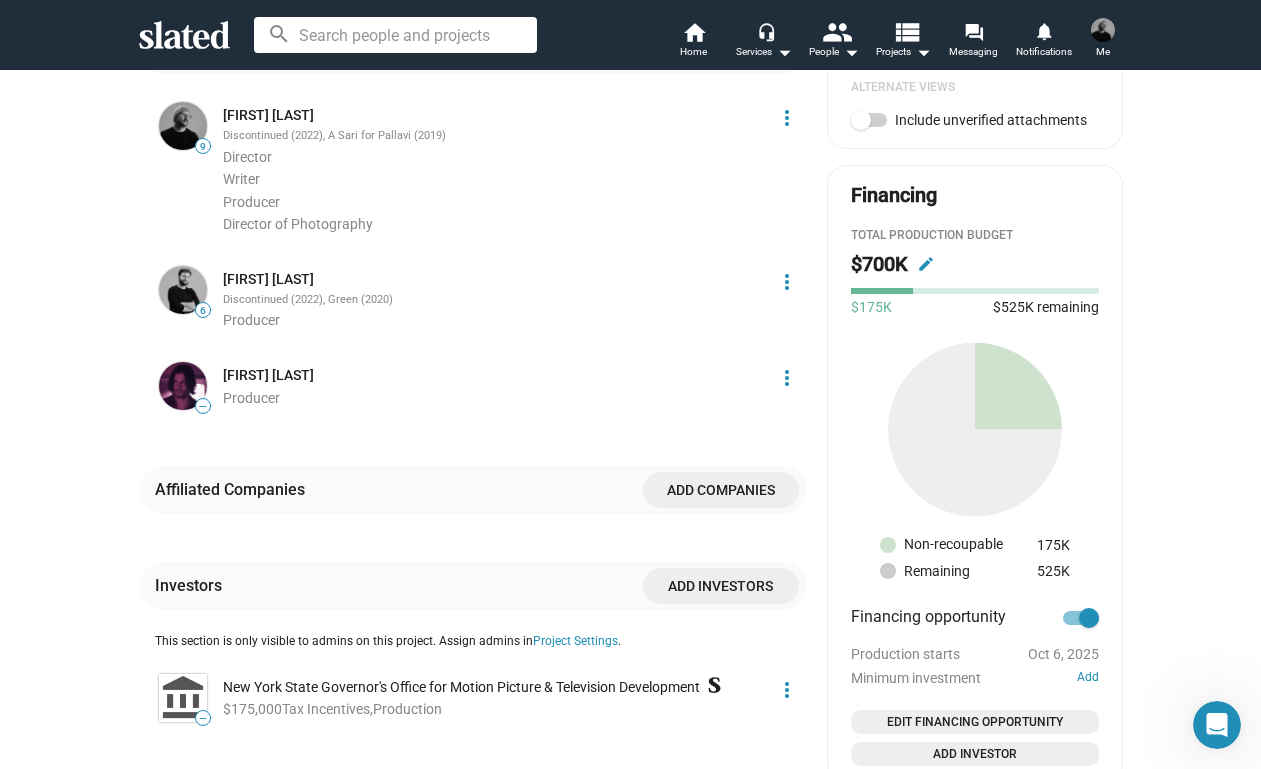 scroll, scrollTop: 774, scrollLeft: 0, axis: vertical 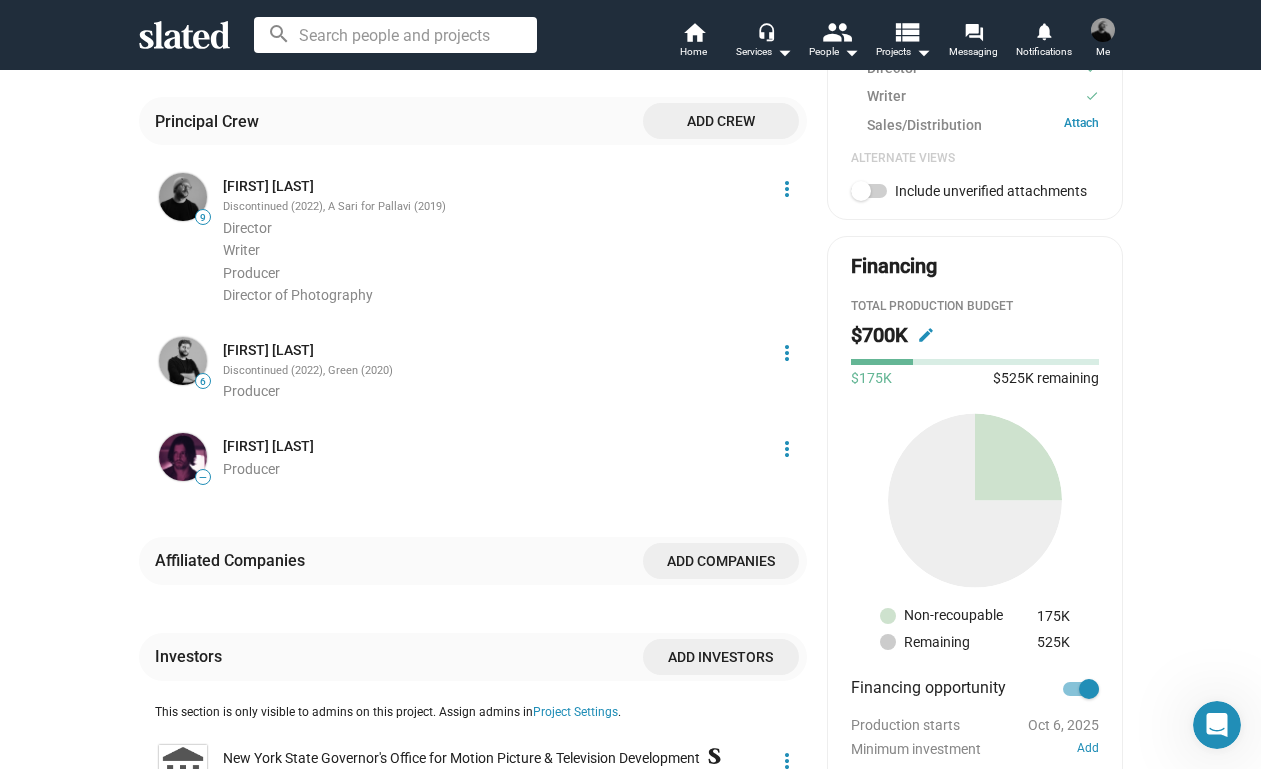 drag, startPoint x: 931, startPoint y: 318, endPoint x: 1094, endPoint y: 307, distance: 163.37074 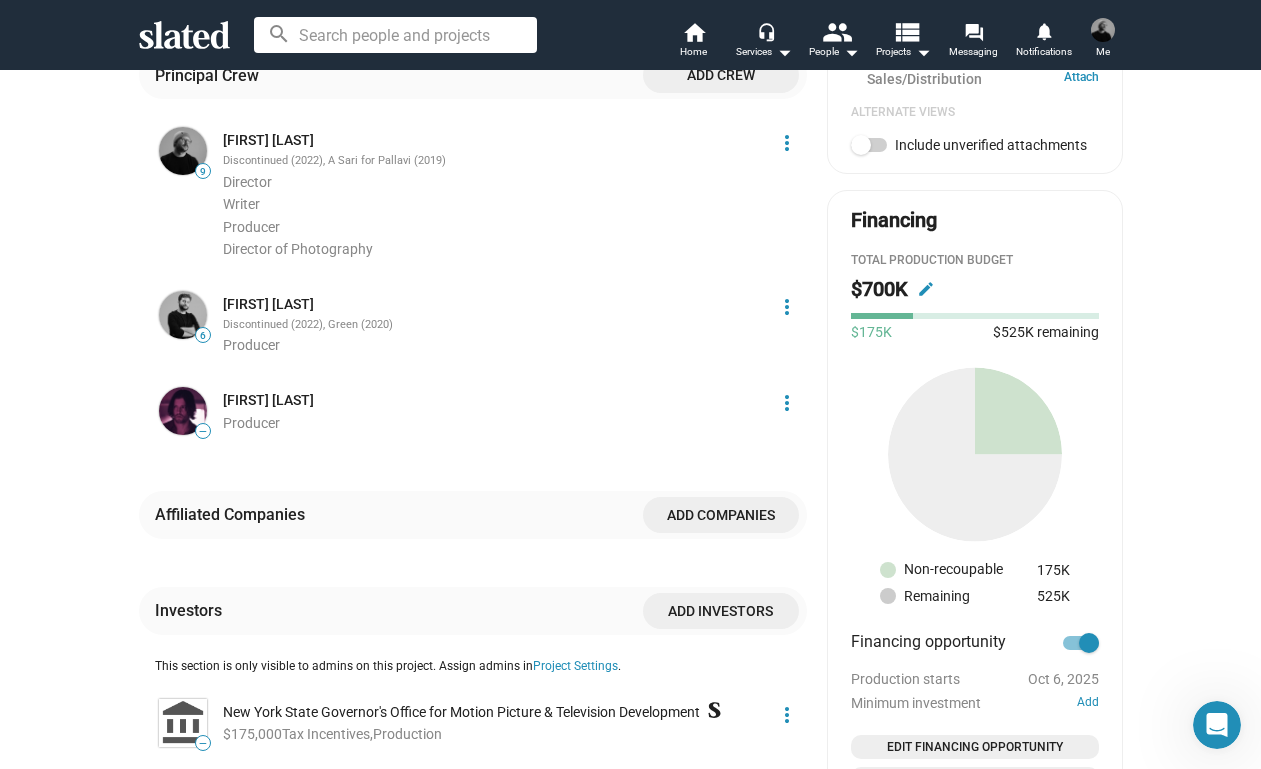 scroll, scrollTop: 869, scrollLeft: 0, axis: vertical 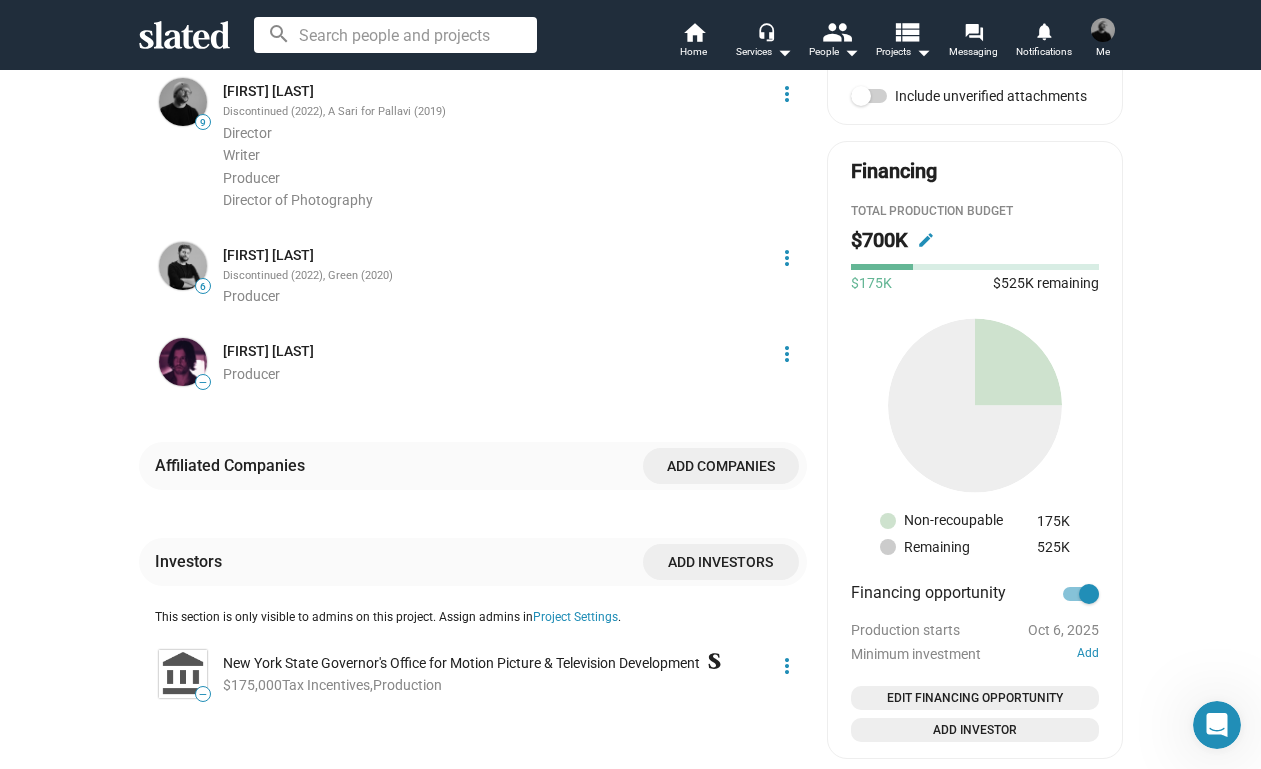 click 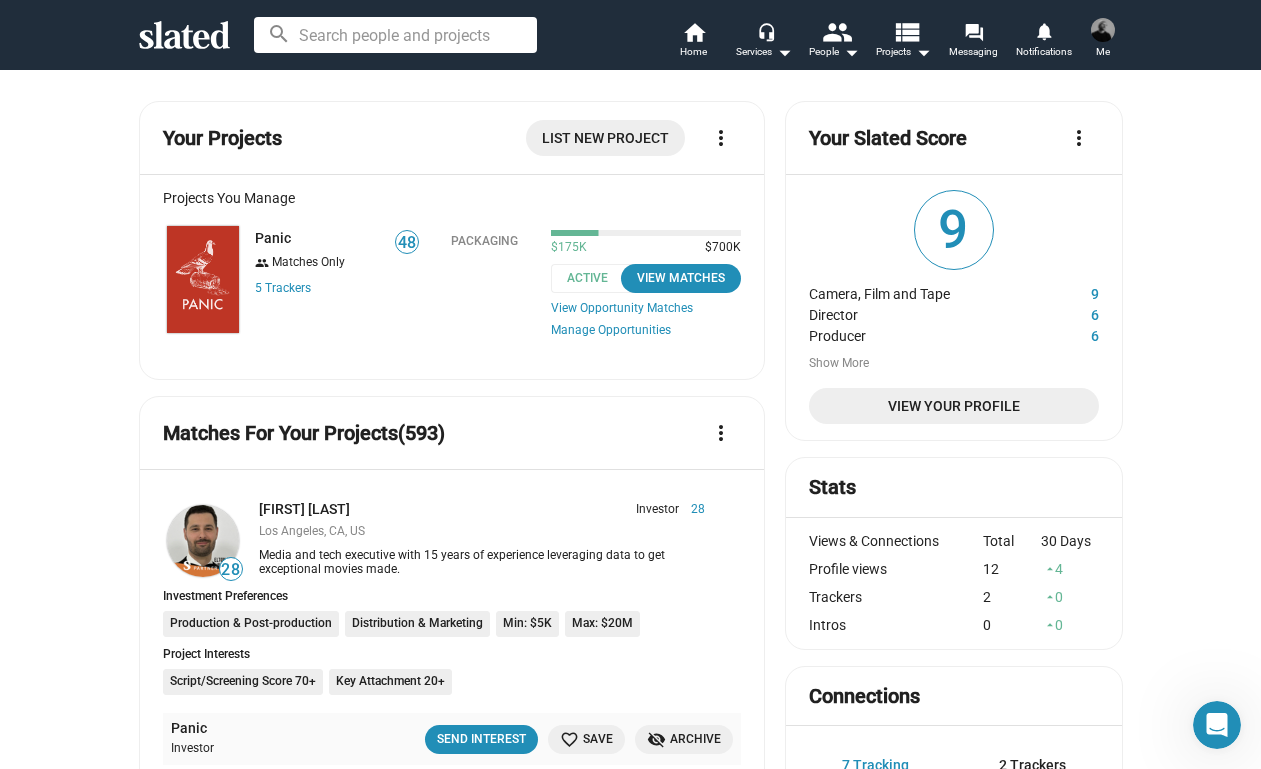 scroll, scrollTop: 0, scrollLeft: 0, axis: both 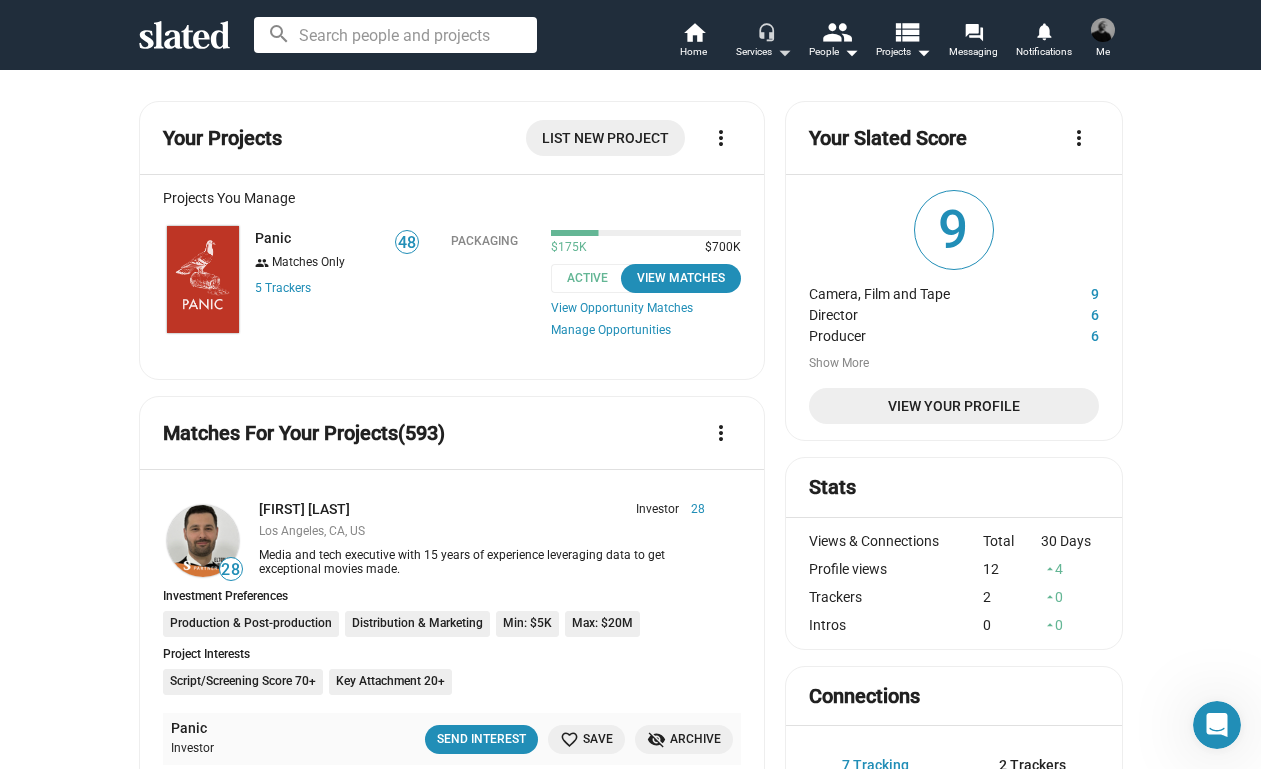 click on "Services  arrow_drop_down" at bounding box center [764, 52] 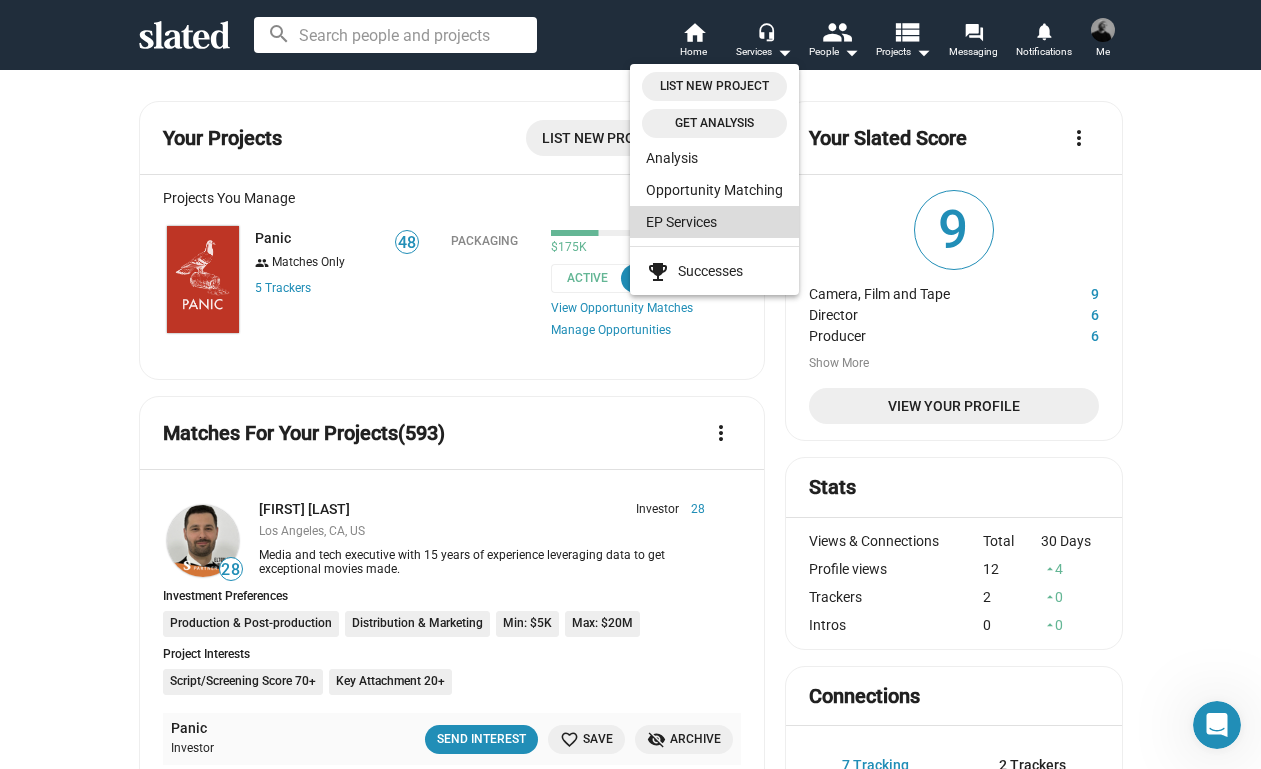 click on "EP Services" at bounding box center (714, 222) 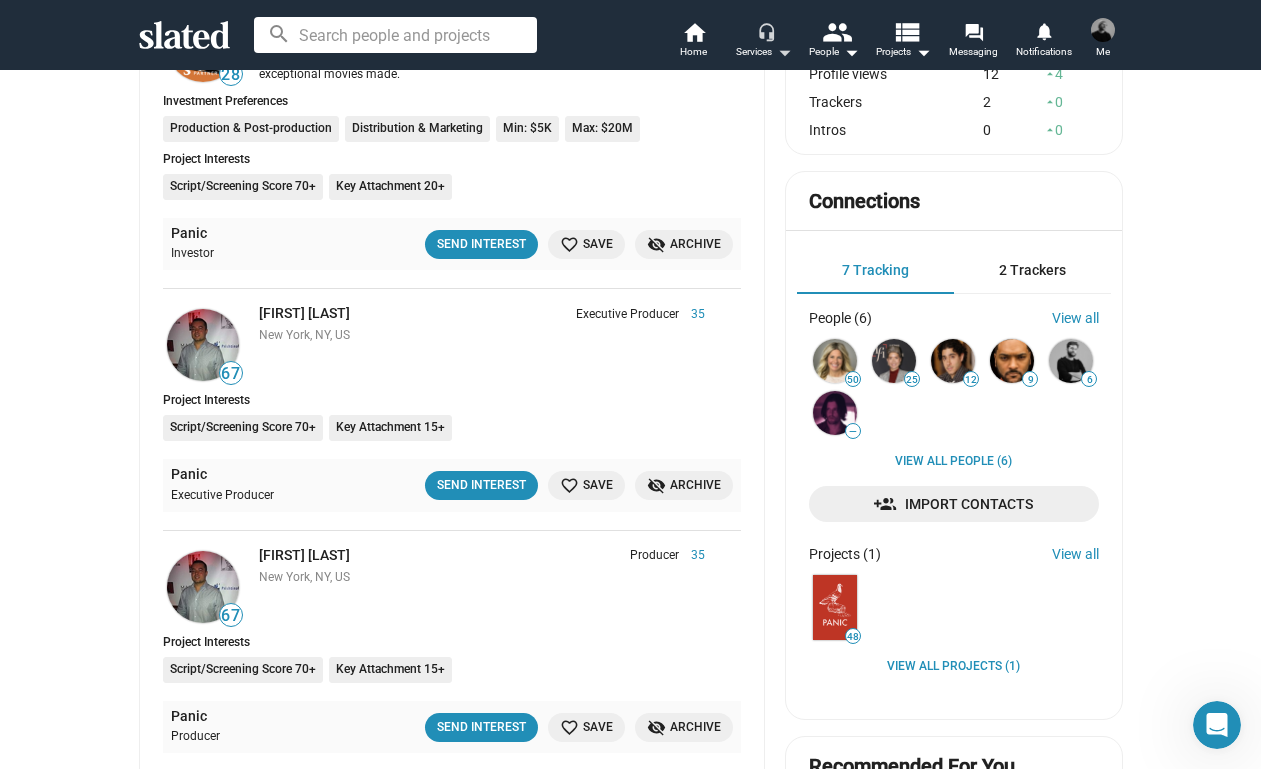 scroll, scrollTop: 653, scrollLeft: 0, axis: vertical 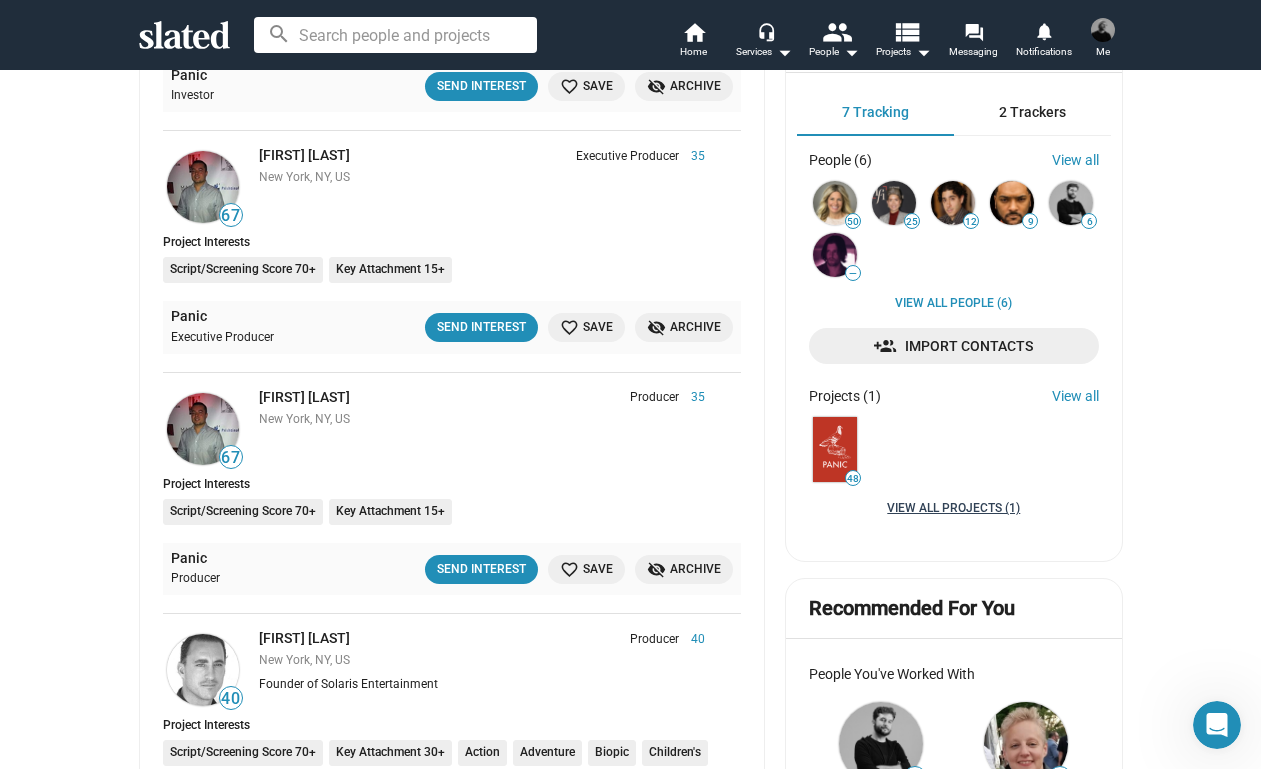 click on "View all Projects (1)" at bounding box center [953, 509] 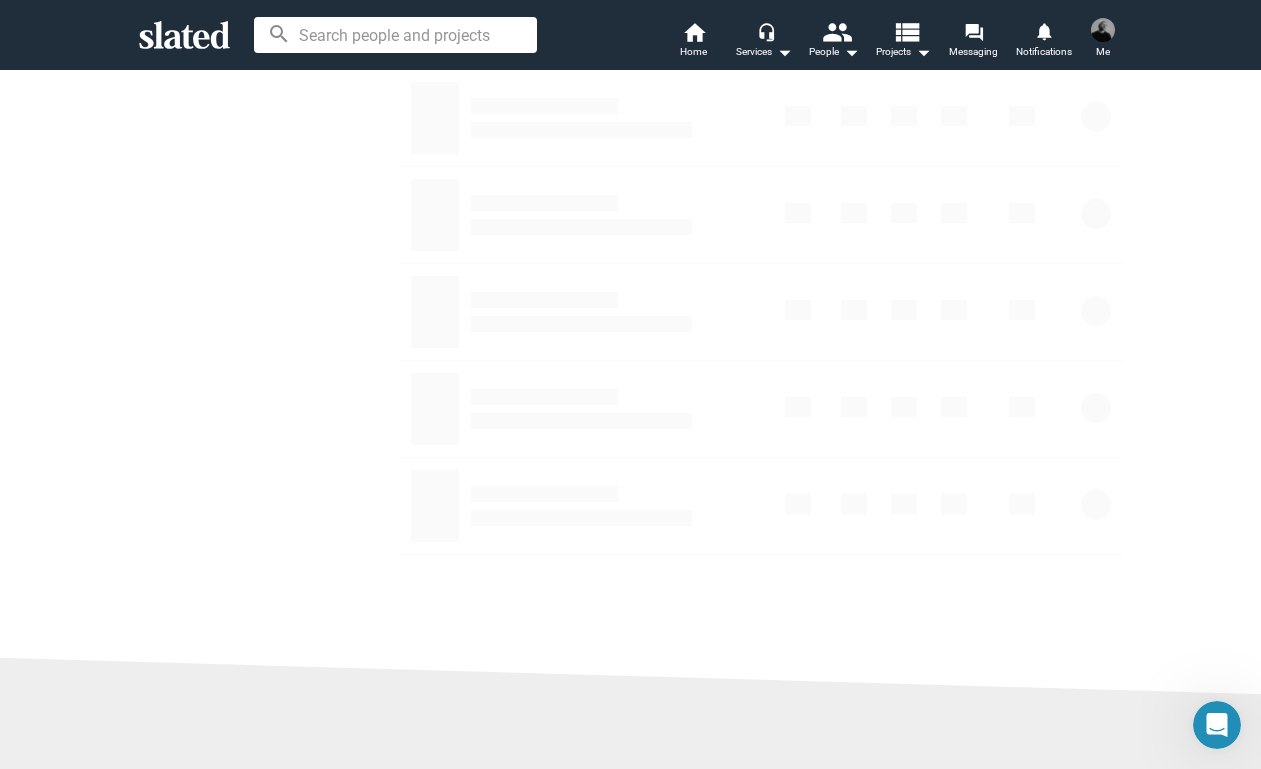 scroll, scrollTop: 0, scrollLeft: 0, axis: both 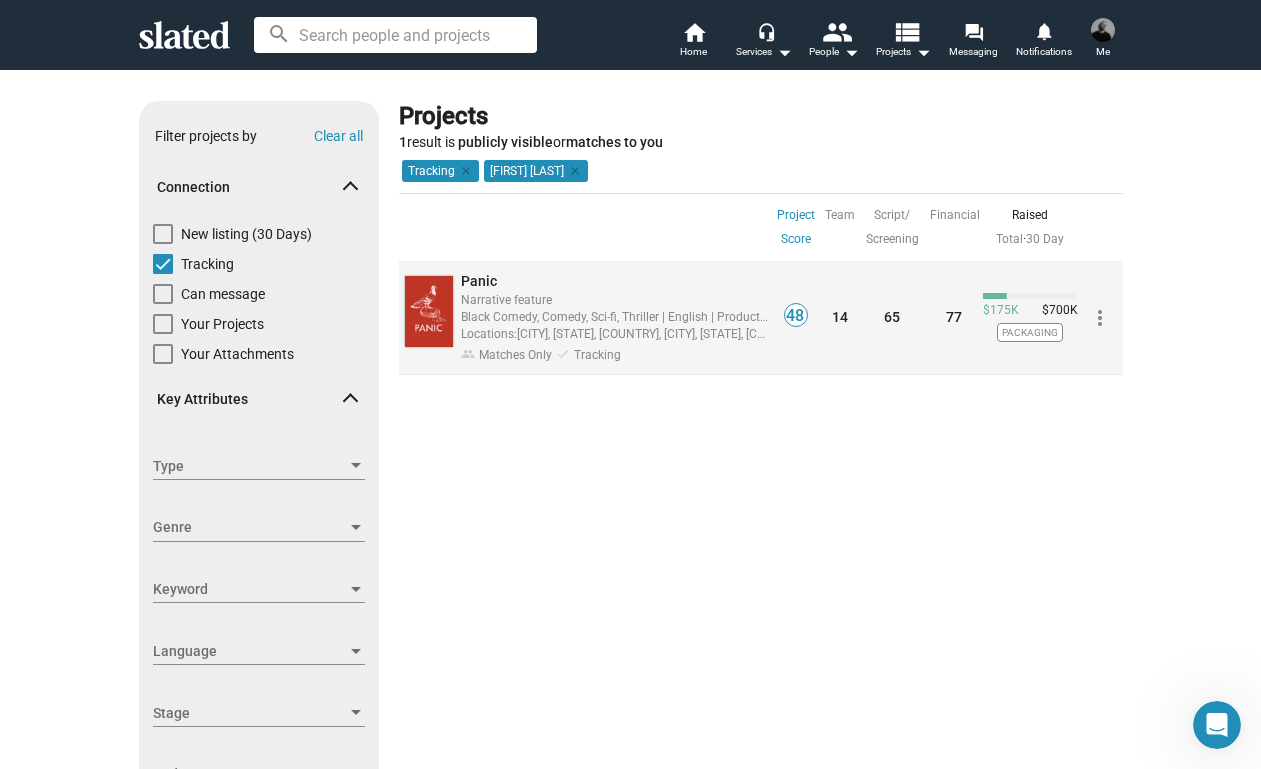 click on "Panic" 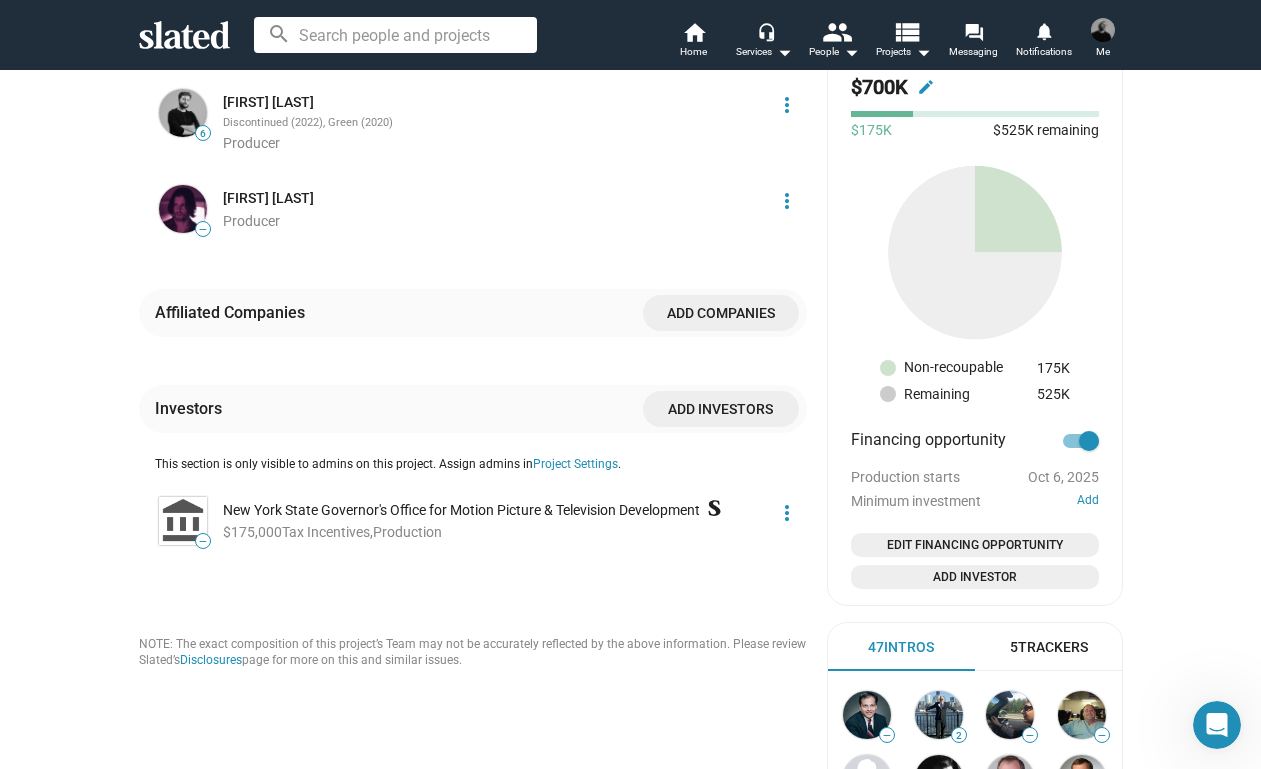 scroll, scrollTop: 1046, scrollLeft: 0, axis: vertical 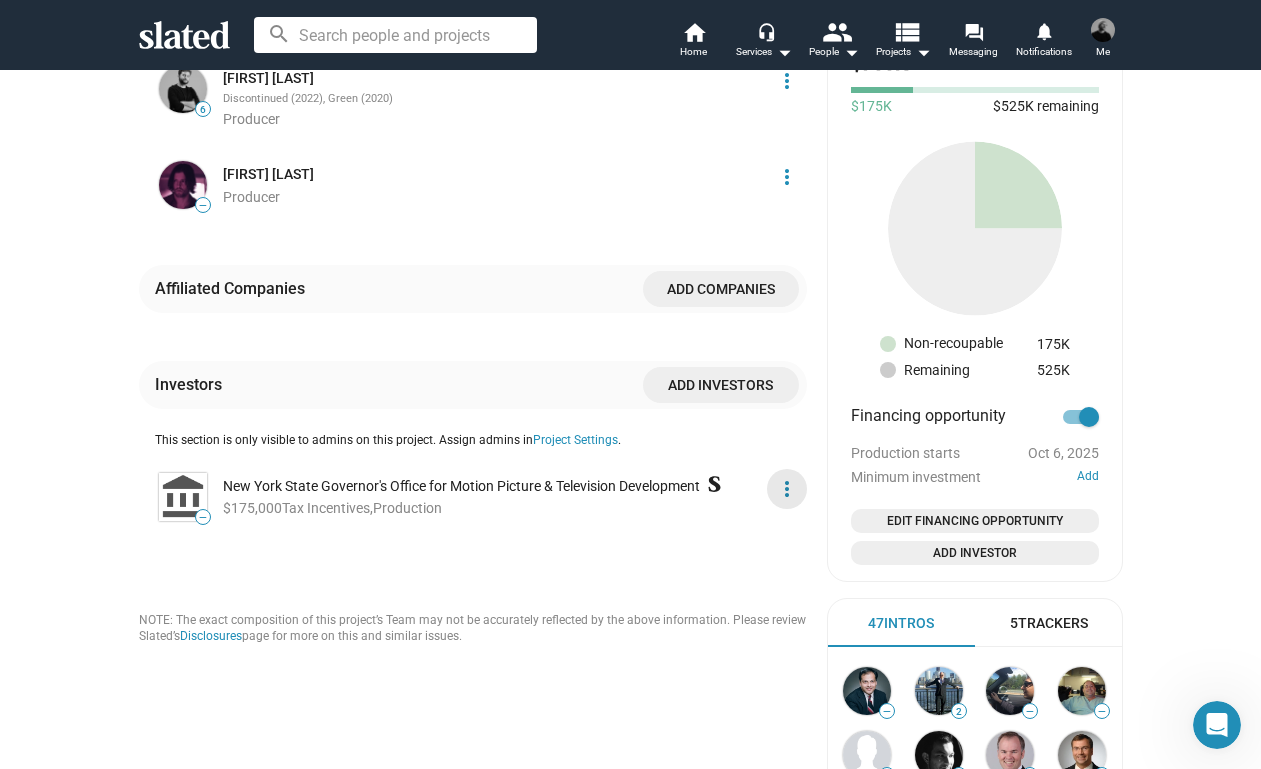 click on "more_vert" 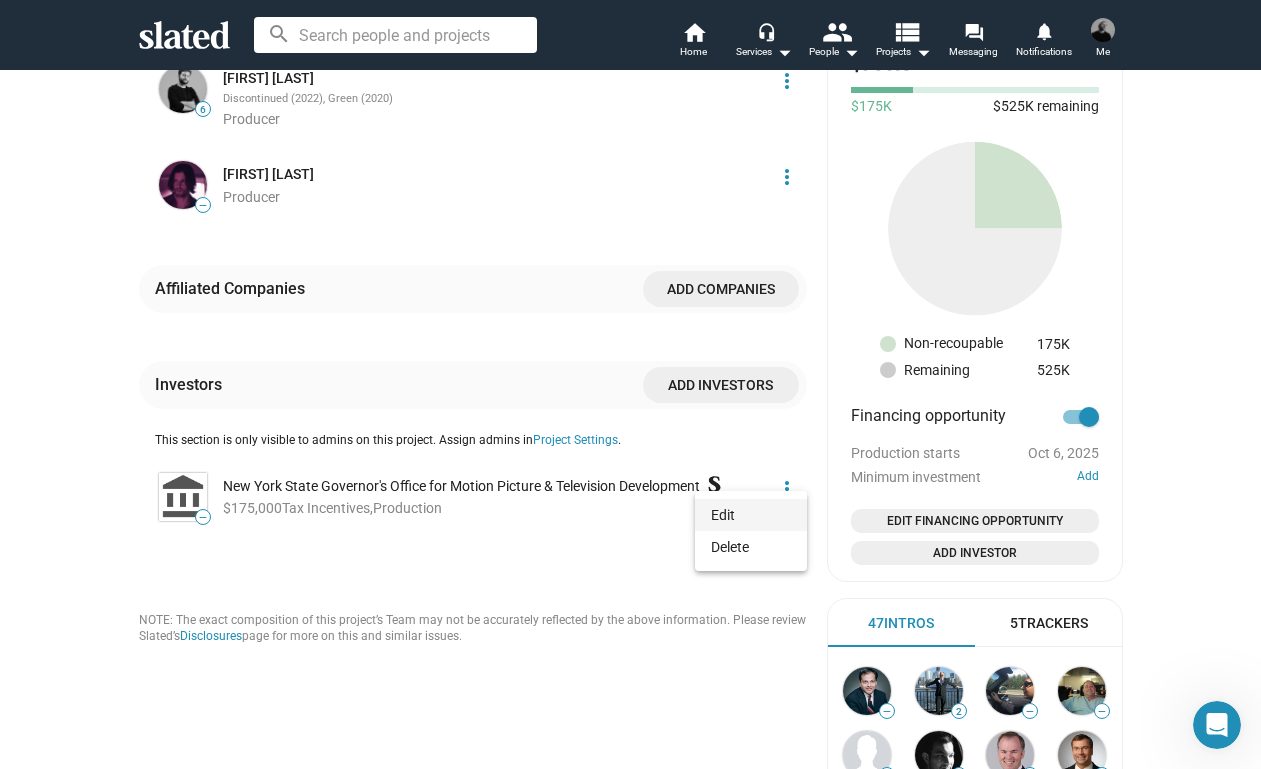 click on "Edit" at bounding box center [751, 515] 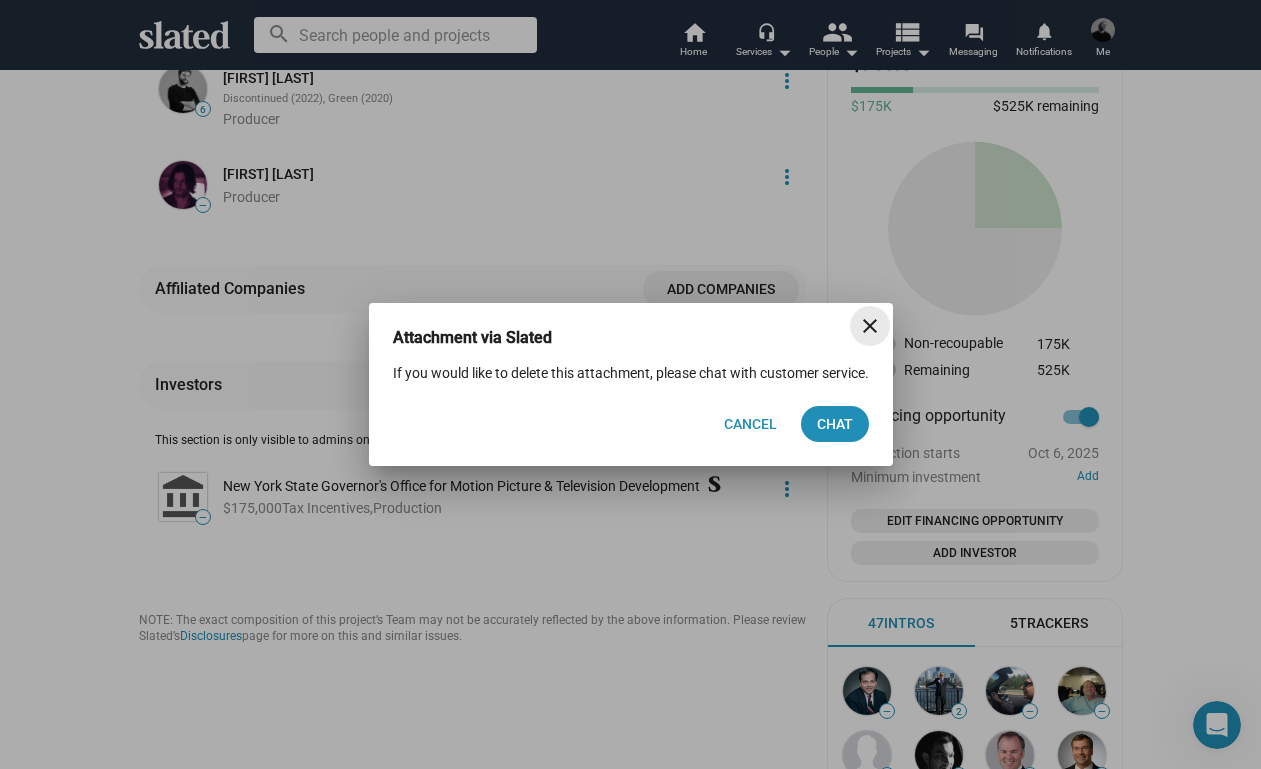 click on "close" at bounding box center (870, 326) 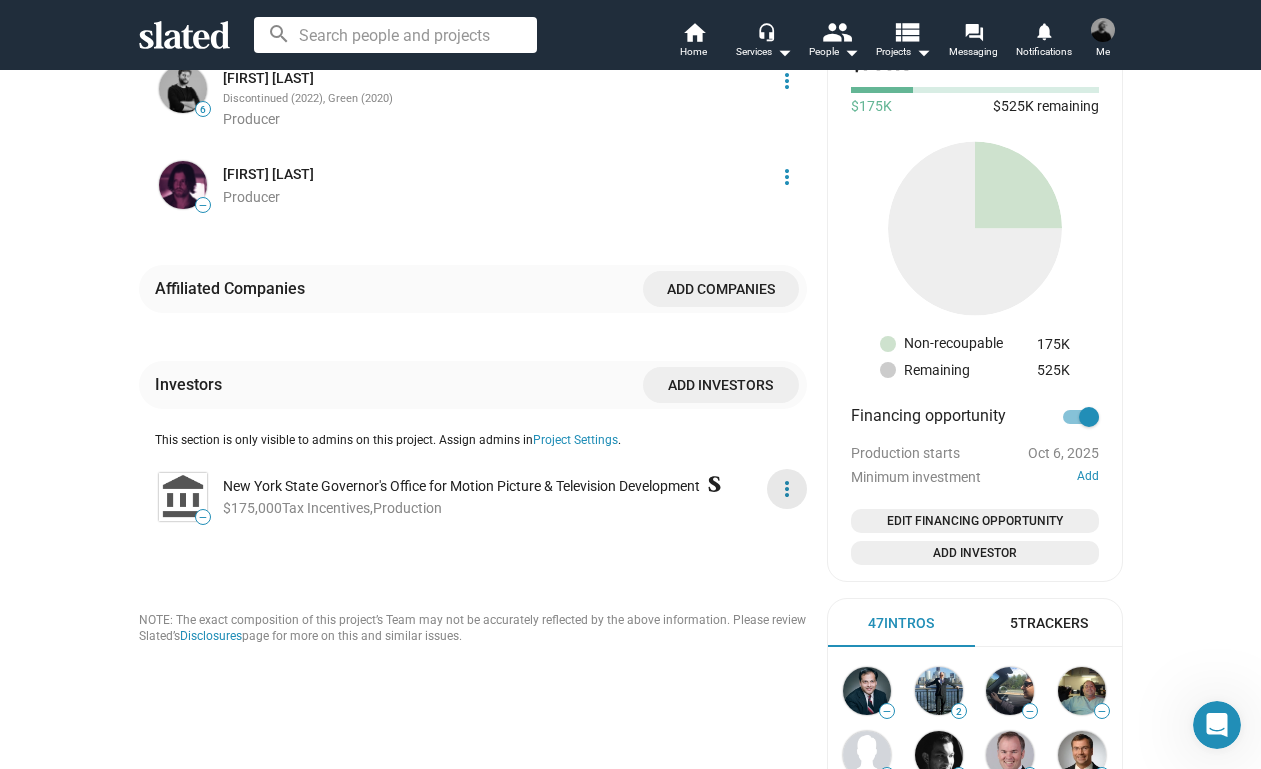 click on "more_vert" 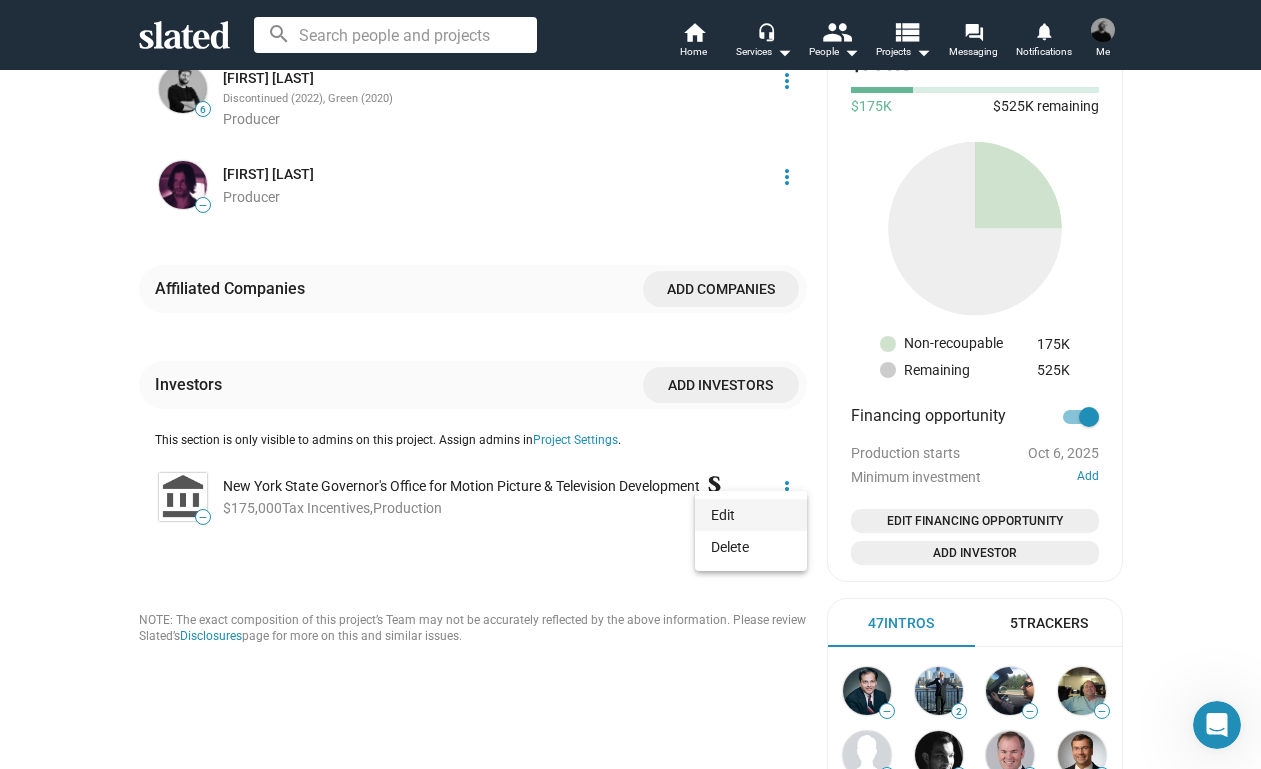 click on "Edit" at bounding box center [751, 515] 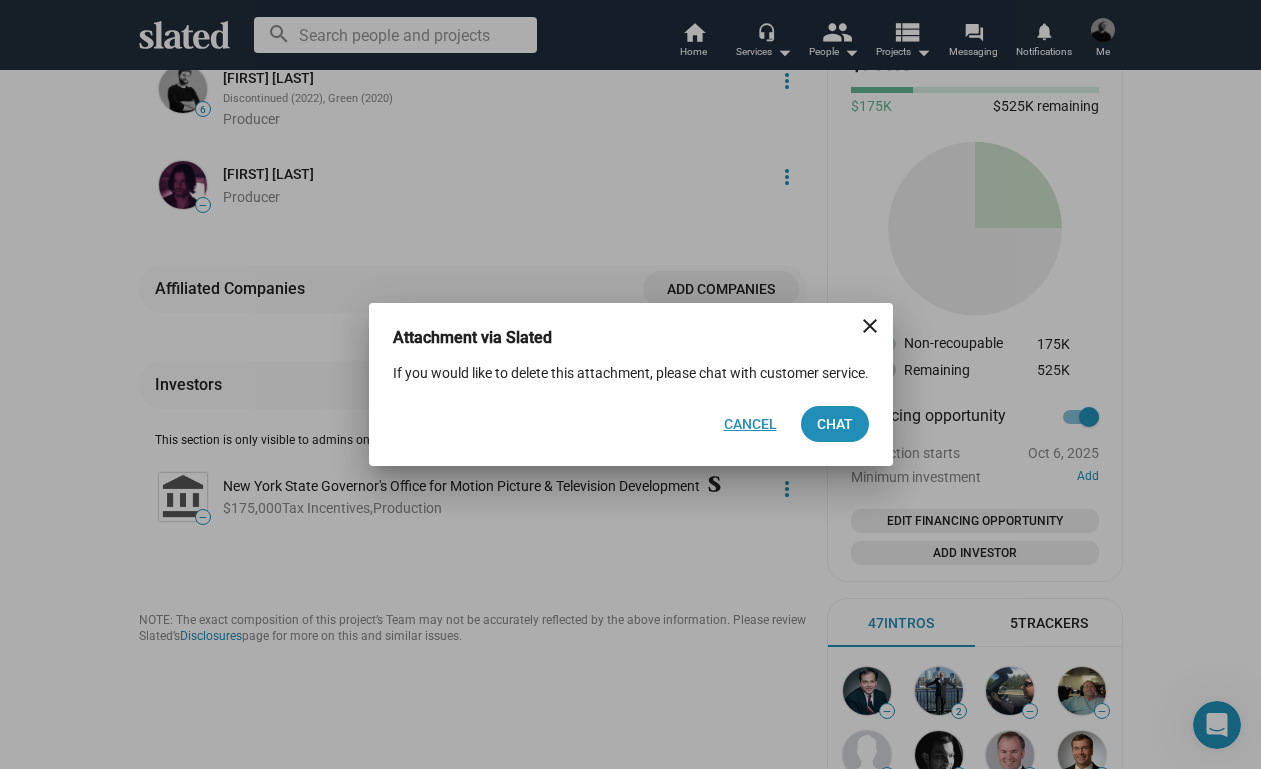 click on "Cancel" at bounding box center (750, 424) 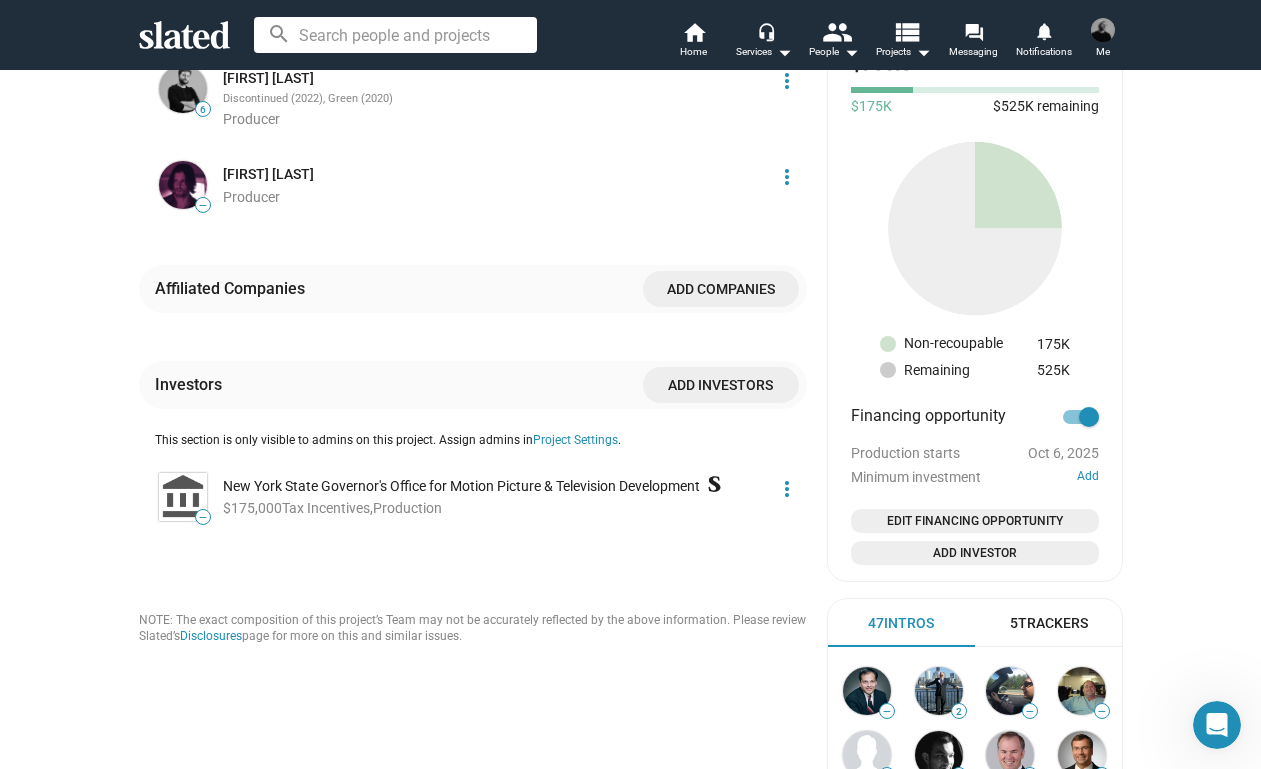 click on "Financing Total Production budget $700K edit $175K $525K remaining Non-recoupable 175K Remaining 525K Financing opportunity   Production starts  Oct 6, 2025  Minimum investment Add  Edit Financing Opportunity  Add Investor" 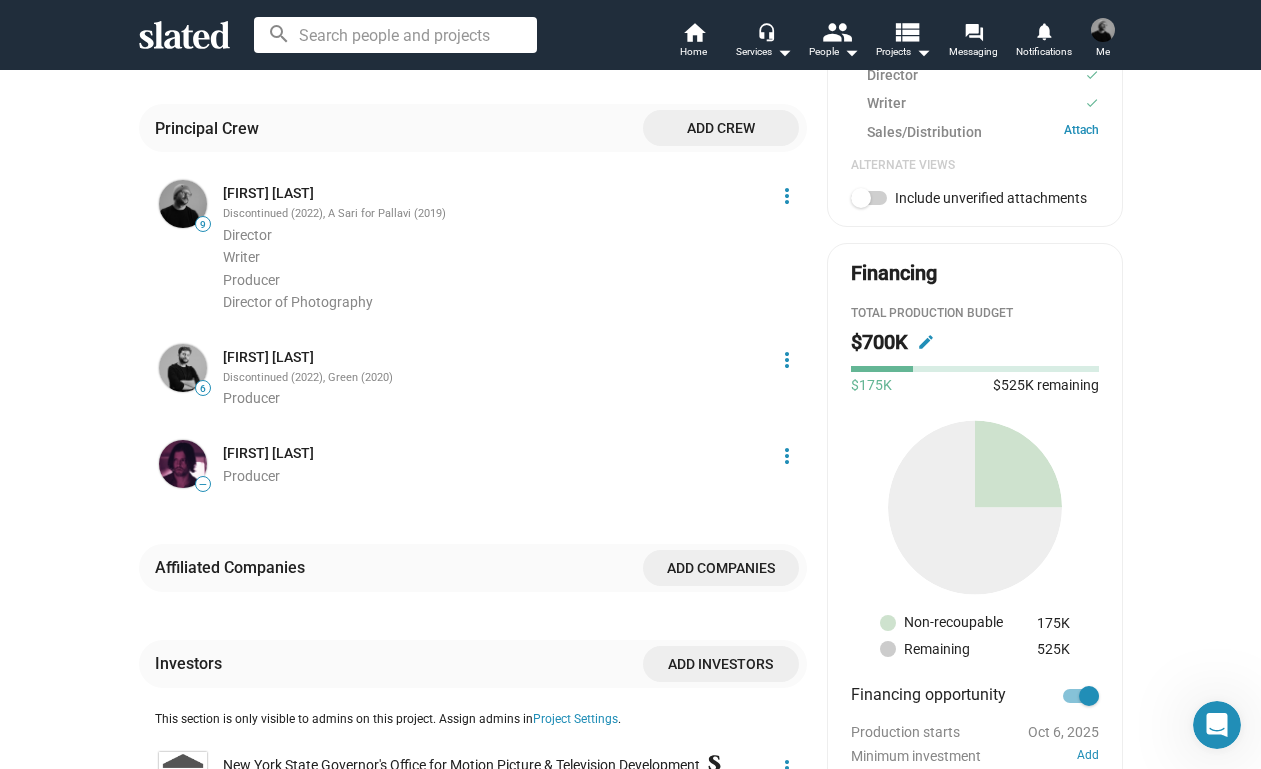 scroll, scrollTop: 962, scrollLeft: 0, axis: vertical 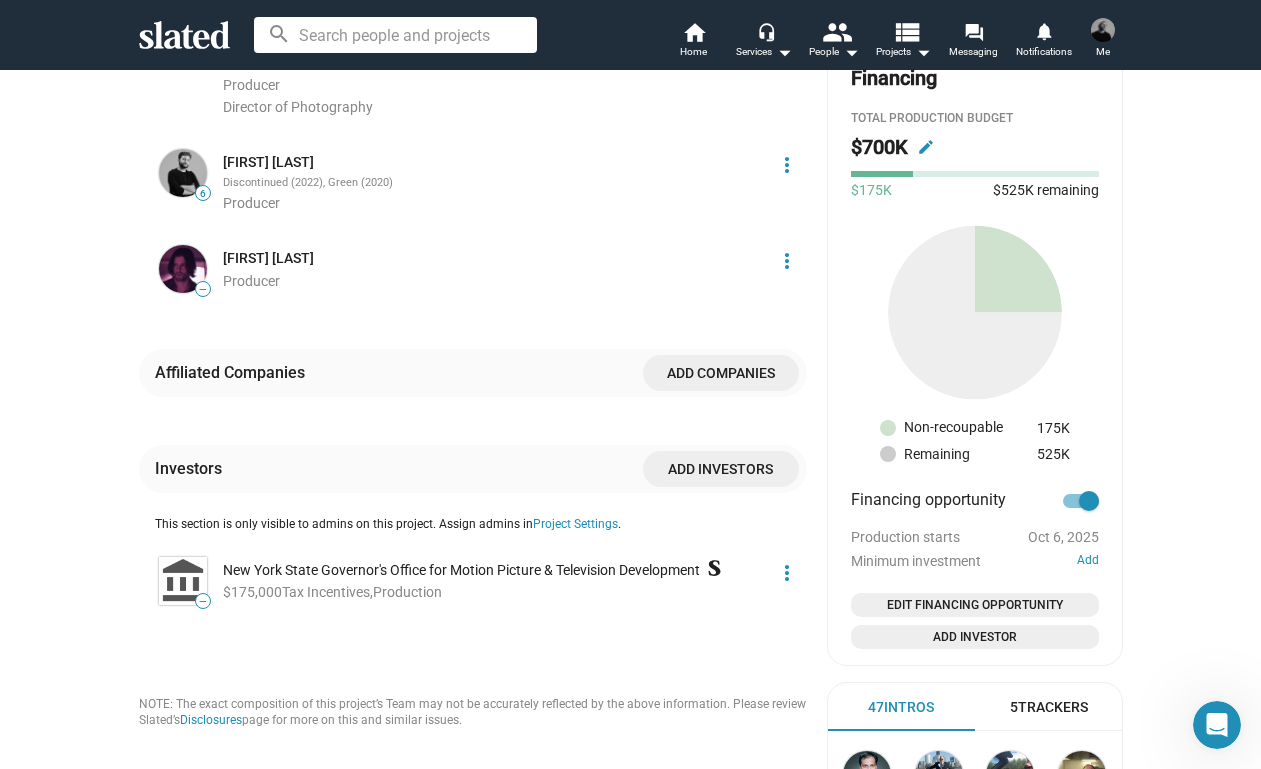 click on "edit" 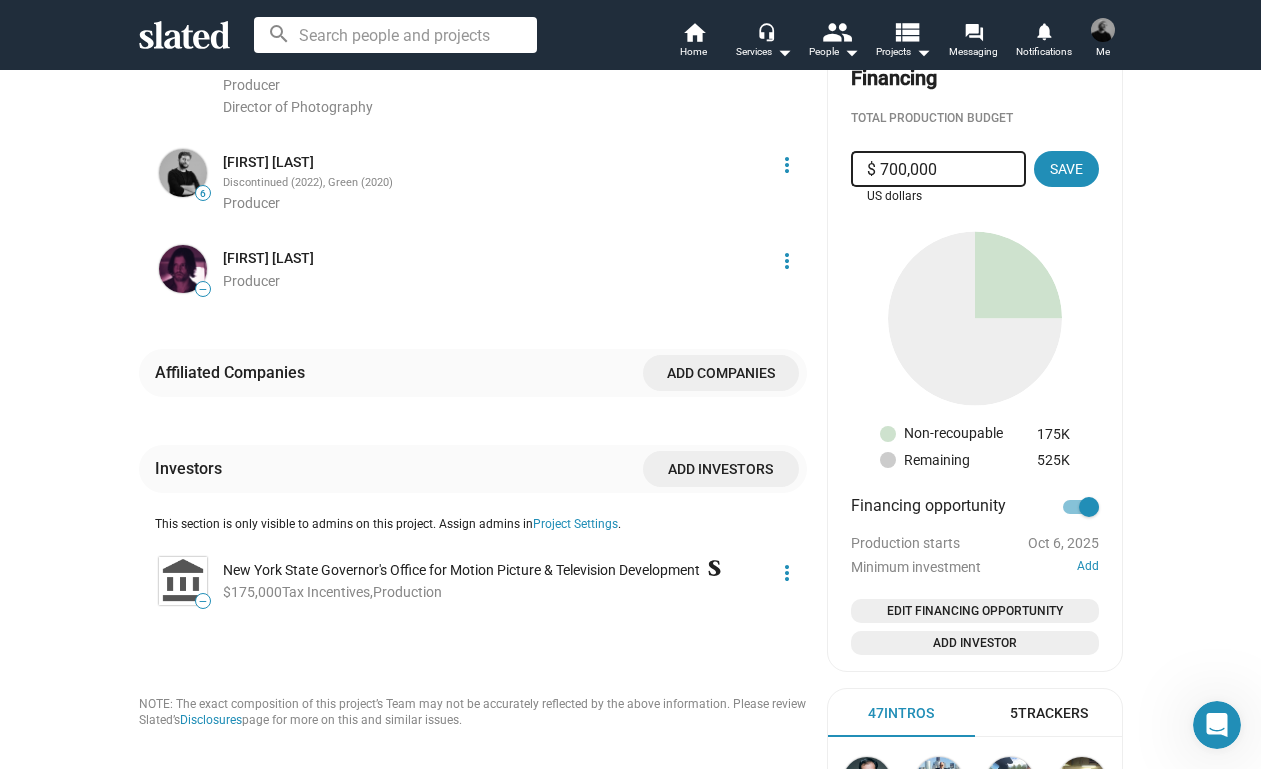 drag, startPoint x: 904, startPoint y: 159, endPoint x: 882, endPoint y: 159, distance: 22 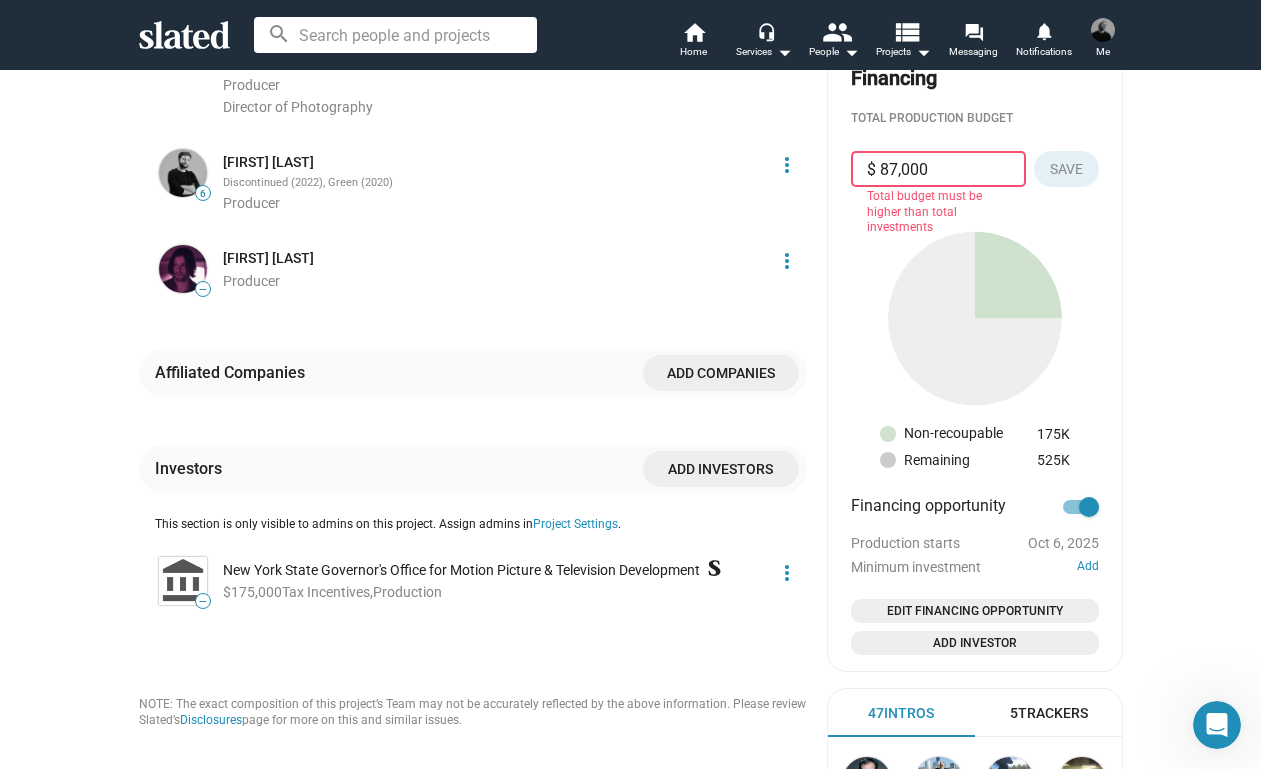 type on "$ 875,000" 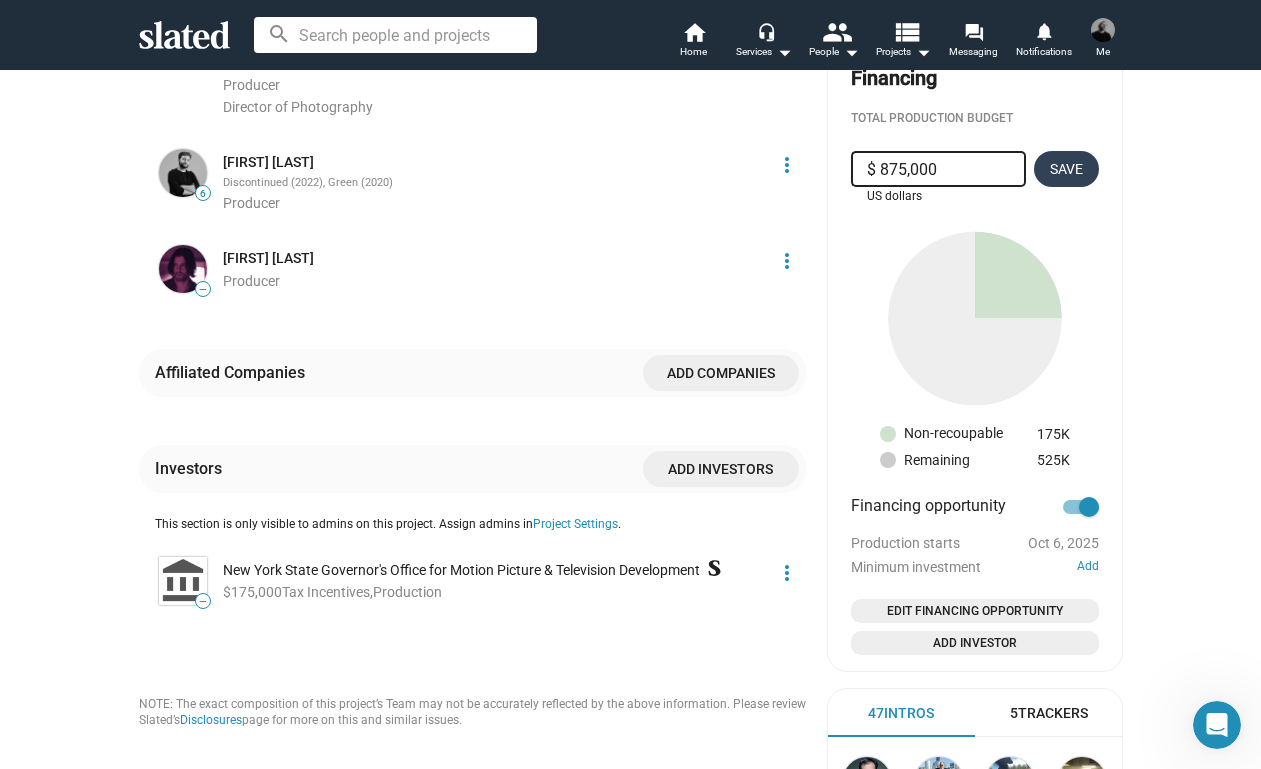 click on "Save" 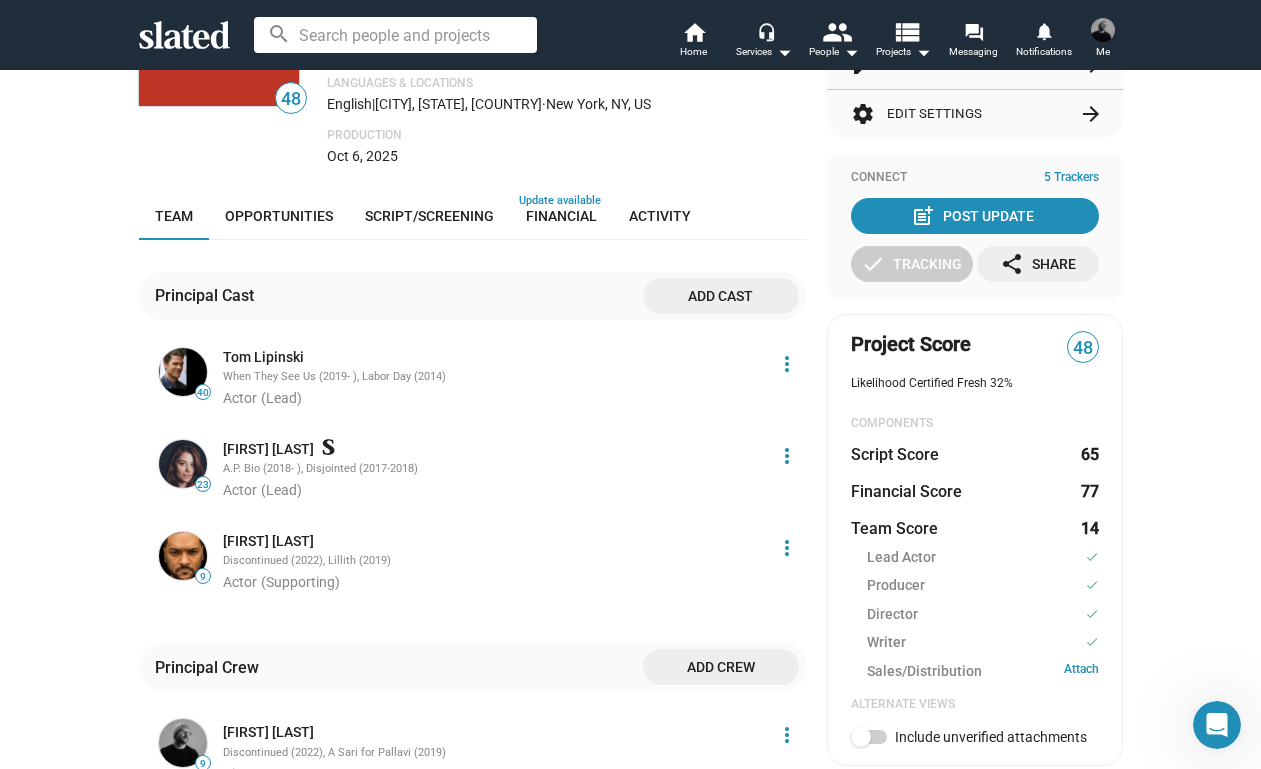 scroll, scrollTop: 122, scrollLeft: 0, axis: vertical 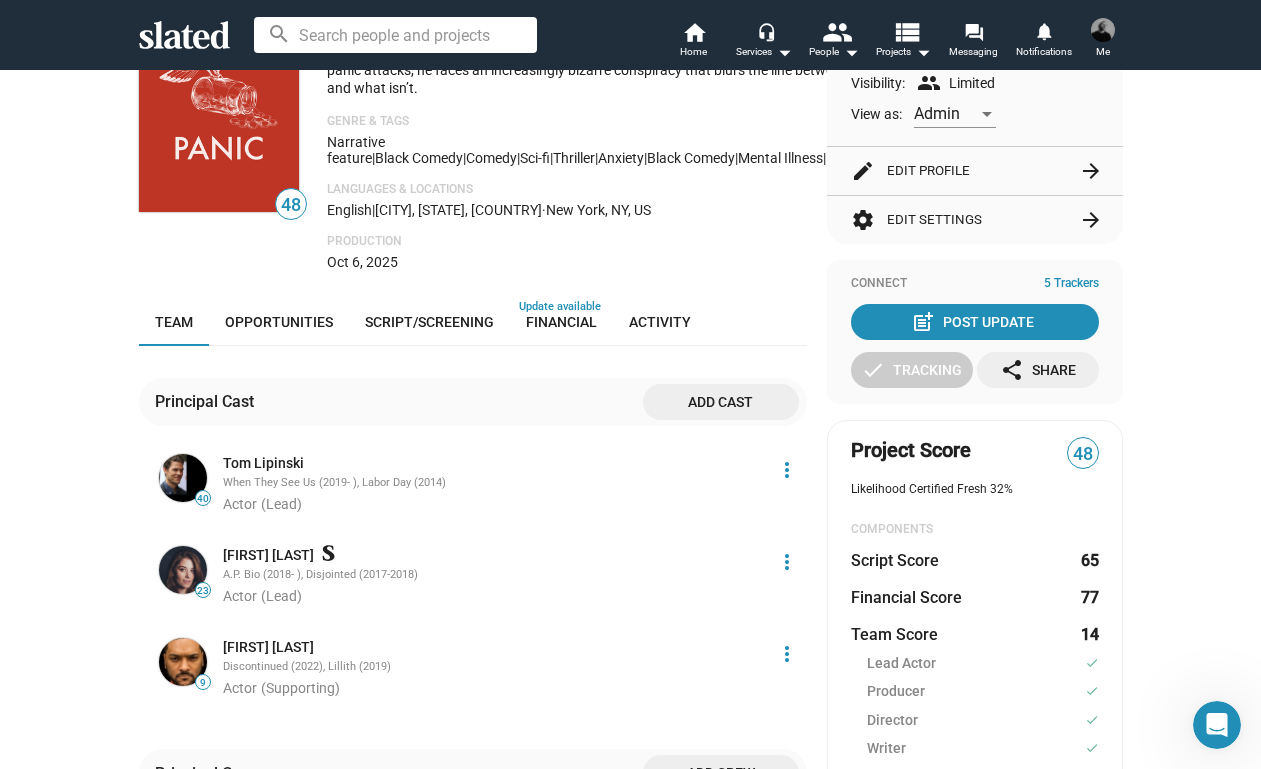 click on "48 Panic  Packaging When a man takes an adulterous trip to a decrepit motel in the Catskills, a catastrophic event back home puts everything he knows and loves at risk. Popping Xanax to combat constant panic attacks, he faces an increasingly bizarre conspiracy that blurs the line between what is real and what isn’t. Genre & Tags  Narrative feature   |  Black Comedy  |  Comedy  |  Sci-fi  |  Thriller  |  anxiety  |  black comedy  |  mental illness  |  paranoia  |  satire Languages & Locations English  |  Catskill, NY, US  ·  New York, NY, US Production Oct 6, 2025 Team Opportunities Script/Screening Financial Activity Principal Cast Add cast 40 Tom Lipinski When They See Us (2019- ), Labor Day (2014) Actor (Lead) more_vert 23 Elizabeth Alderfer A.P. Bio (2018- ), Disjointed (2017-2018) Actor (Lead) more_vert 9 Langston Fishburne Discontinued (2022), Lillith (2019) Actor (Supporting) more_vert Principal Crew Add crew 9 Trevor Peckham Discontinued (2022), A Sari for Pallavi (2019) Director Writer Producer 6 ." at bounding box center [630, 893] 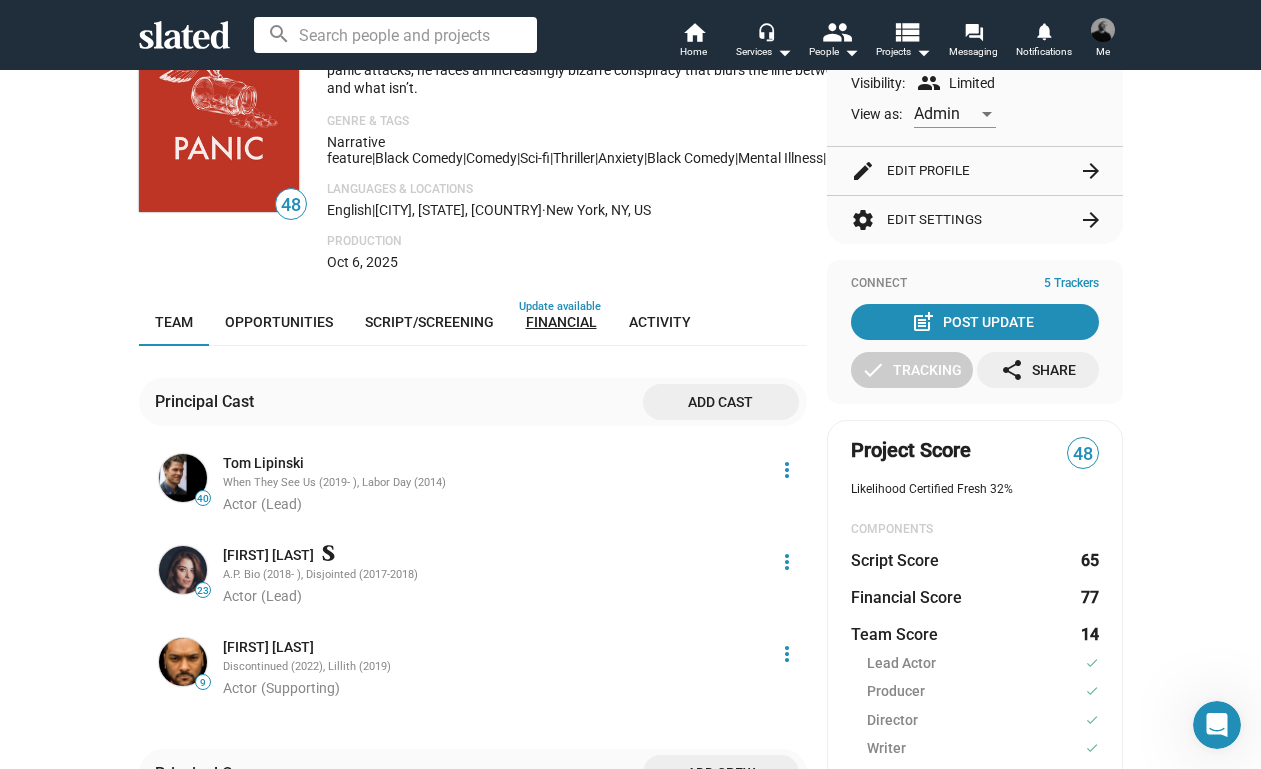 click on "Financial" at bounding box center [561, 322] 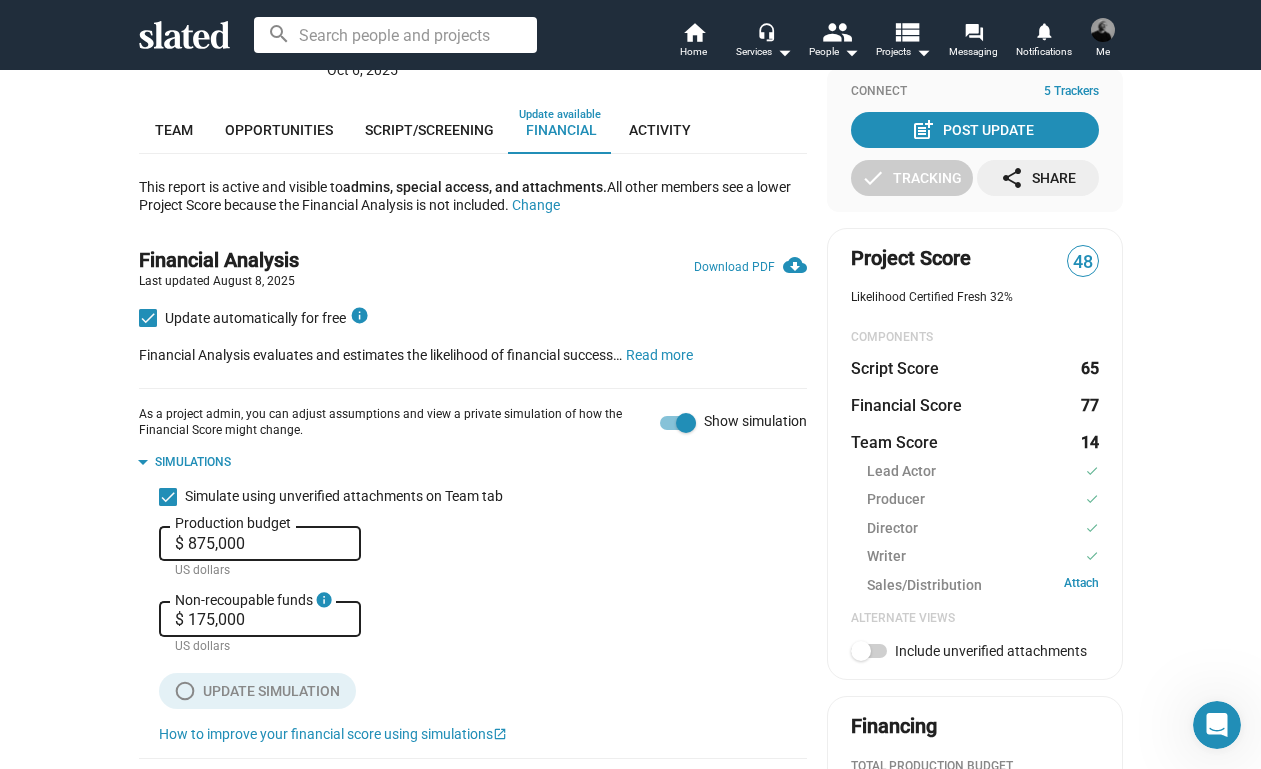scroll, scrollTop: 345, scrollLeft: 0, axis: vertical 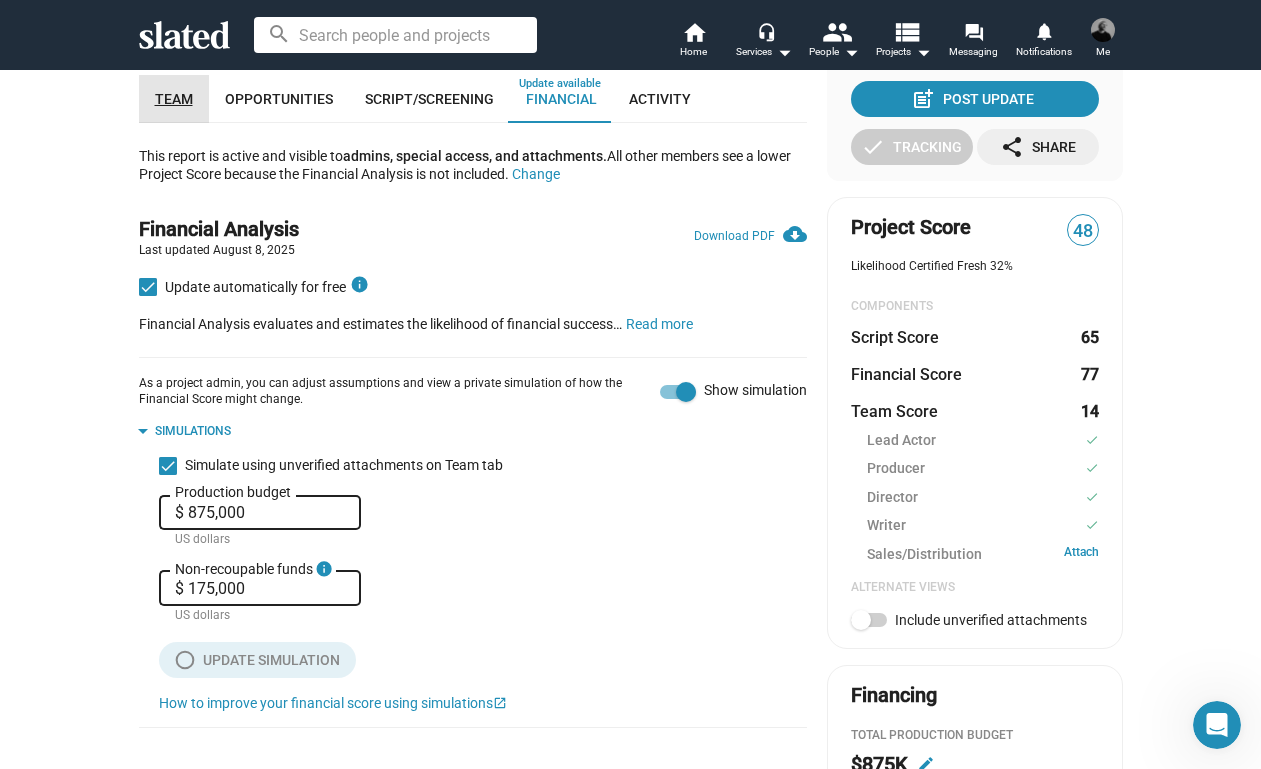 click on "Team" at bounding box center (174, 99) 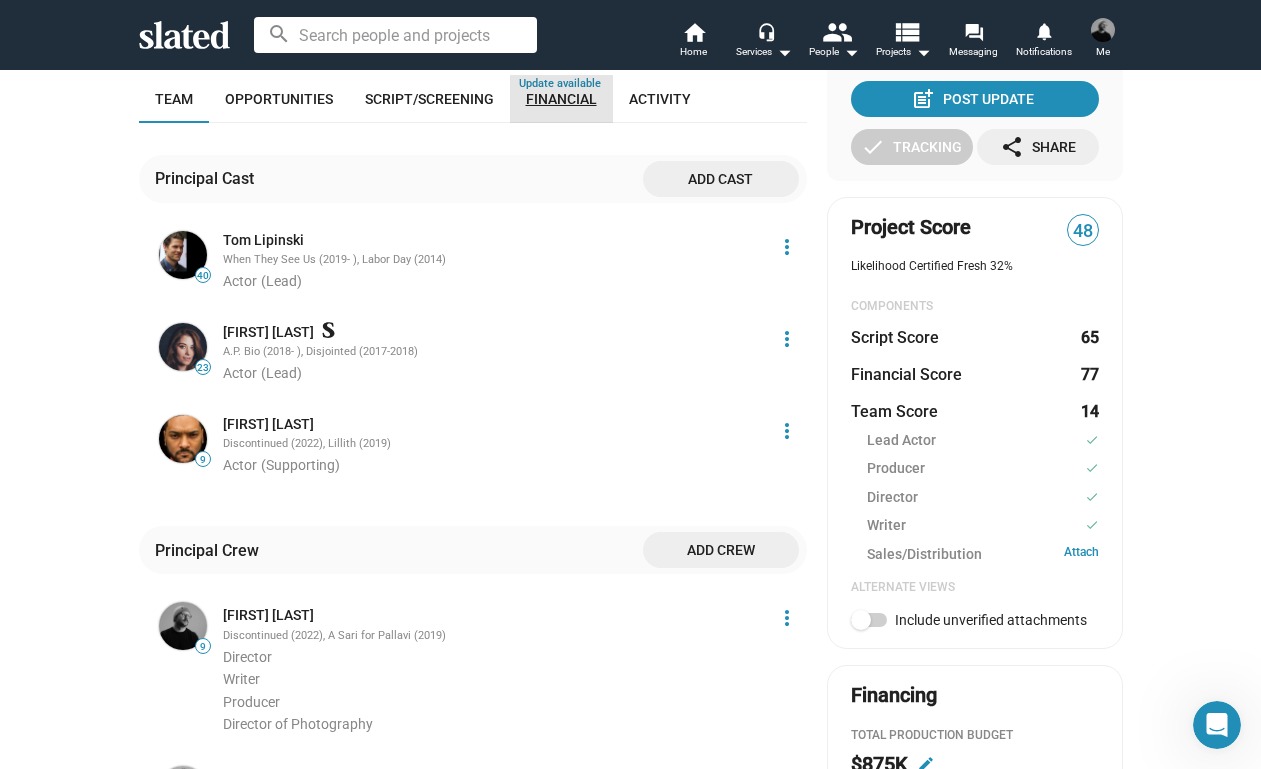 click on "Financial" at bounding box center (561, 99) 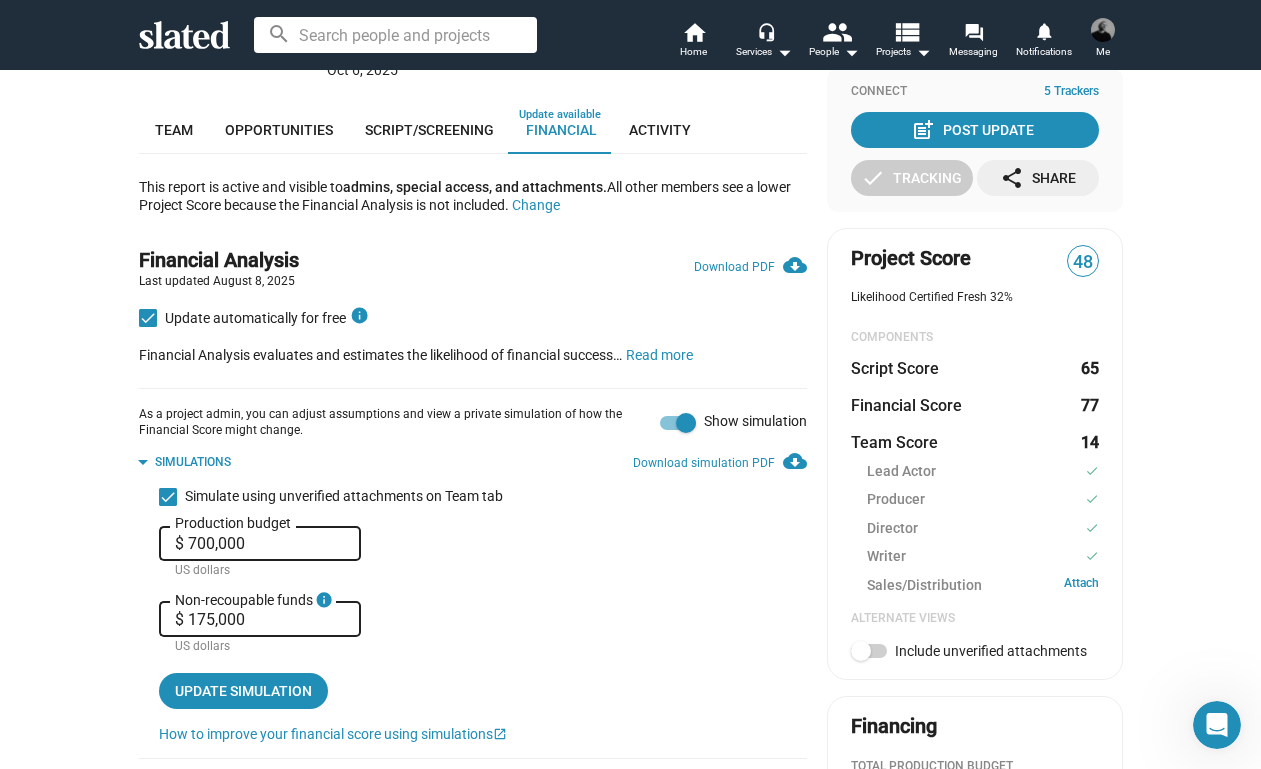 scroll, scrollTop: 275, scrollLeft: 0, axis: vertical 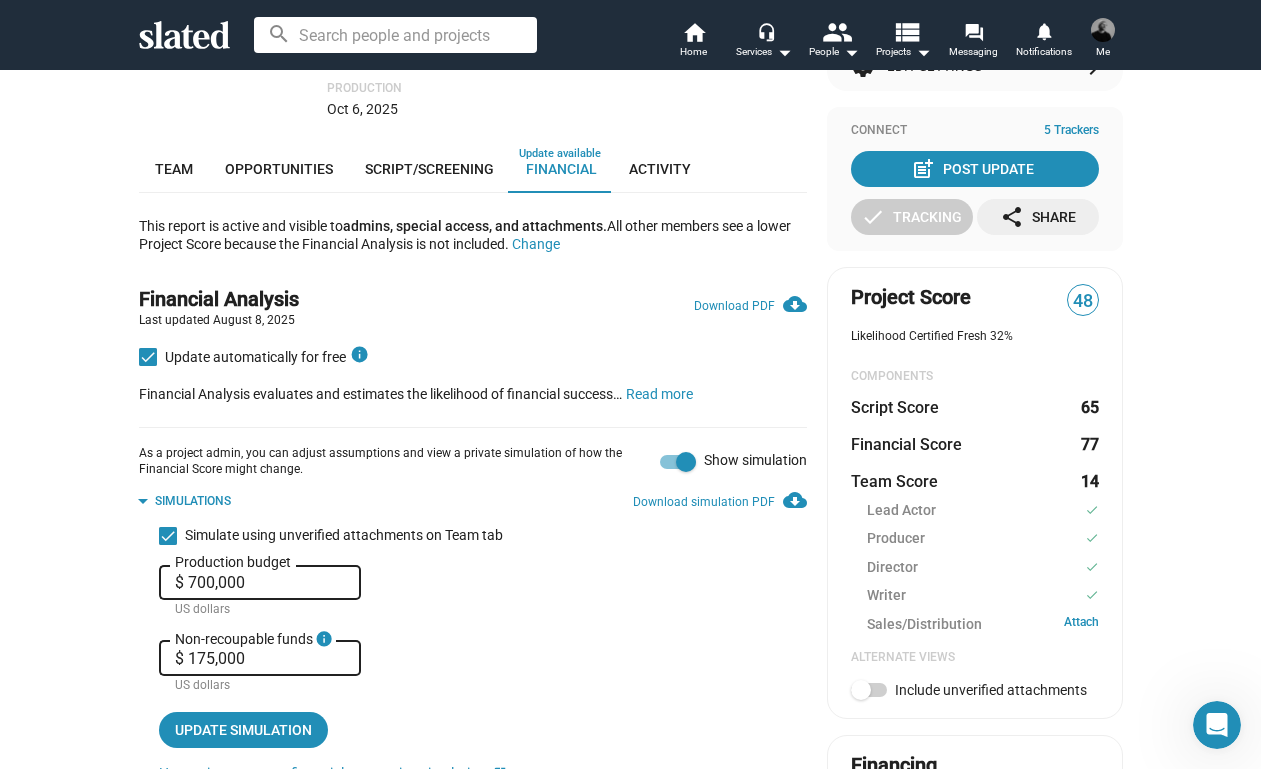 click on "arrow_drop_down" 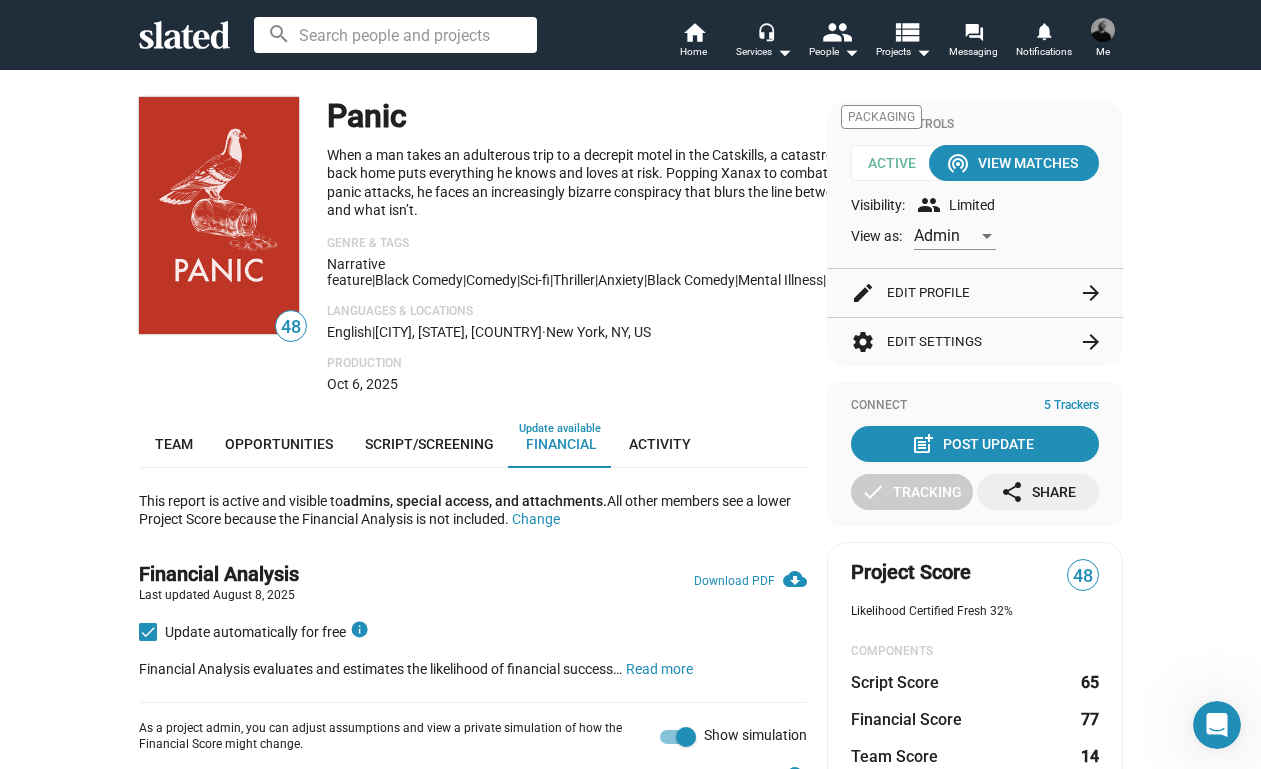 scroll, scrollTop: 0, scrollLeft: 0, axis: both 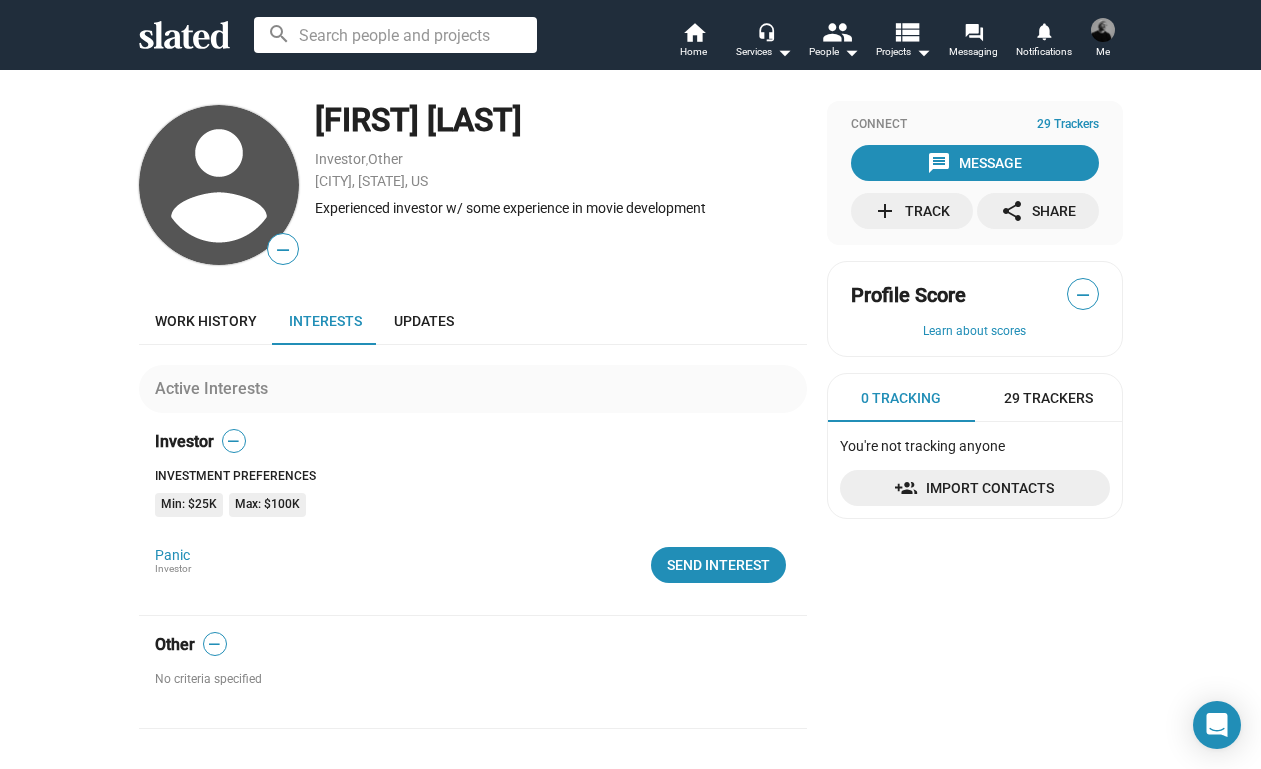 click on "Investor — Investment Preferences Min: $25K  Max: $100K  Panic Investor  Send Interest   Send Interest" 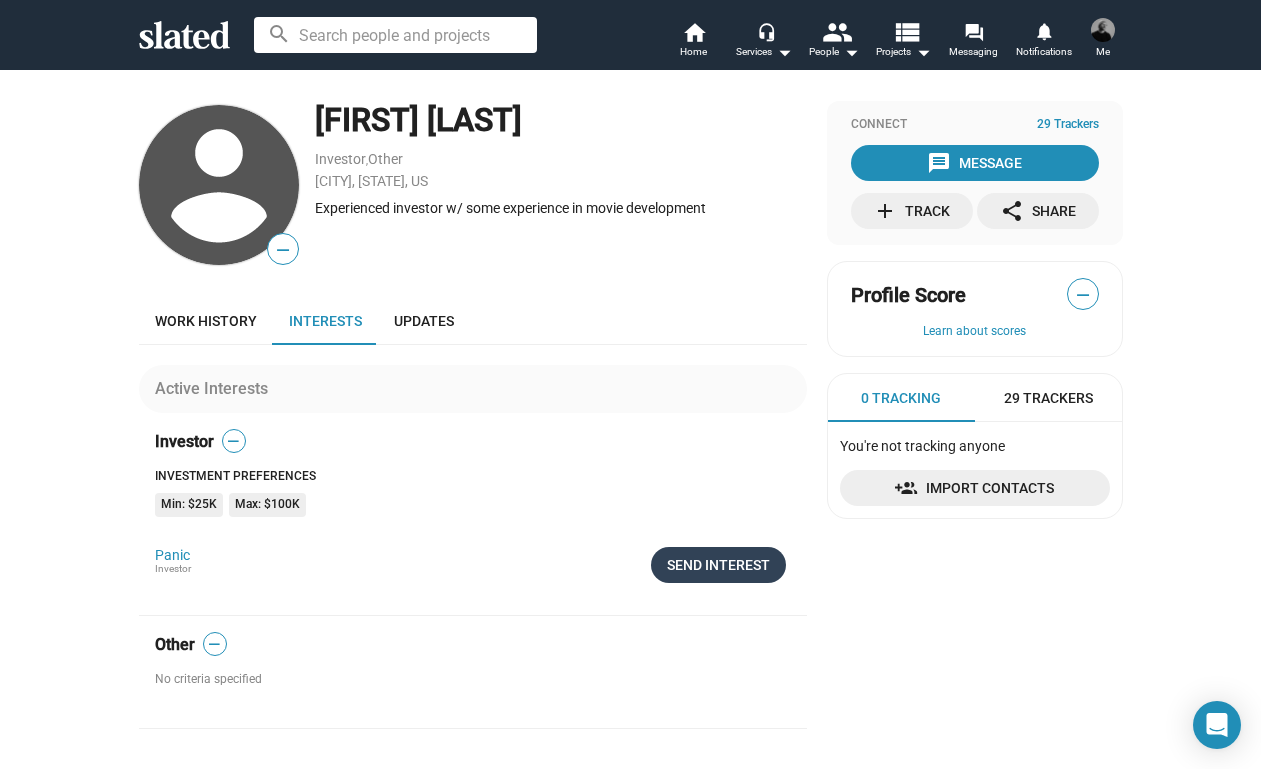 click on "Send Interest" 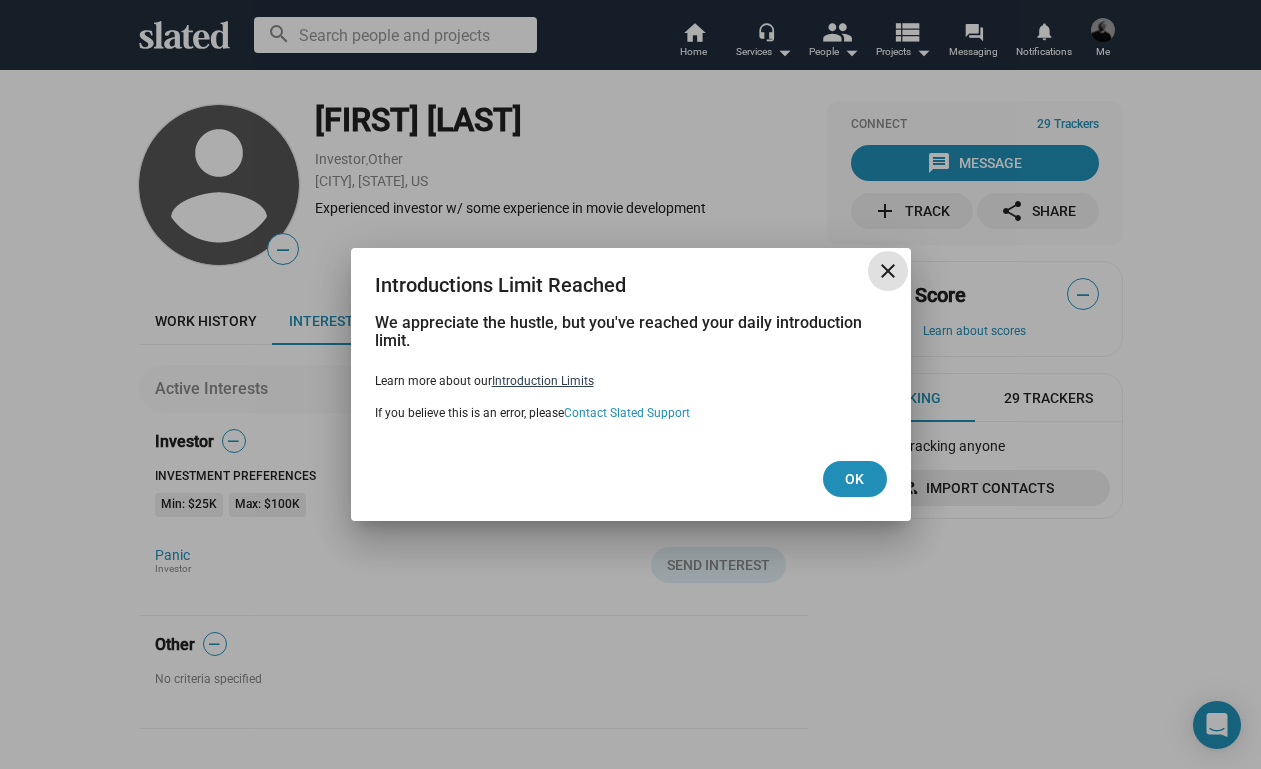 click on "Introduction Limits" at bounding box center (543, 381) 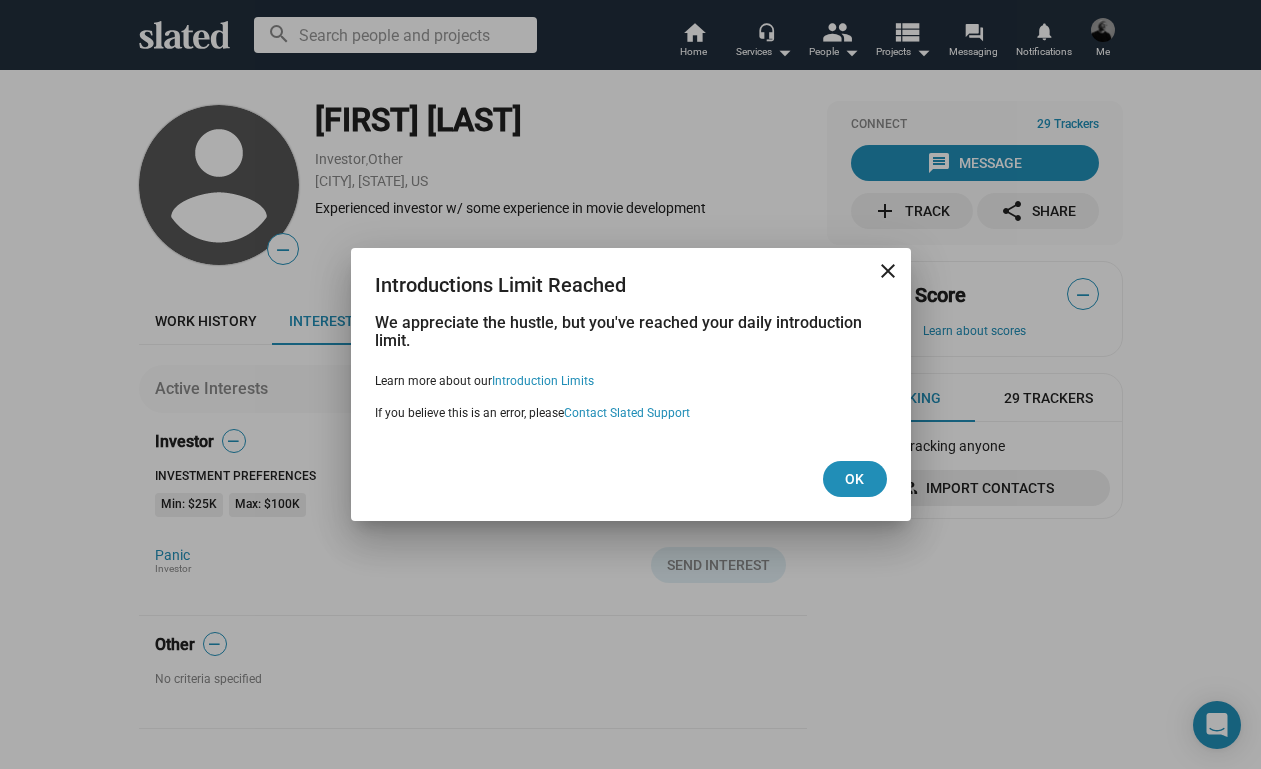 click on "close" at bounding box center [888, 271] 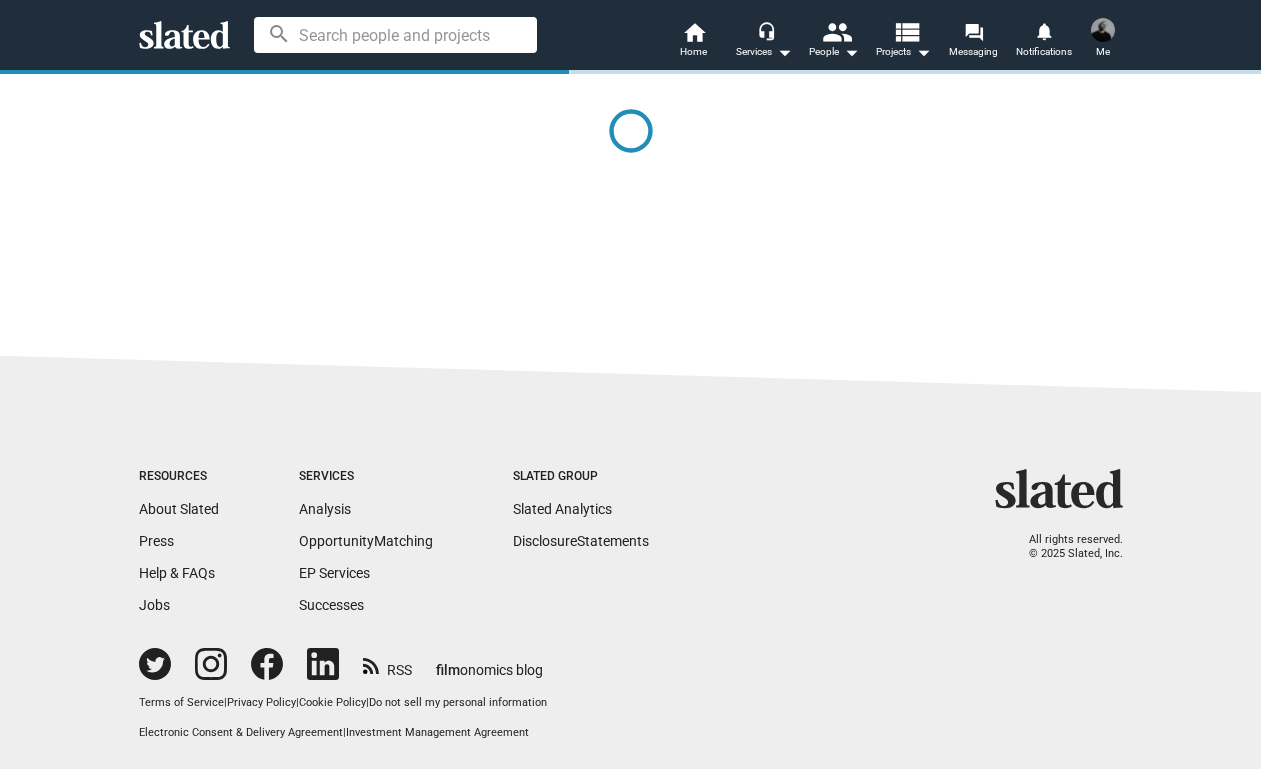 scroll, scrollTop: 0, scrollLeft: 0, axis: both 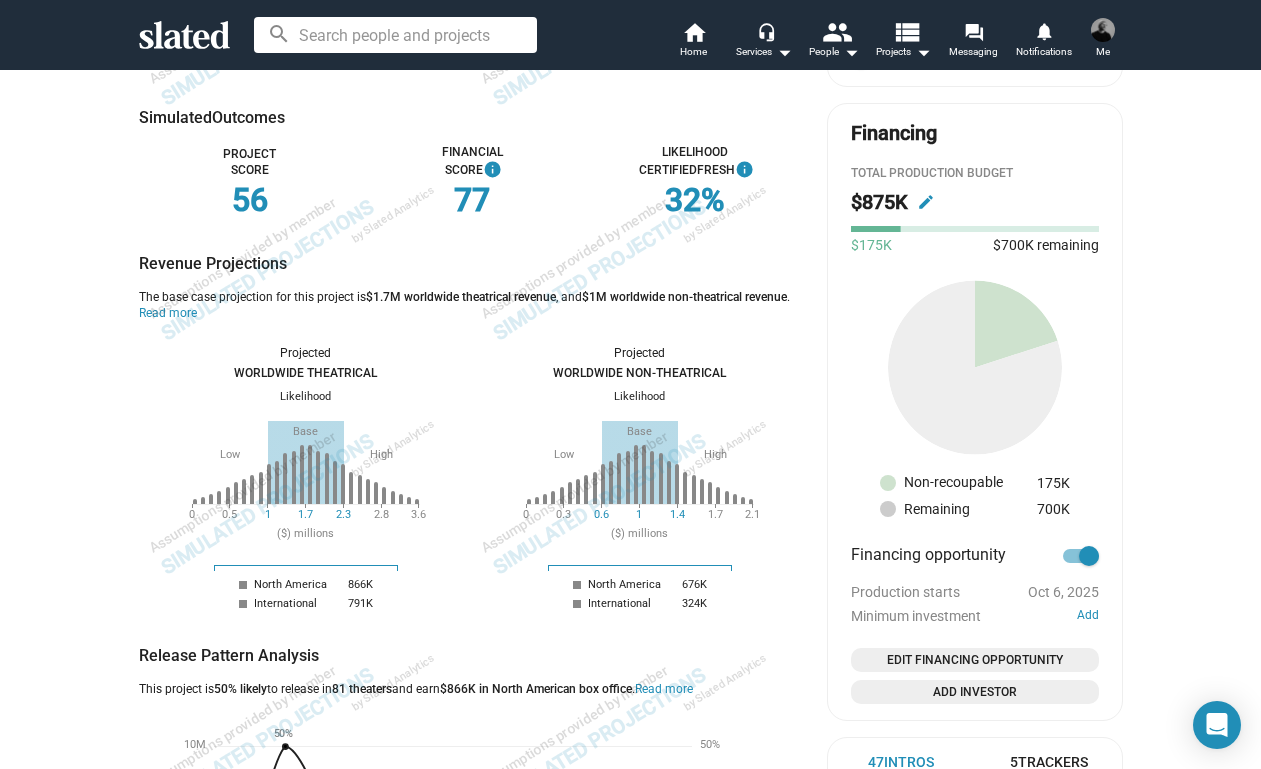 click on "edit" 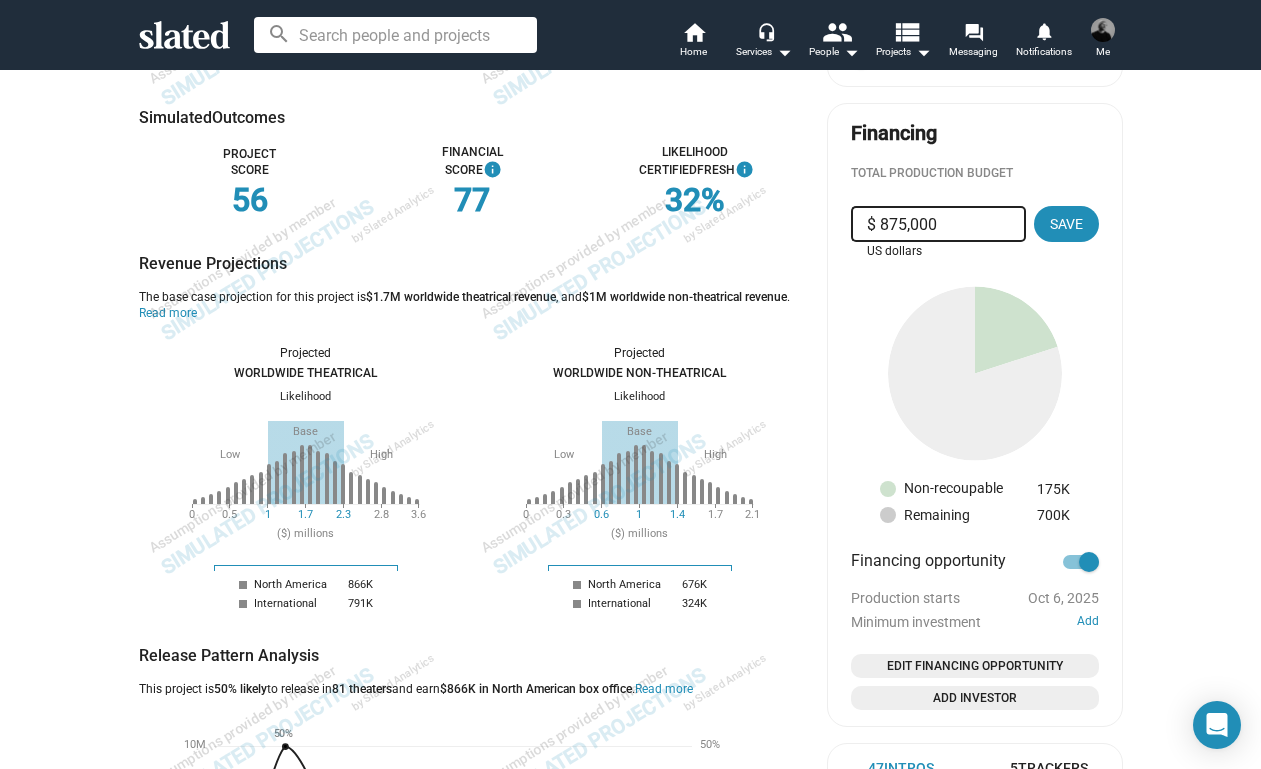 drag, startPoint x: 942, startPoint y: 216, endPoint x: 883, endPoint y: 216, distance: 59 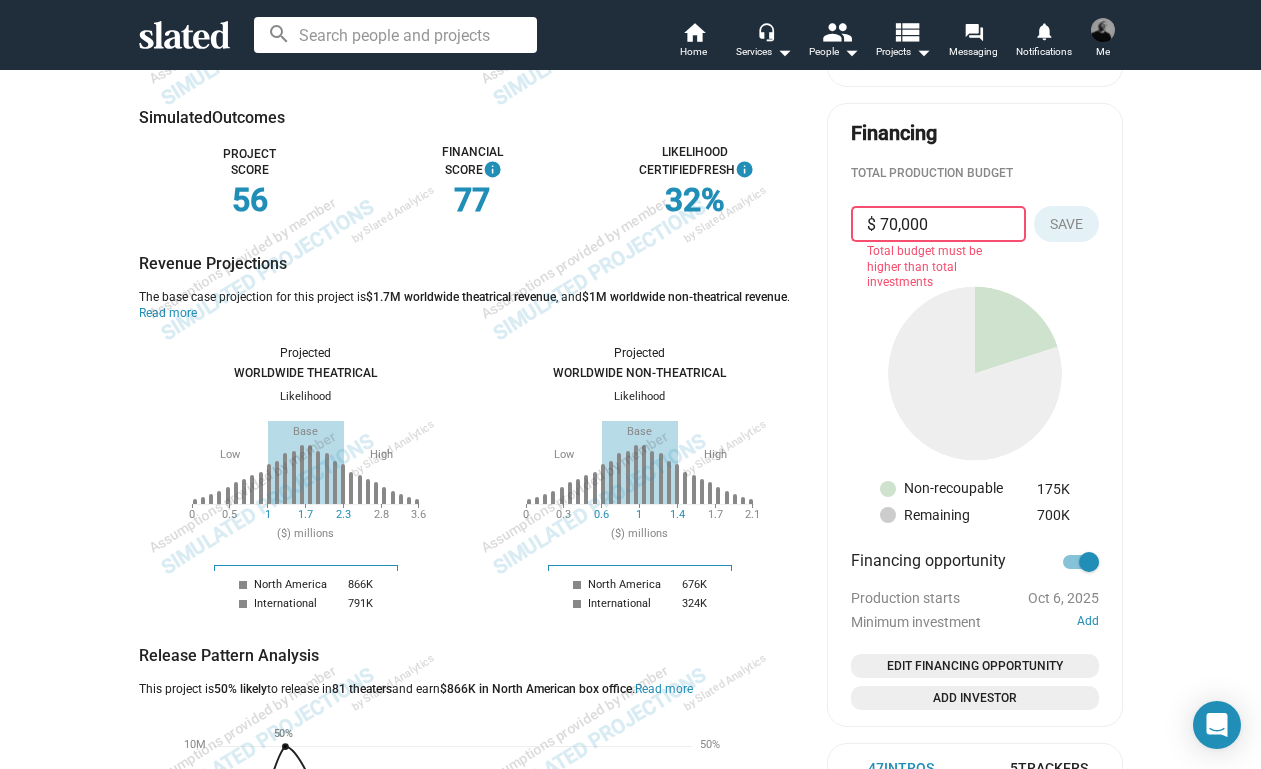 type on "$ 700,000" 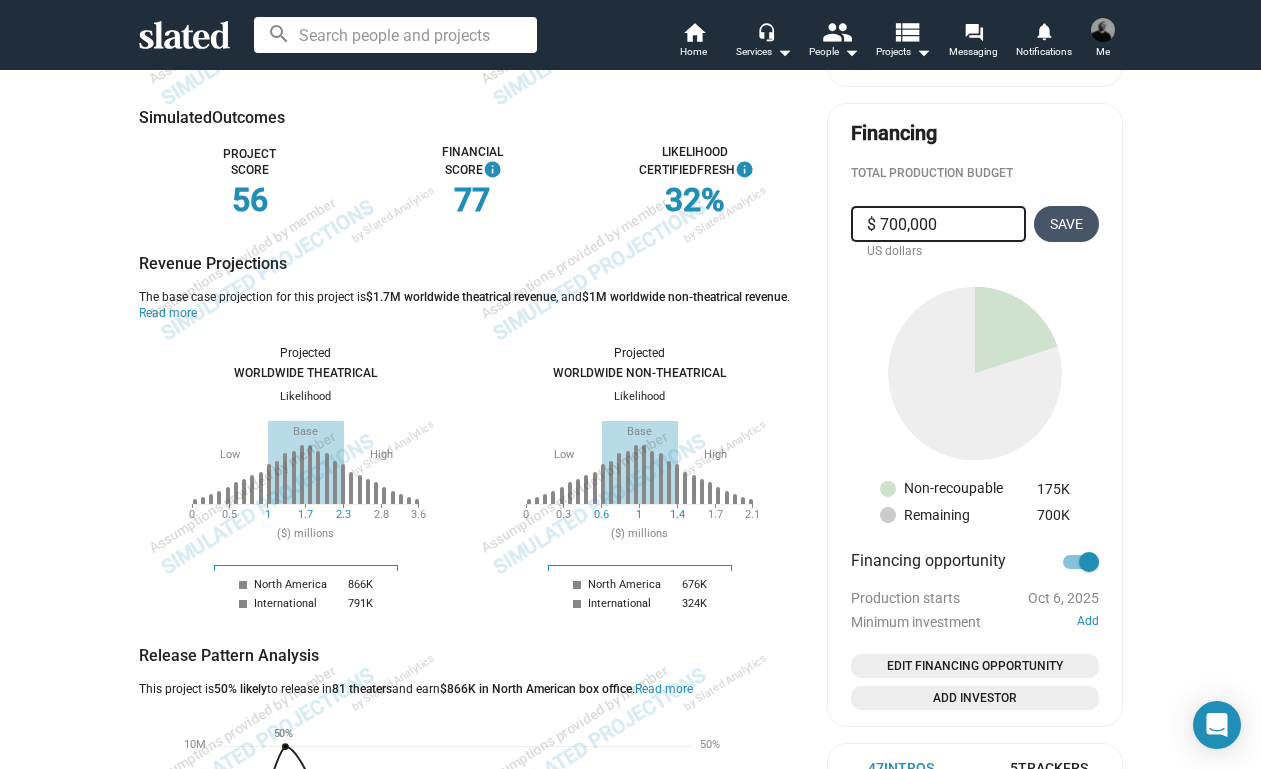 click on "Save" 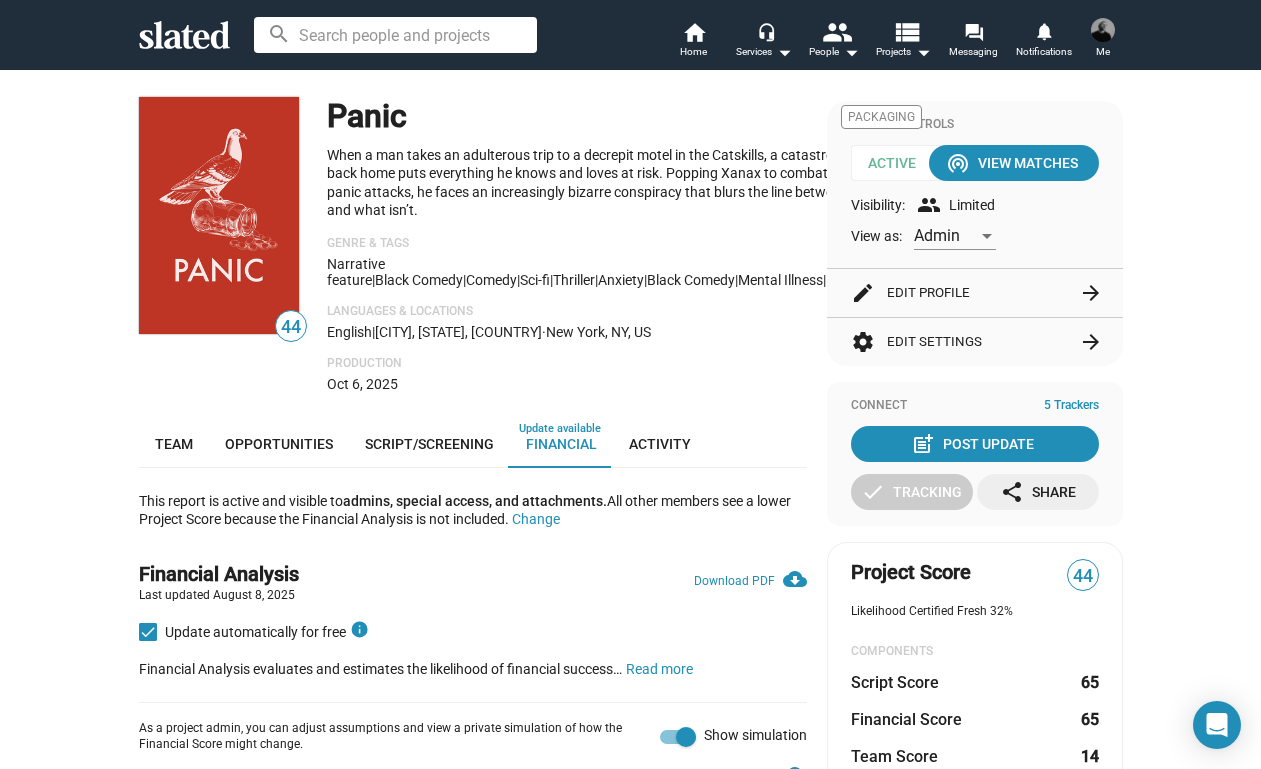scroll, scrollTop: 0, scrollLeft: 0, axis: both 